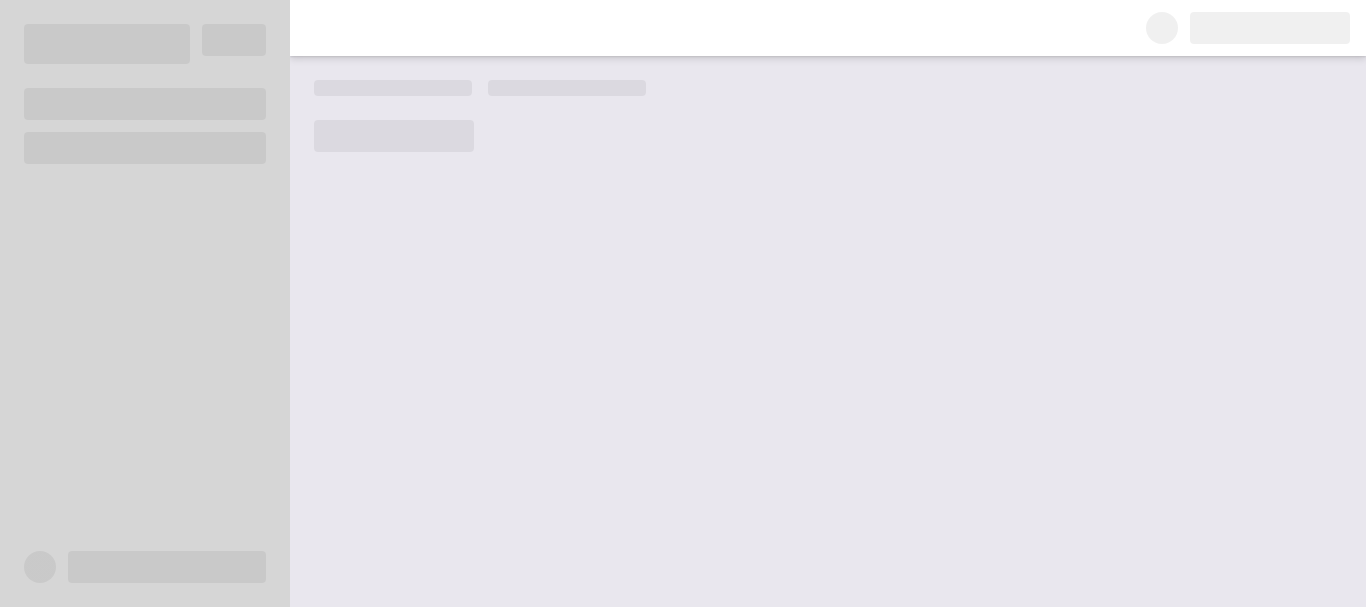 scroll, scrollTop: 0, scrollLeft: 0, axis: both 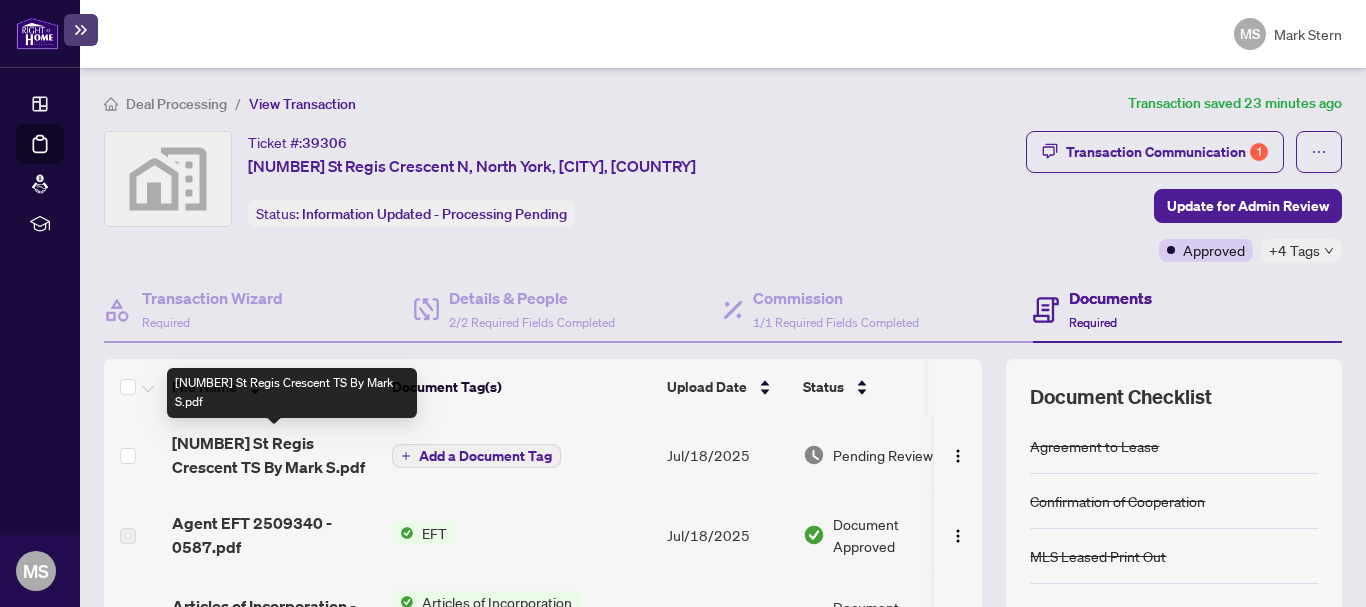 click on "[NUMBER] St Regis Crescent TS By Mark S.pdf" at bounding box center [274, 455] 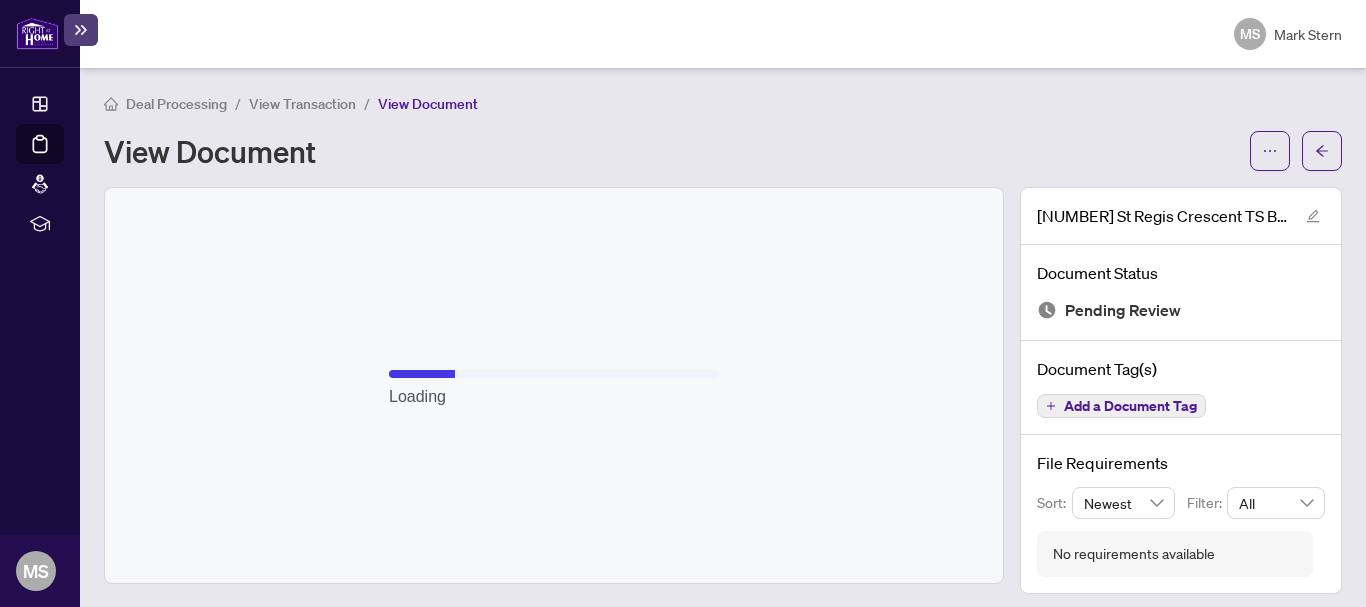 scroll, scrollTop: 10, scrollLeft: 0, axis: vertical 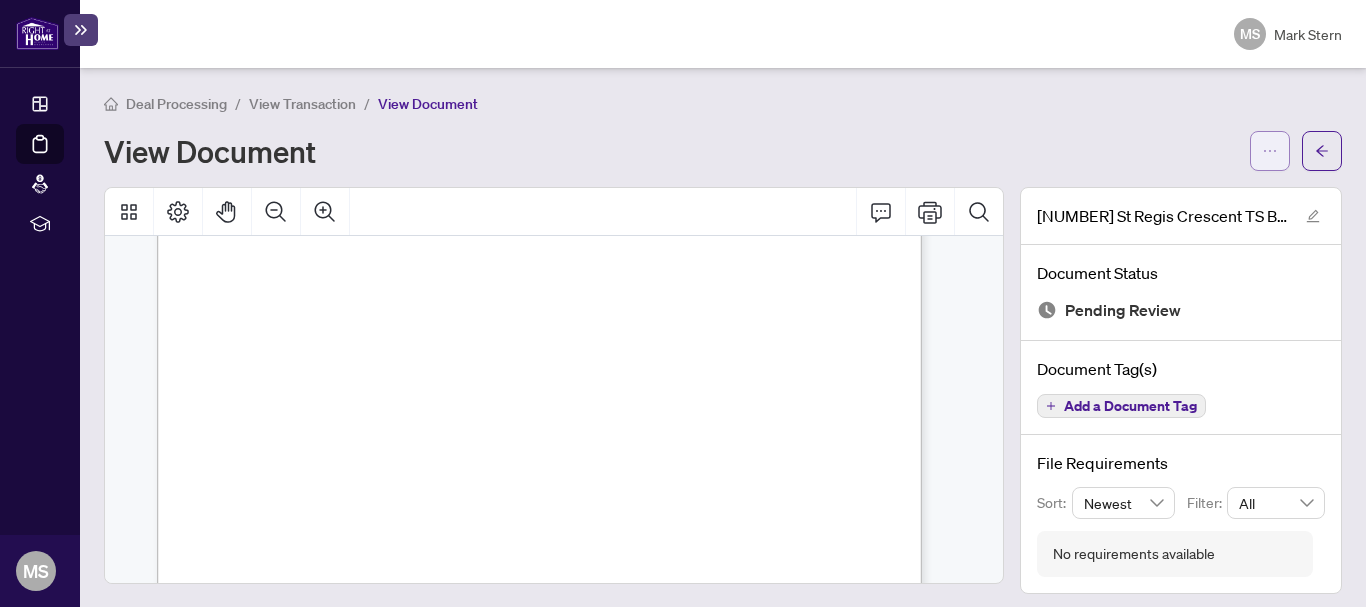 click at bounding box center [1270, 151] 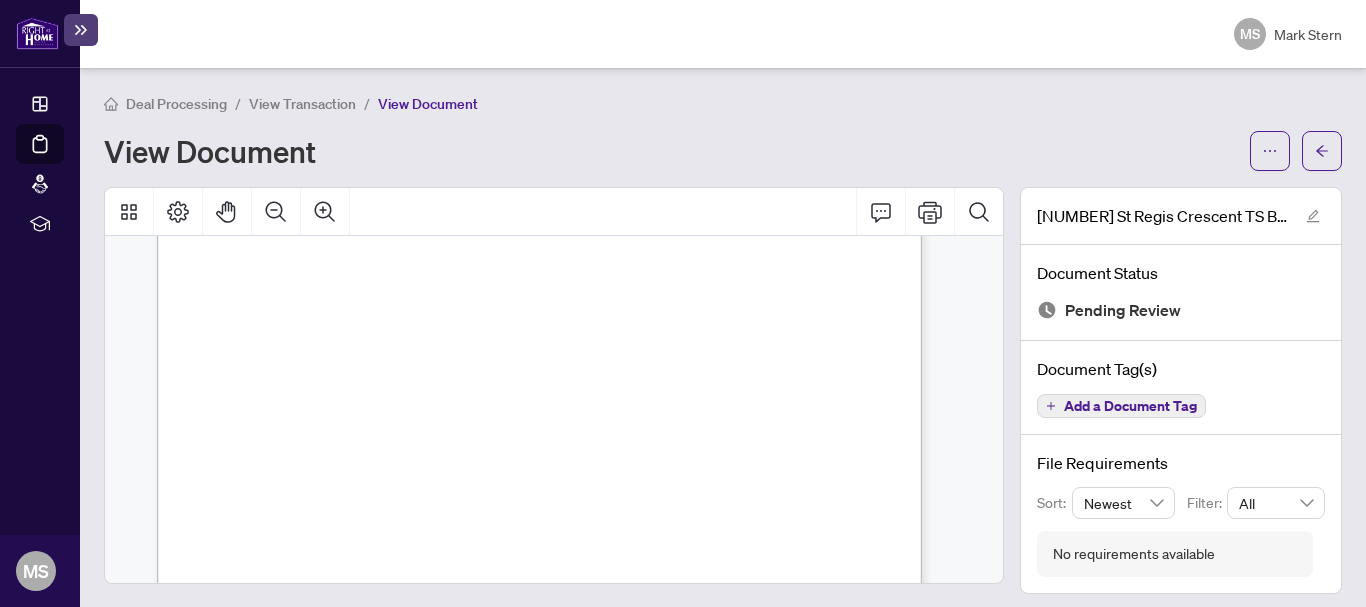 click on "View Transaction" at bounding box center [302, 104] 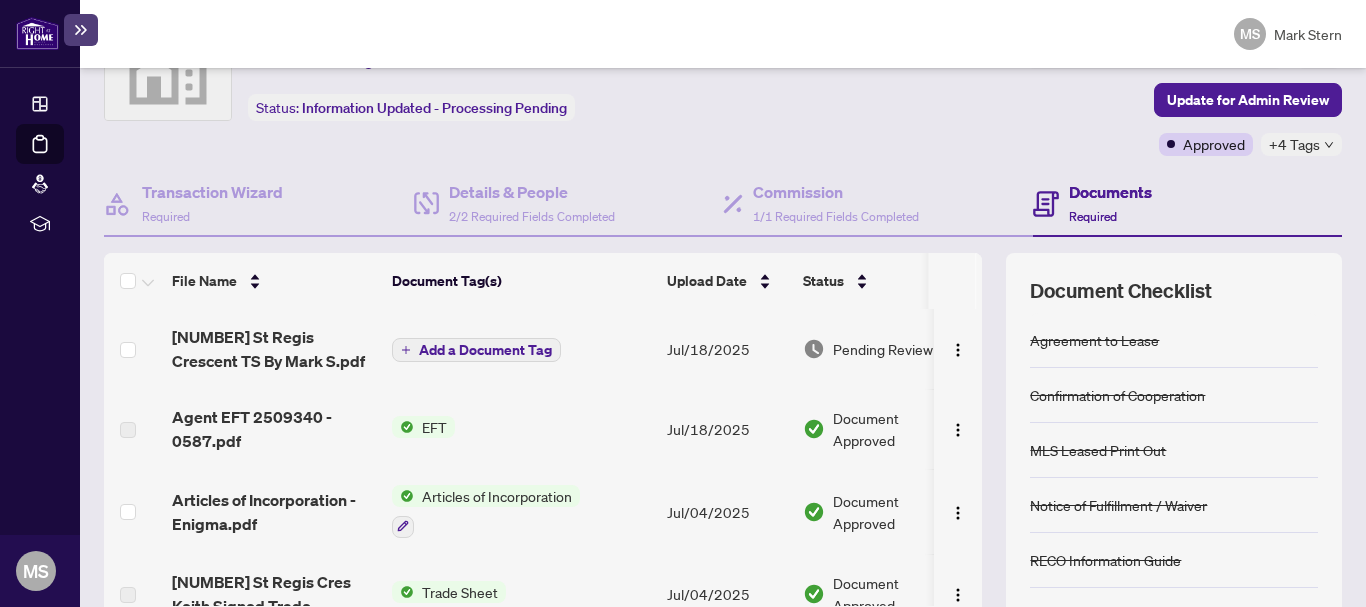 scroll, scrollTop: 219, scrollLeft: 0, axis: vertical 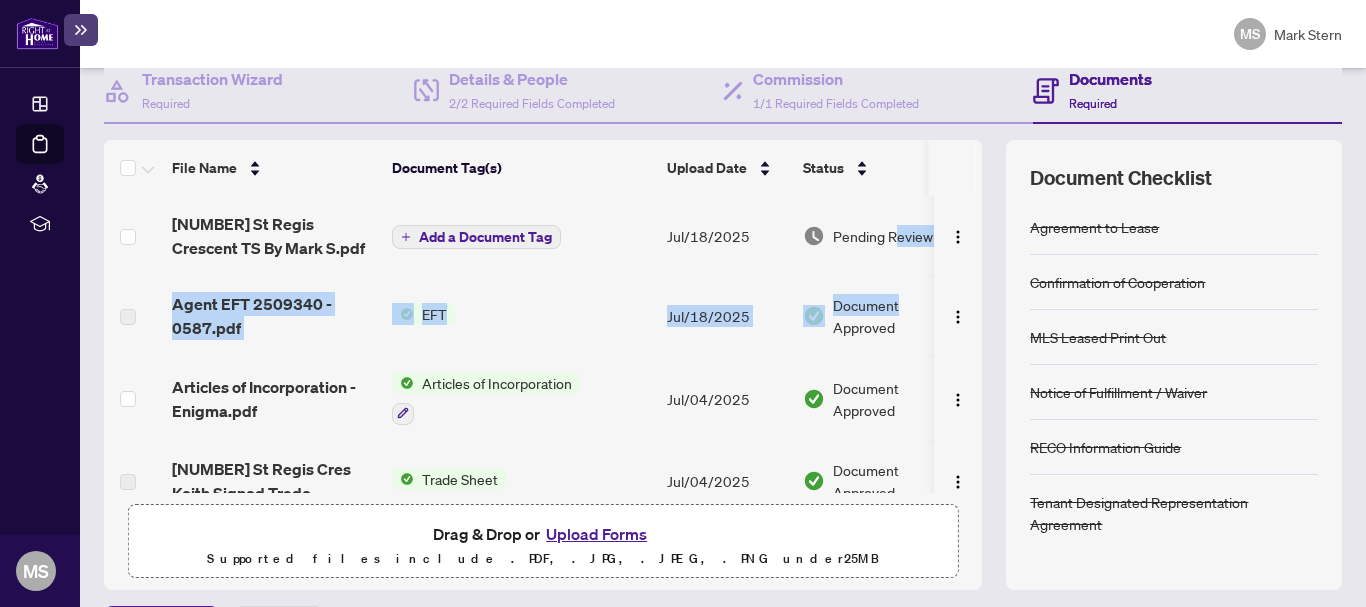 drag, startPoint x: 913, startPoint y: 296, endPoint x: 888, endPoint y: 231, distance: 69.641945 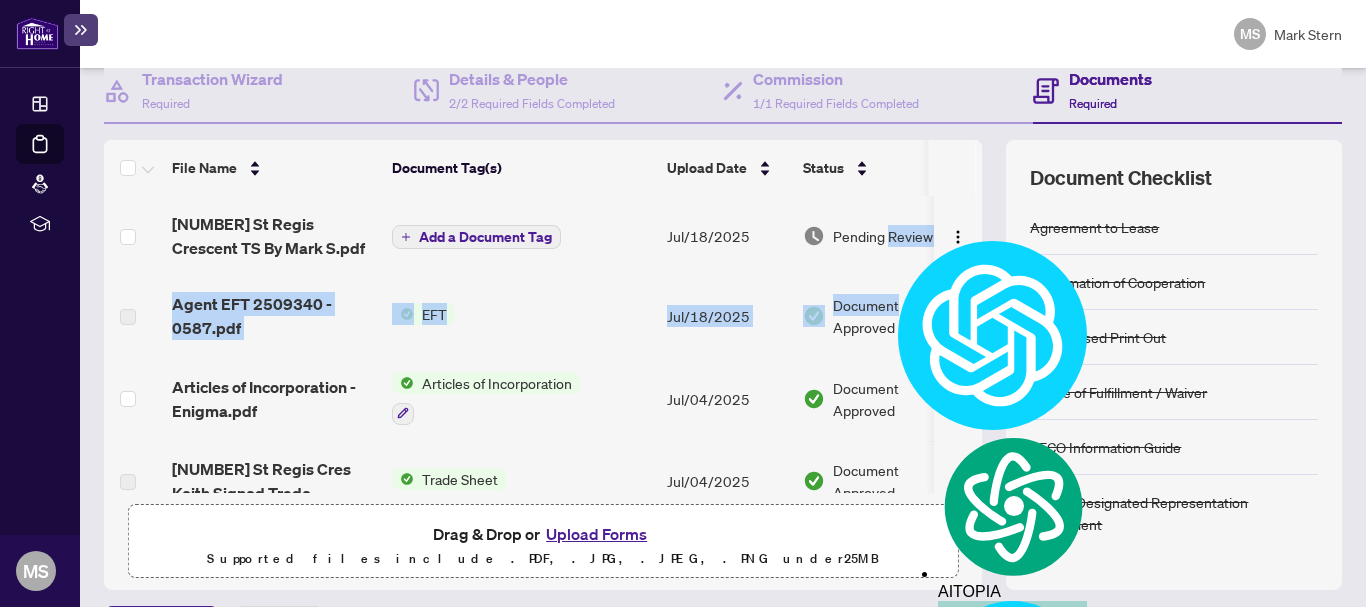 scroll, scrollTop: 0, scrollLeft: 0, axis: both 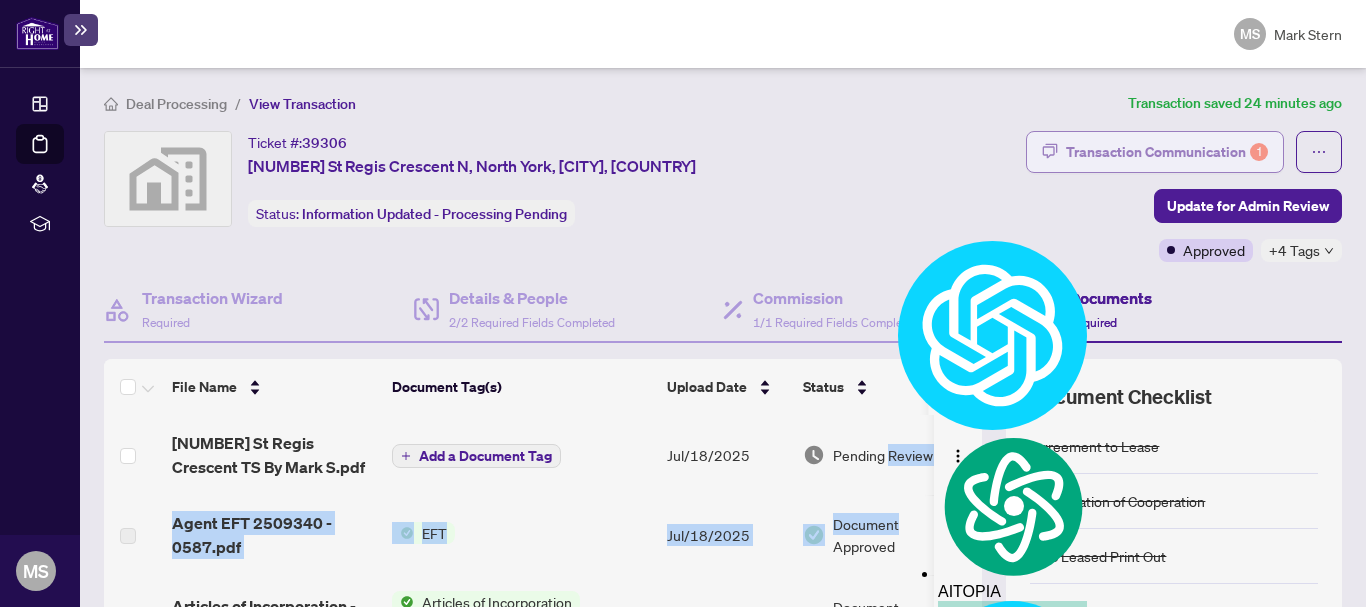 click on "Transaction Communication 1" at bounding box center [1167, 152] 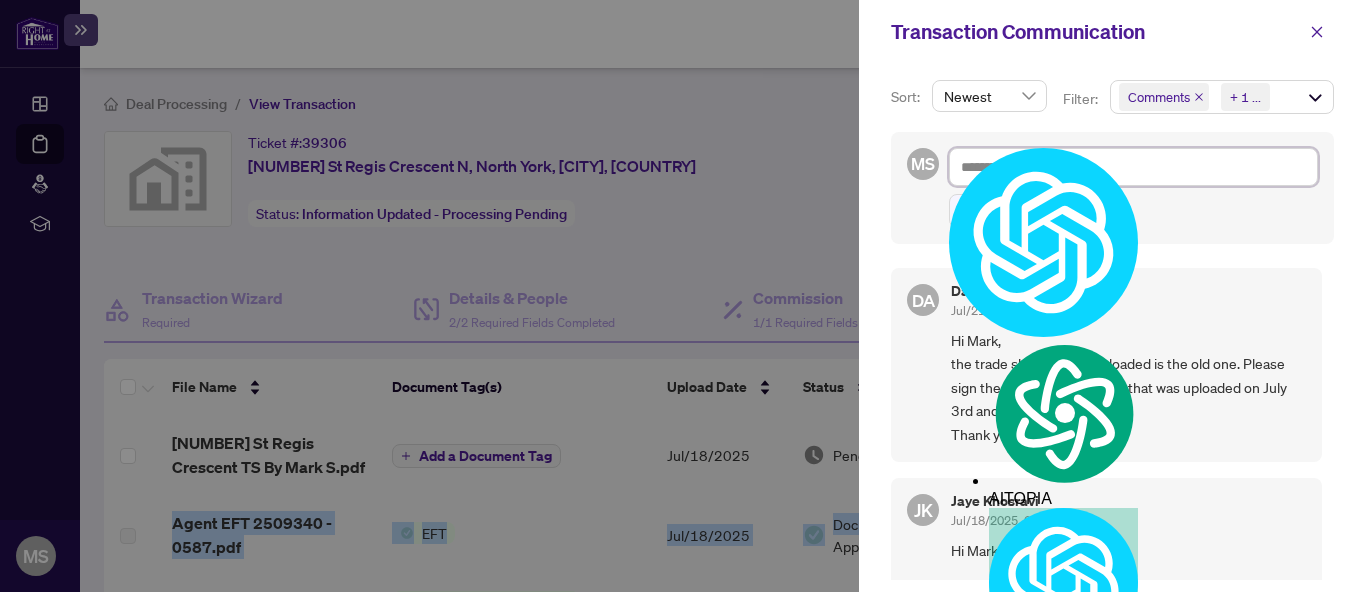 click on "OPERATIONS Dashboard Deal Processing Mortgage Referrals rLearning MS Mark Stern marksternrealtor@gmail.com MS Mark Stern   Deal Processing / View Transaction Transaction saved   24 minutes ago Ticket #:  39306 [NUMBER] St Regis Crescent N, North York, [CITY], [COUNTRY] Status:   Information Updated - Processing Pending Update for Admin Review Transaction Communication 1 Update for Admin Review Approved +4 Tags Transaction Wizard Required Details & People 2/2 Required Fields Completed Commission 1/1 Required Fields Completed Documents Required File Name Document Tag(s) Upload Date Status            72 St Regis Crescent TS By Mark S.pdf Add a Document Tag [MONTH]/[DAY]/[YEAR] Pending Review Agent EFT [NUMBER] - [NUMBER].pdf EFT [MONTH]/[DAY]/[YEAR] Document Approved Articles of Incorporation - Enigma.pdf Articles of Incorporation [MONTH]/[DAY]/[YEAR] Document Approved 72 St Regis Cres Keith Signed Trade Sheet.pdf Trade Sheet [MONTH]/[DAY]/[YEAR] Document Approved 72 St Regis Crescent N CS.pdf Commission Statement Sent to Listing Brokerage Other" at bounding box center [683, 296] 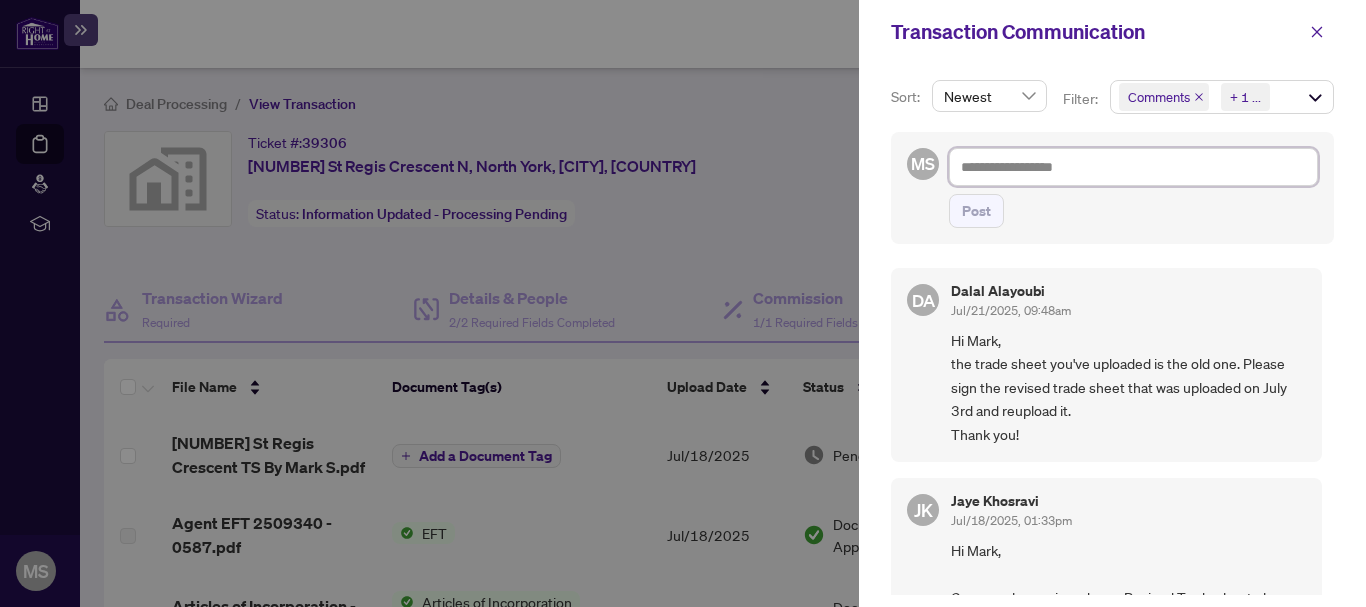 paste on "*****" 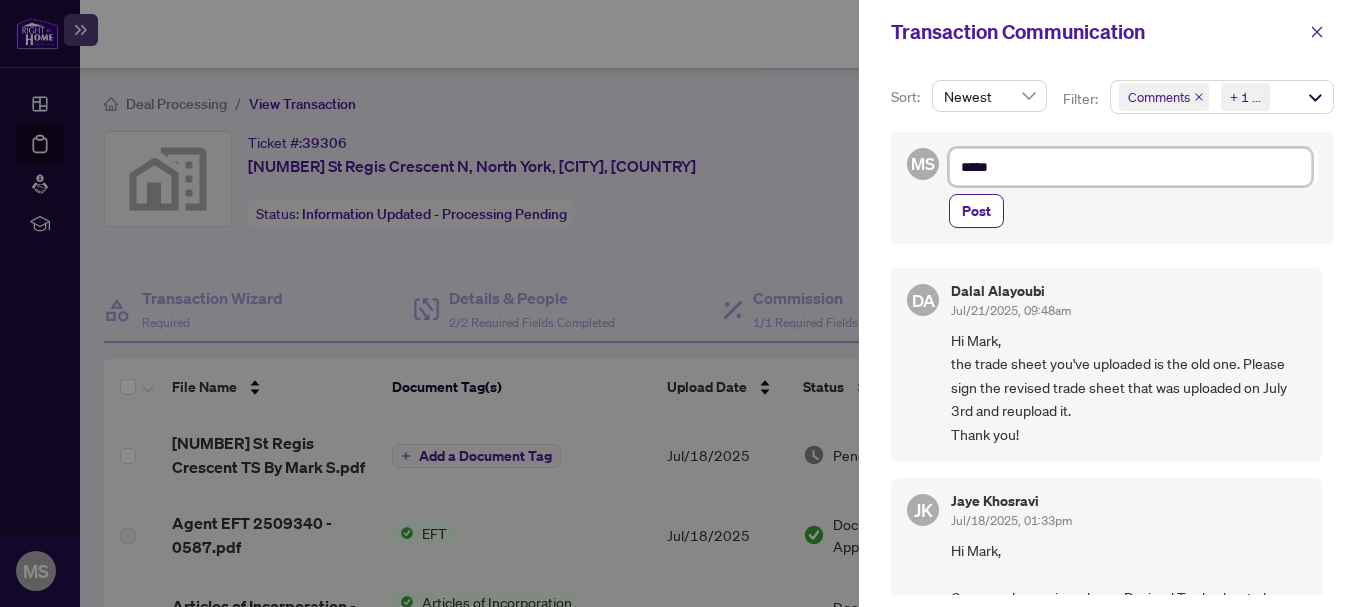 type on "******" 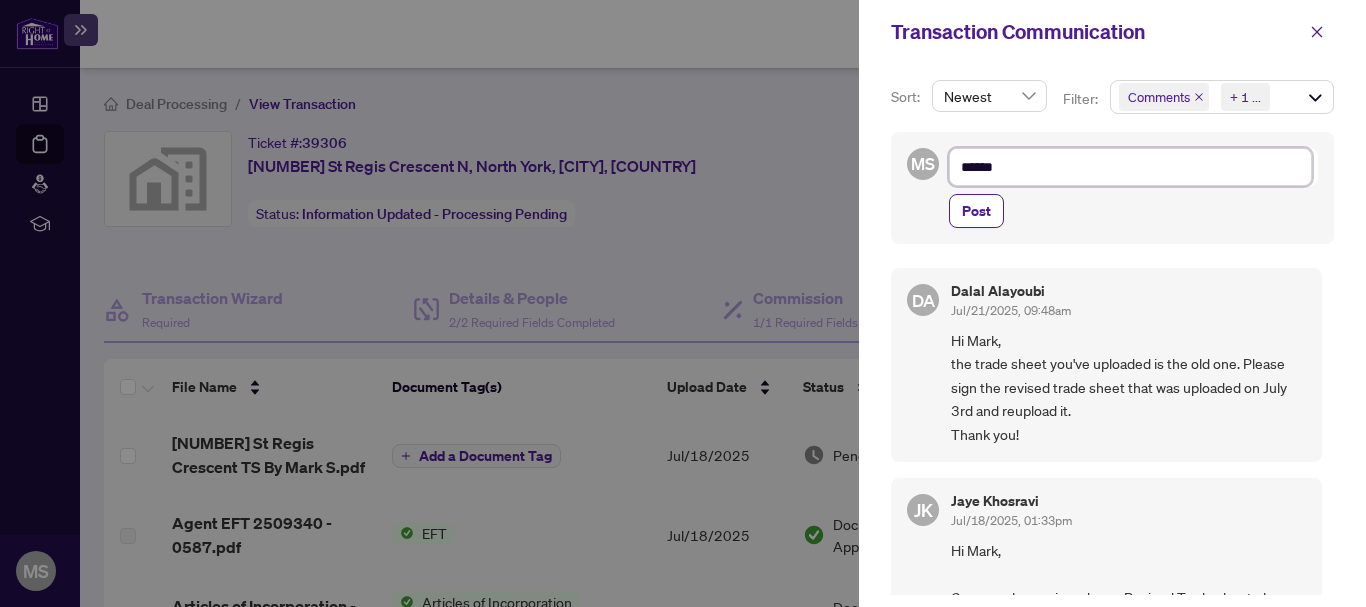 type on "******" 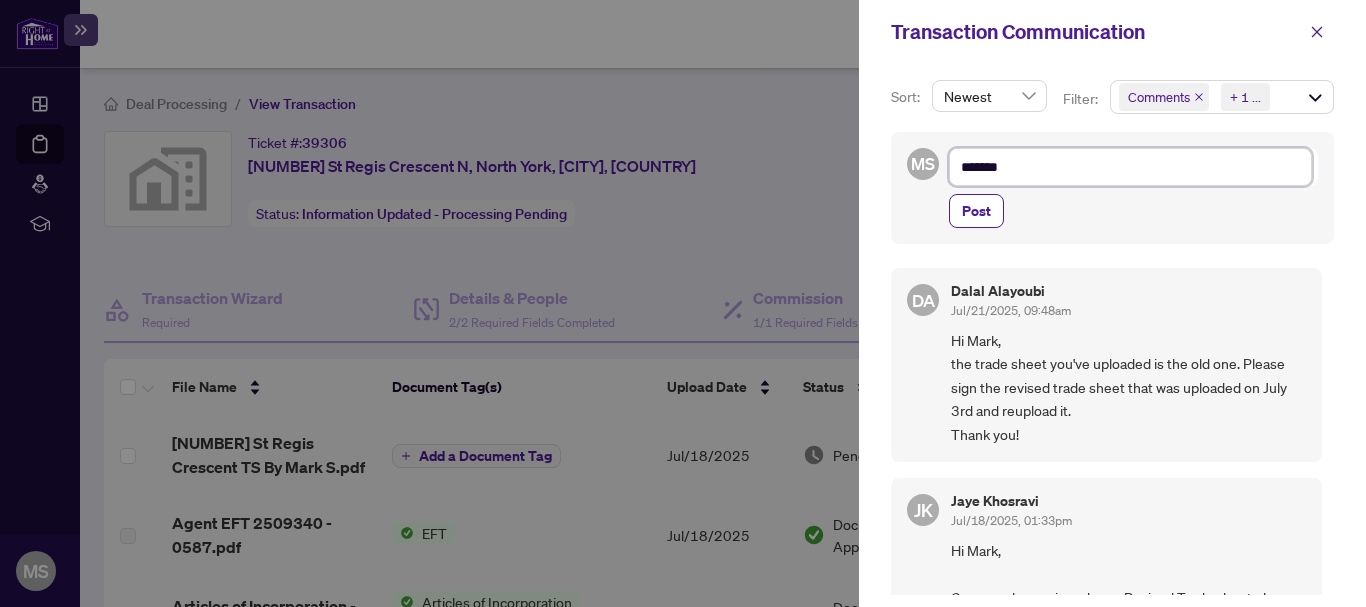 type on "******" 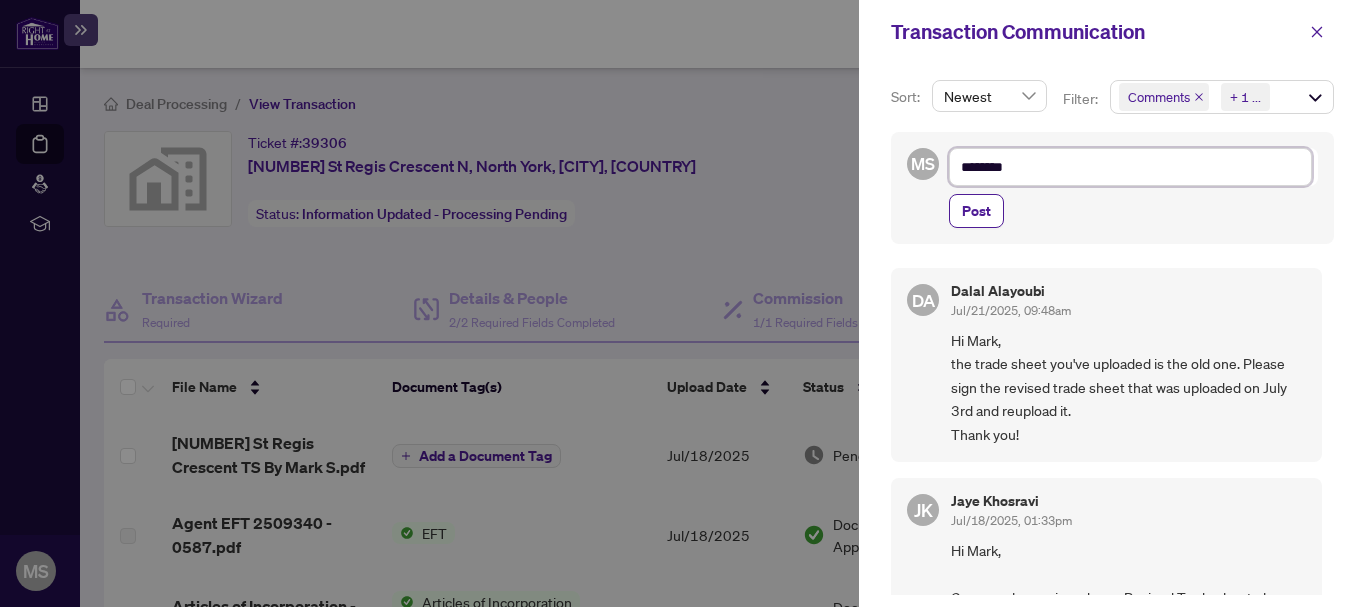type on "********" 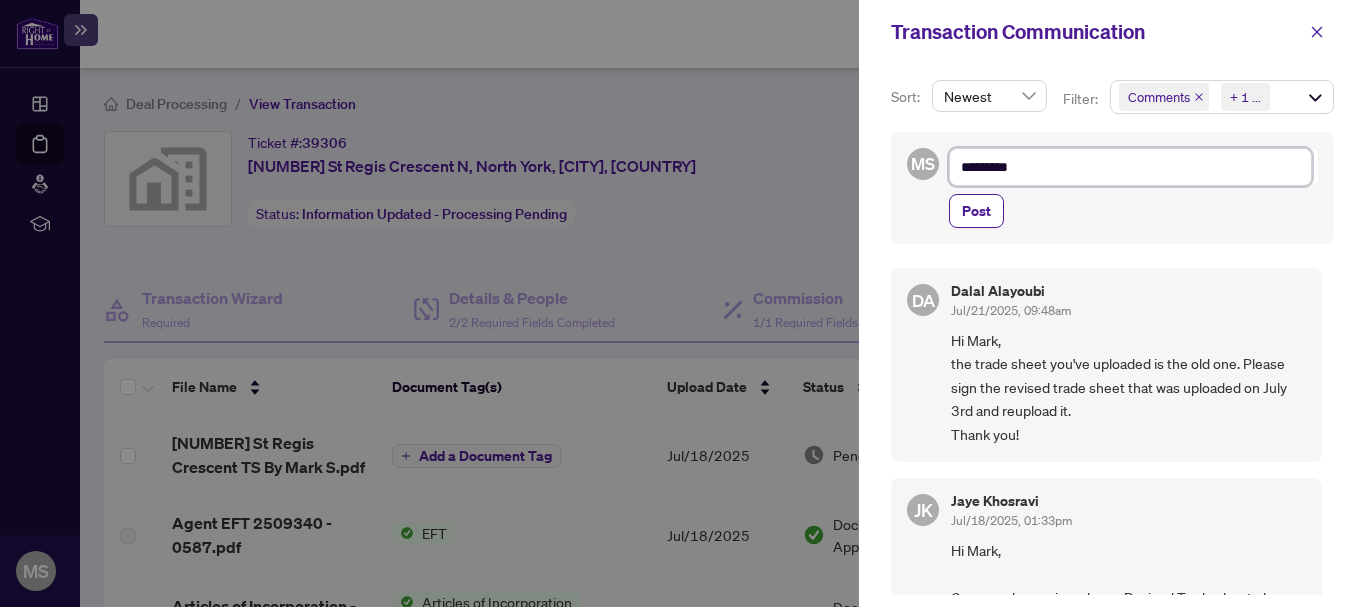 type on "********" 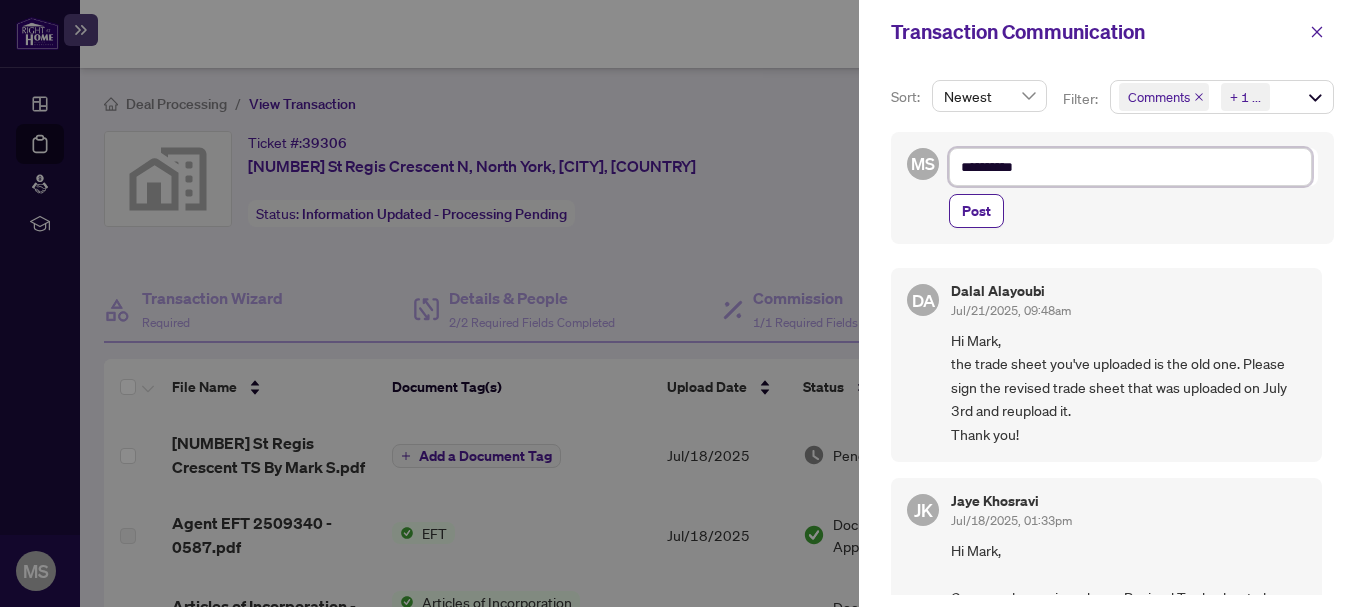 type on "**********" 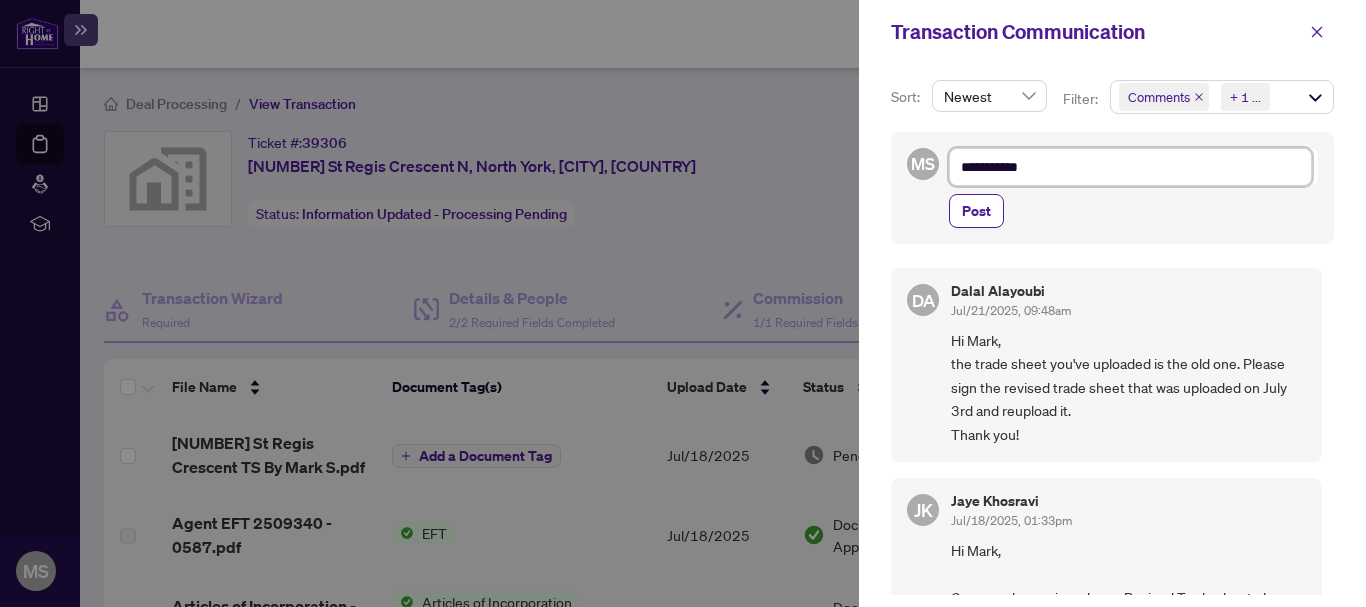type on "**********" 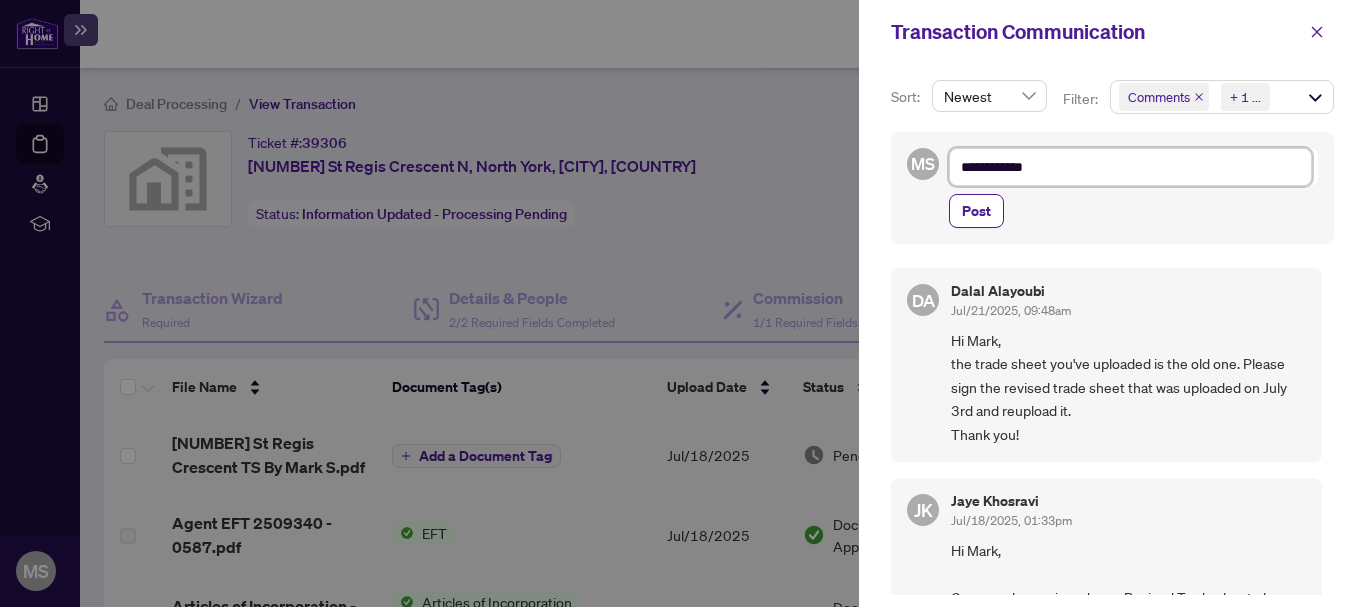 type on "**********" 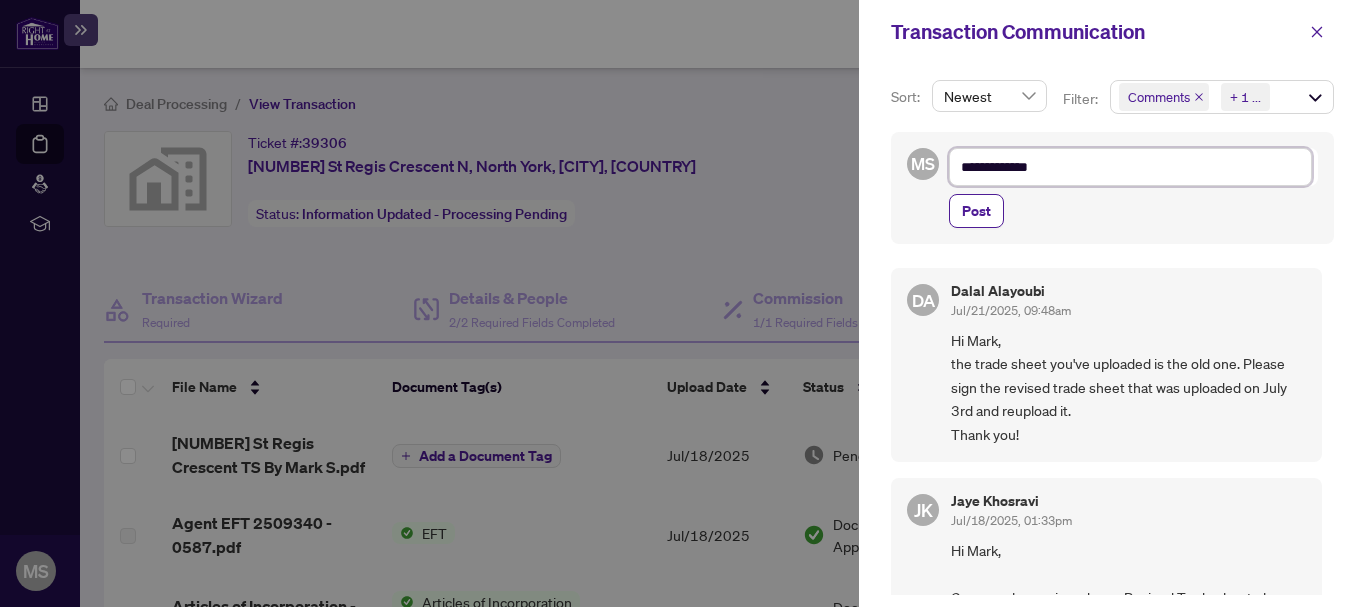 type on "**********" 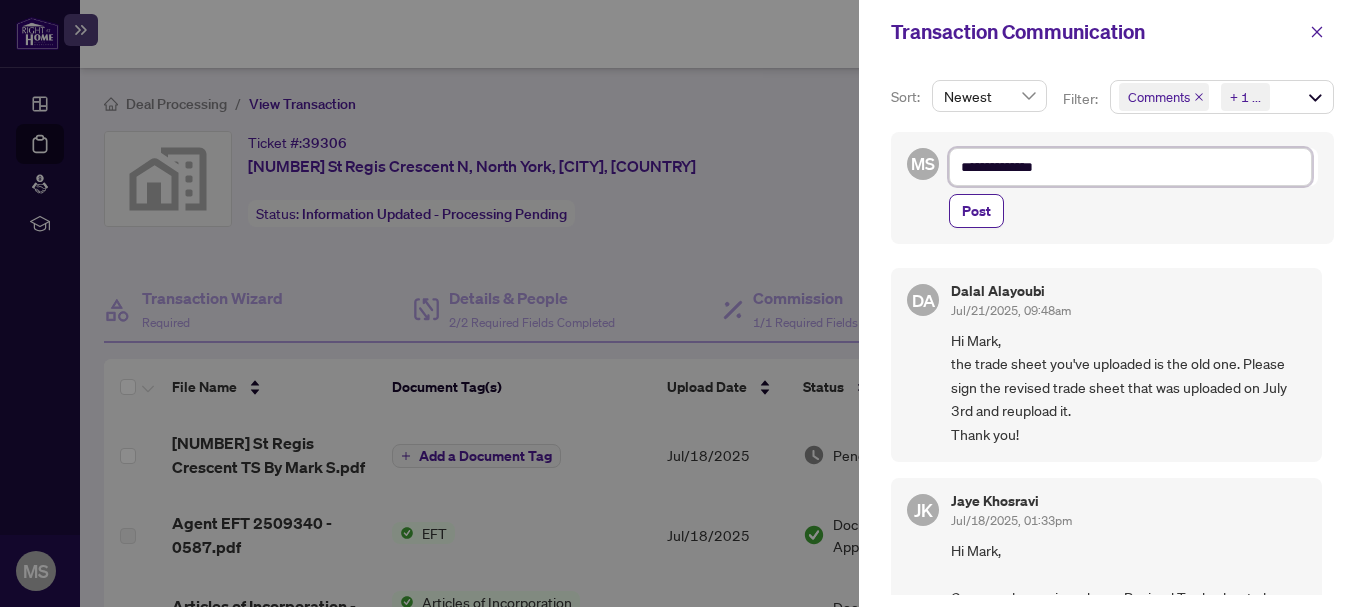 type on "**********" 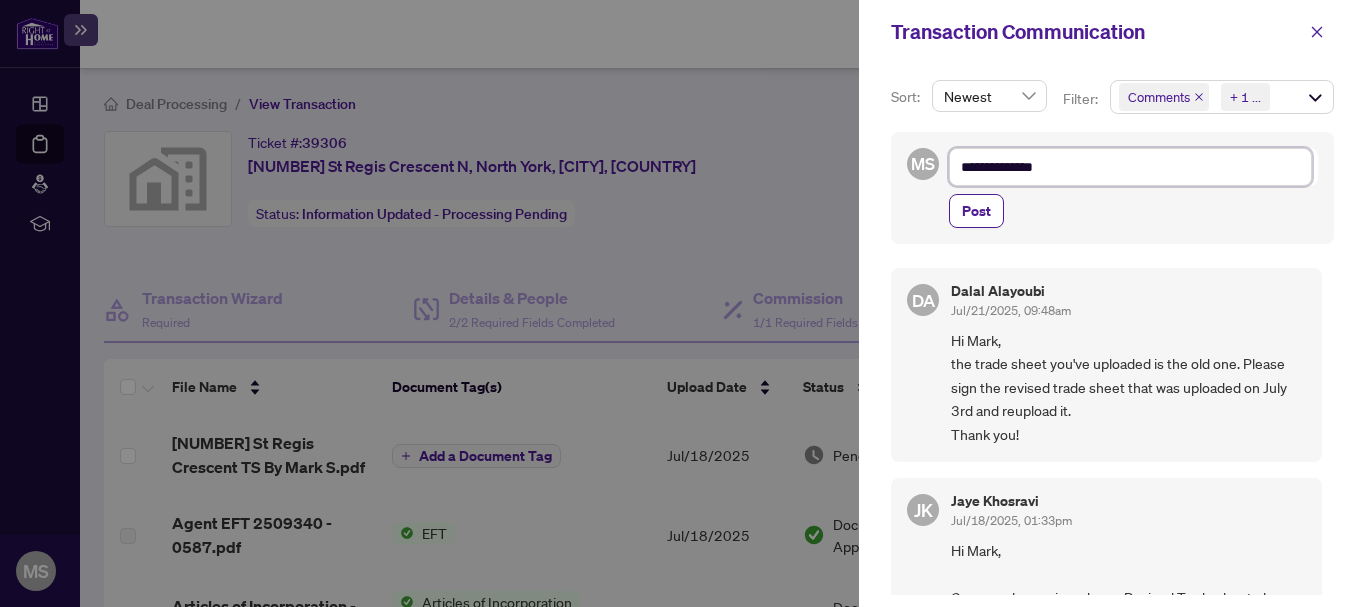 type on "**********" 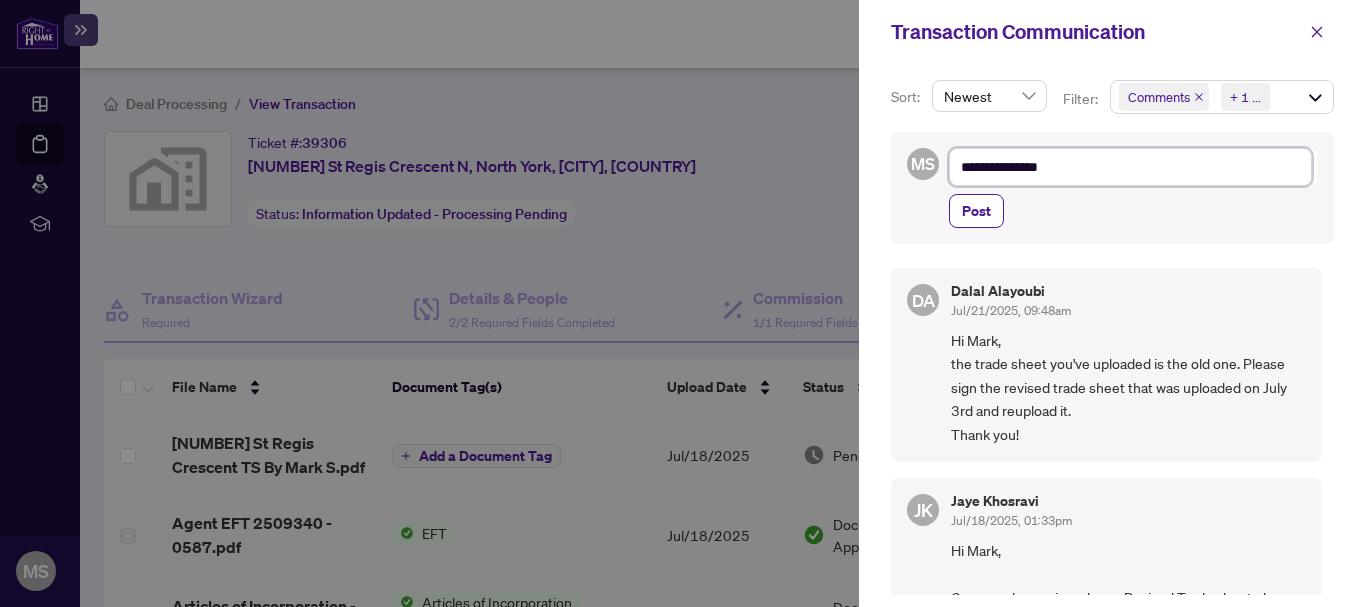 type on "**********" 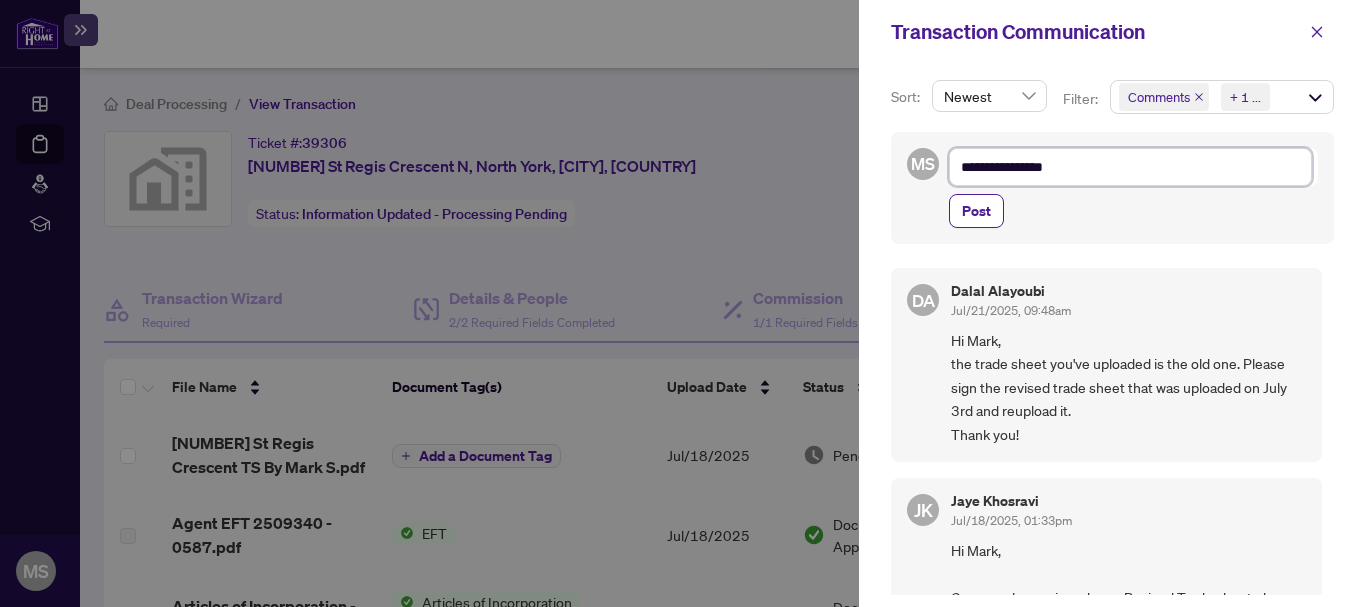 type on "**********" 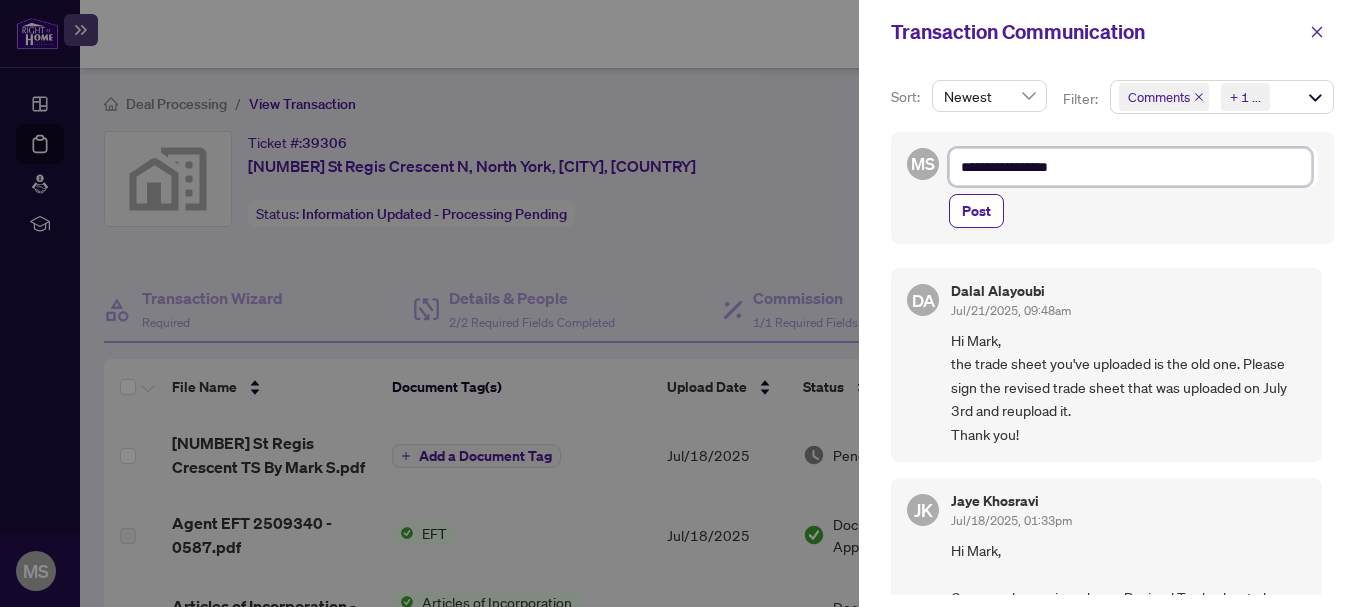 type on "**********" 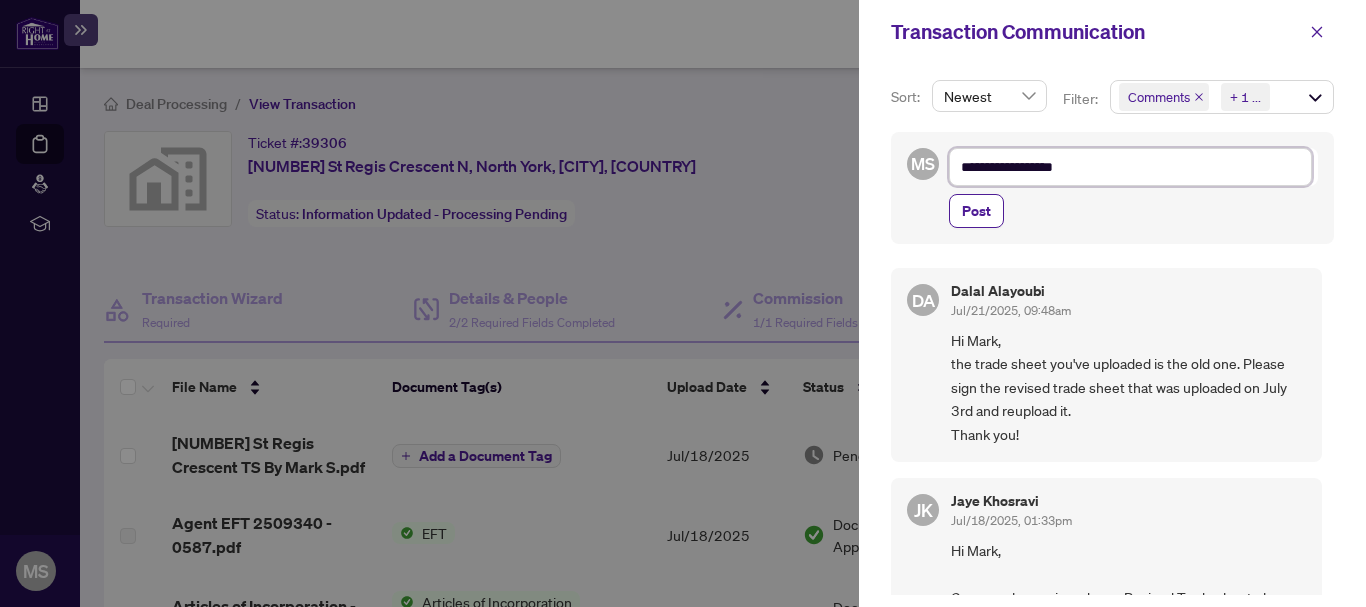type on "**********" 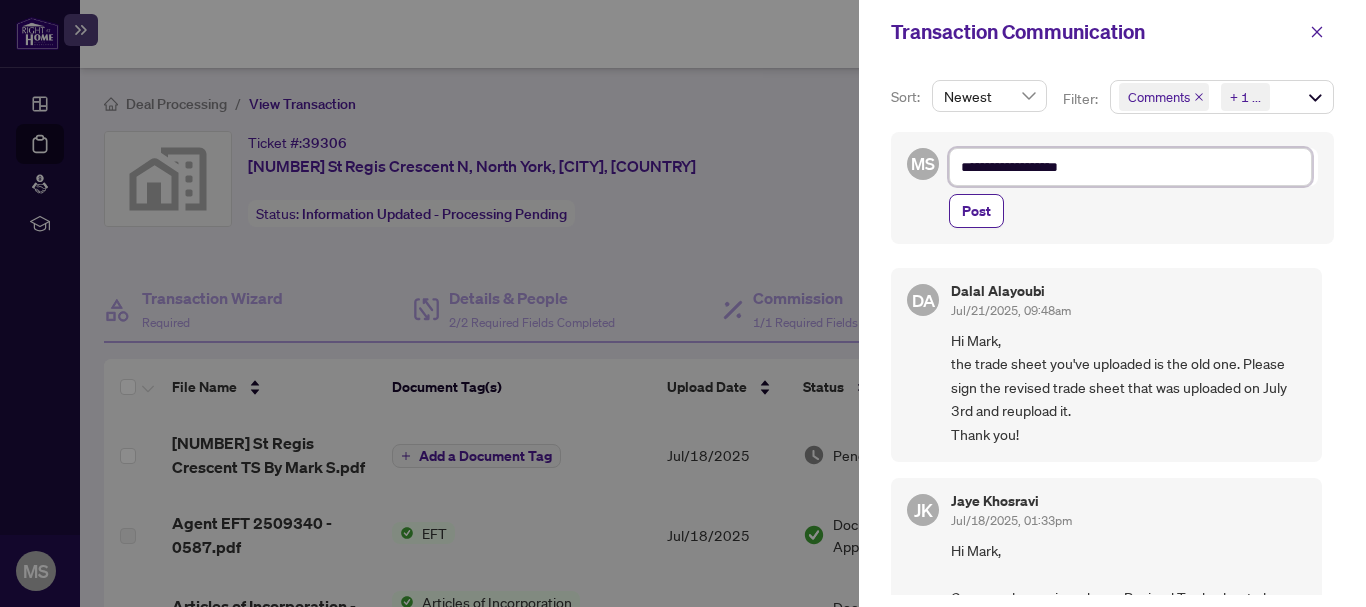 type on "**********" 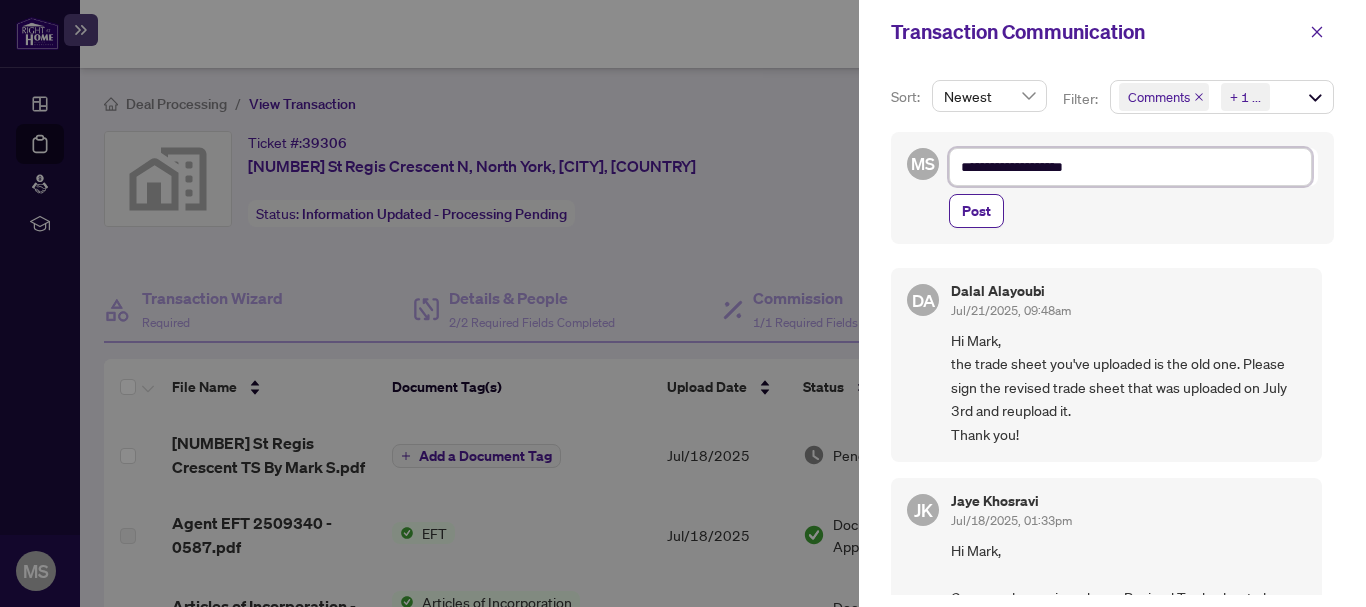 type on "**********" 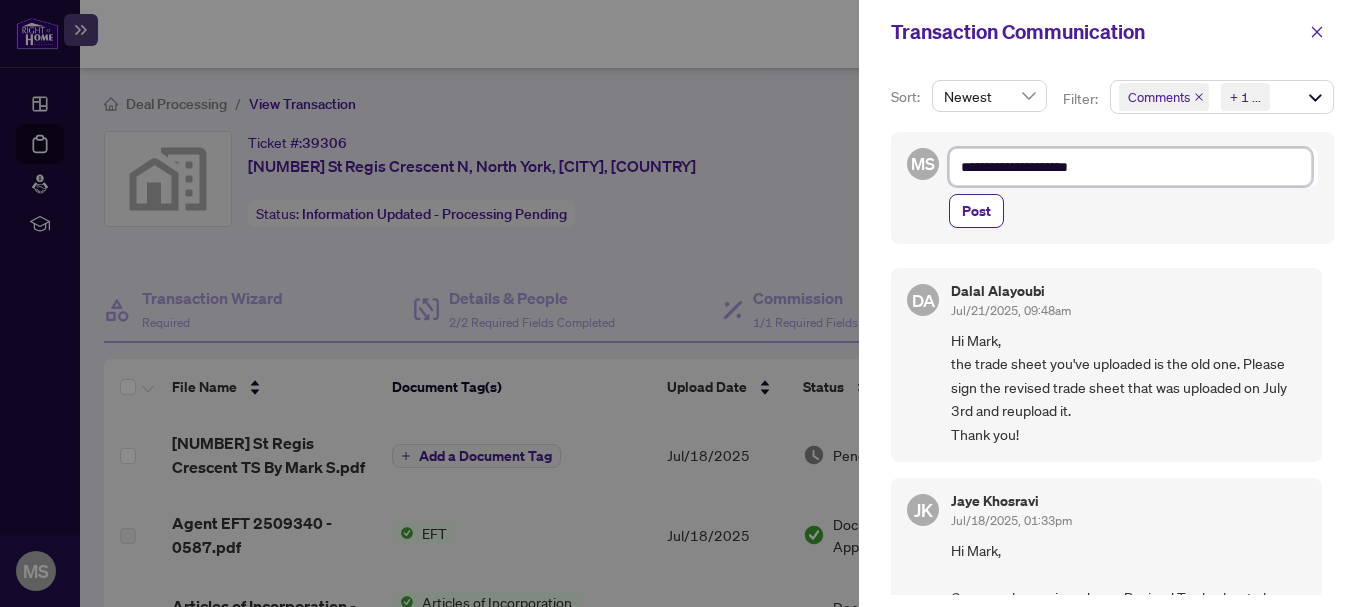 type on "**********" 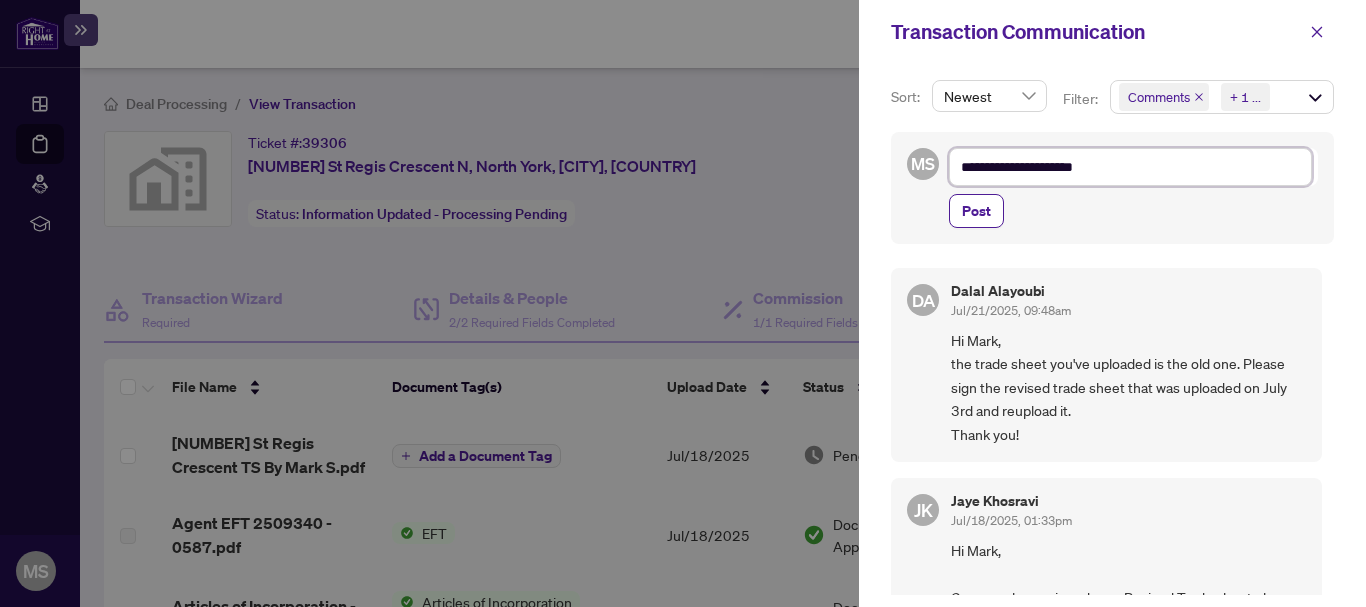 type on "**********" 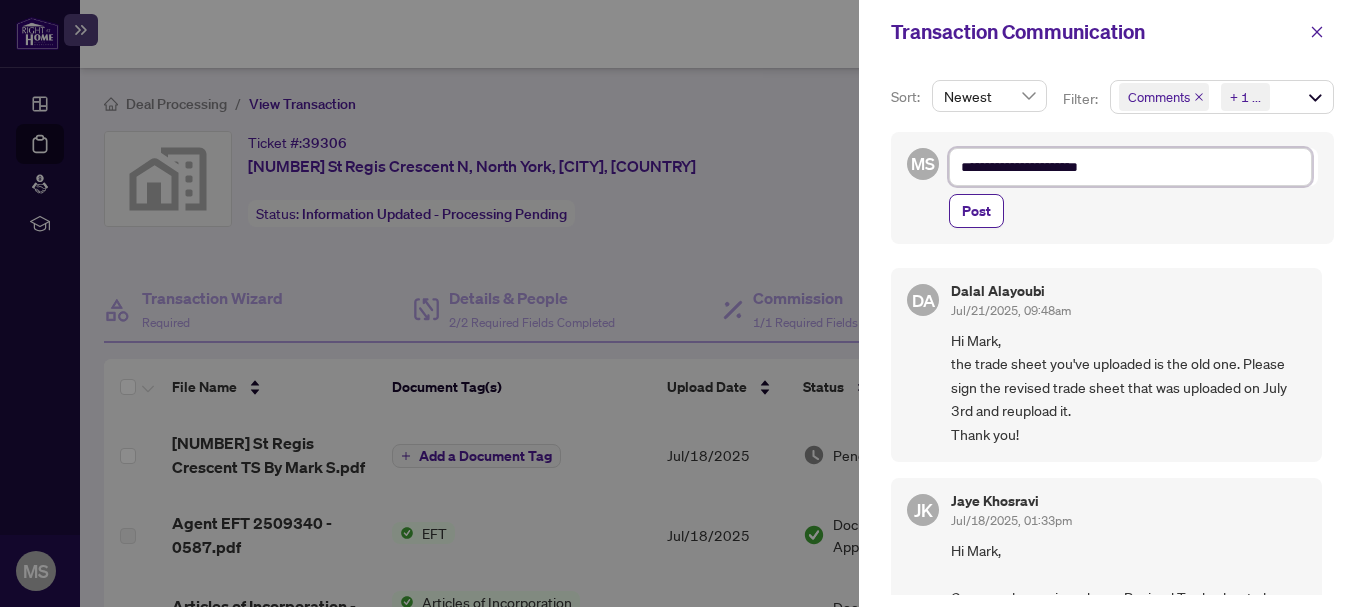 type on "**********" 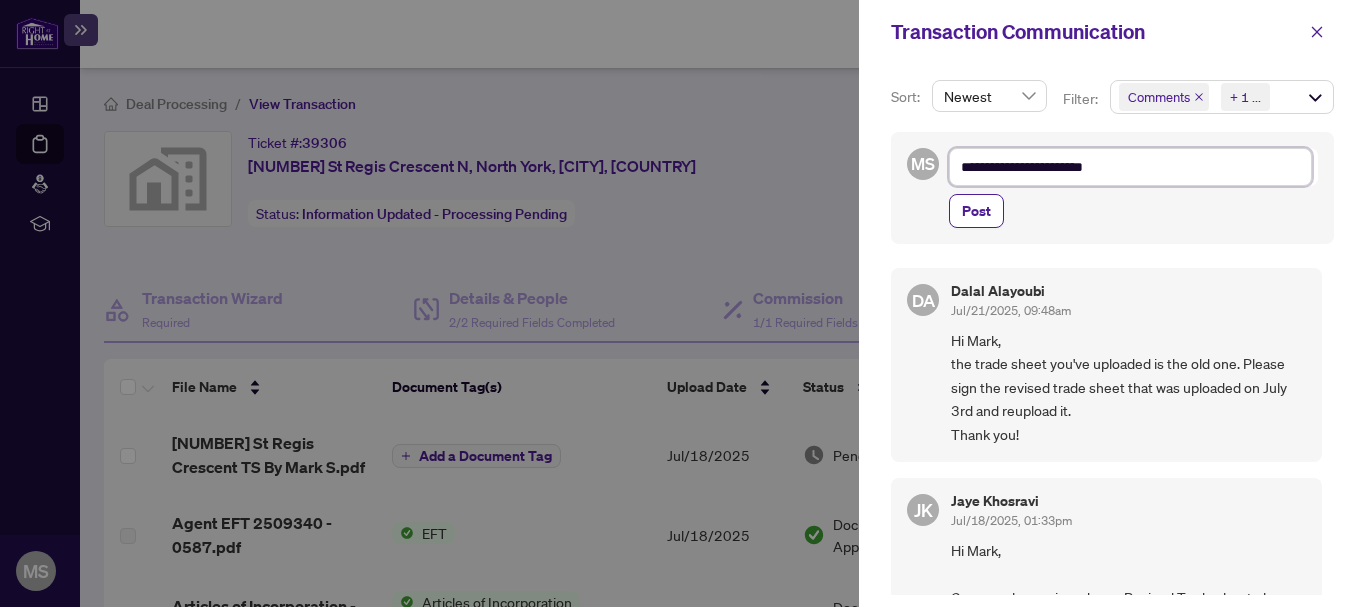 type on "**********" 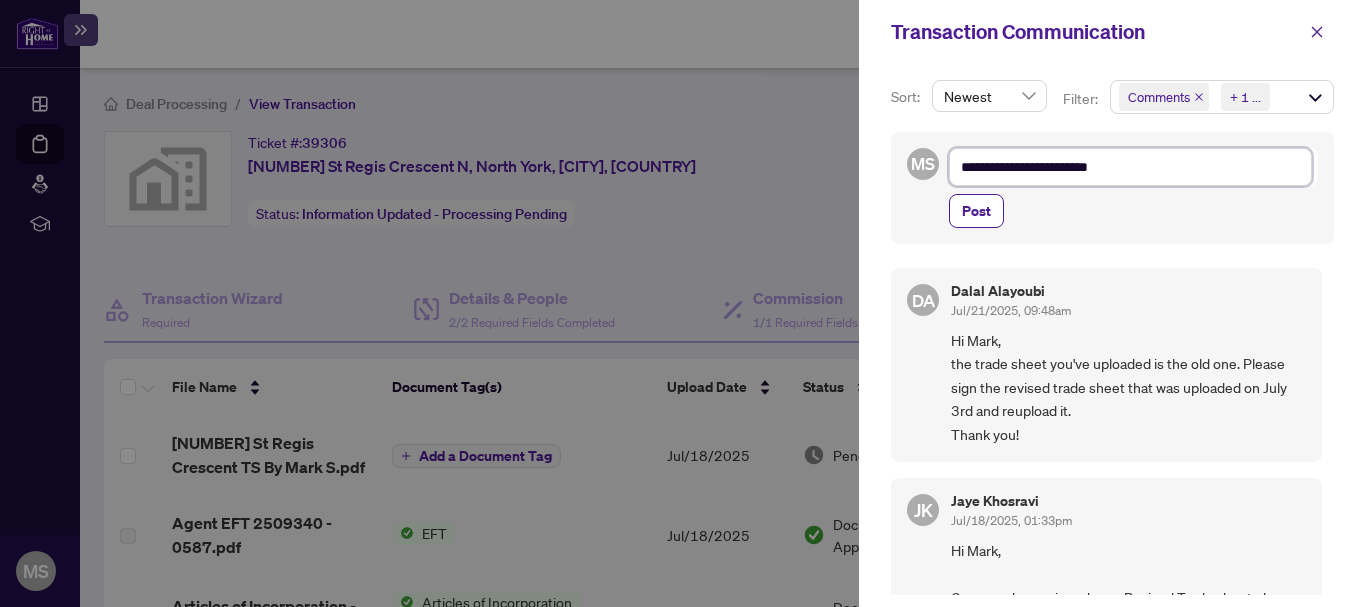 type on "**********" 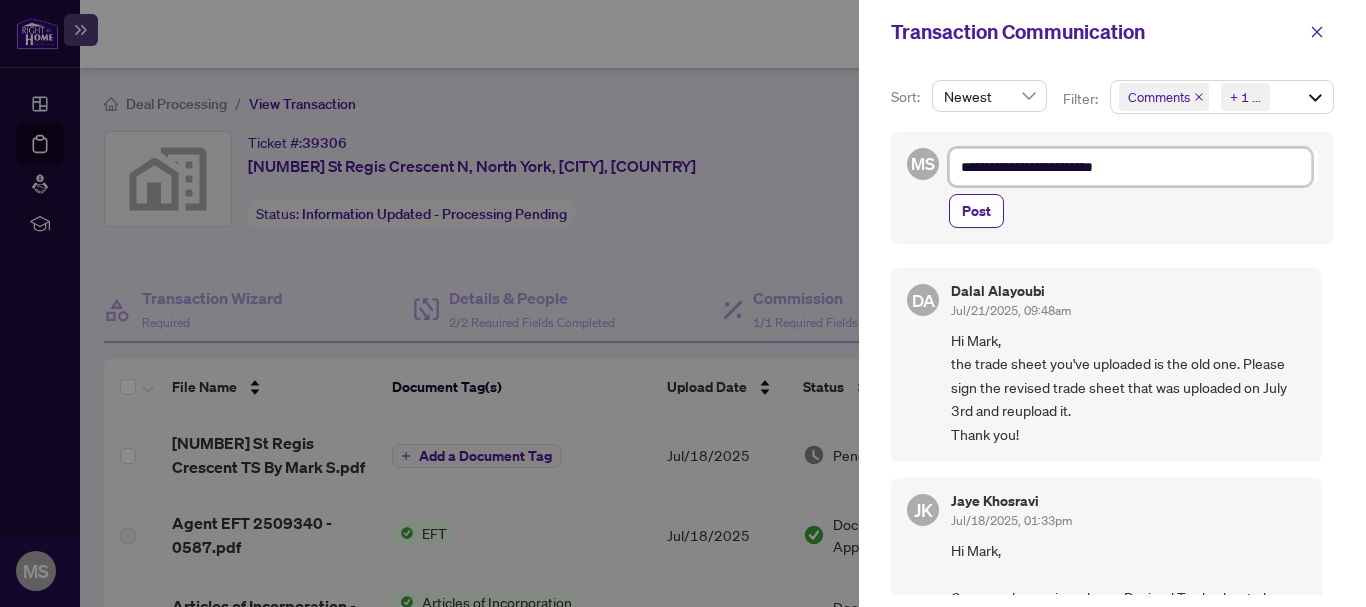 type on "**********" 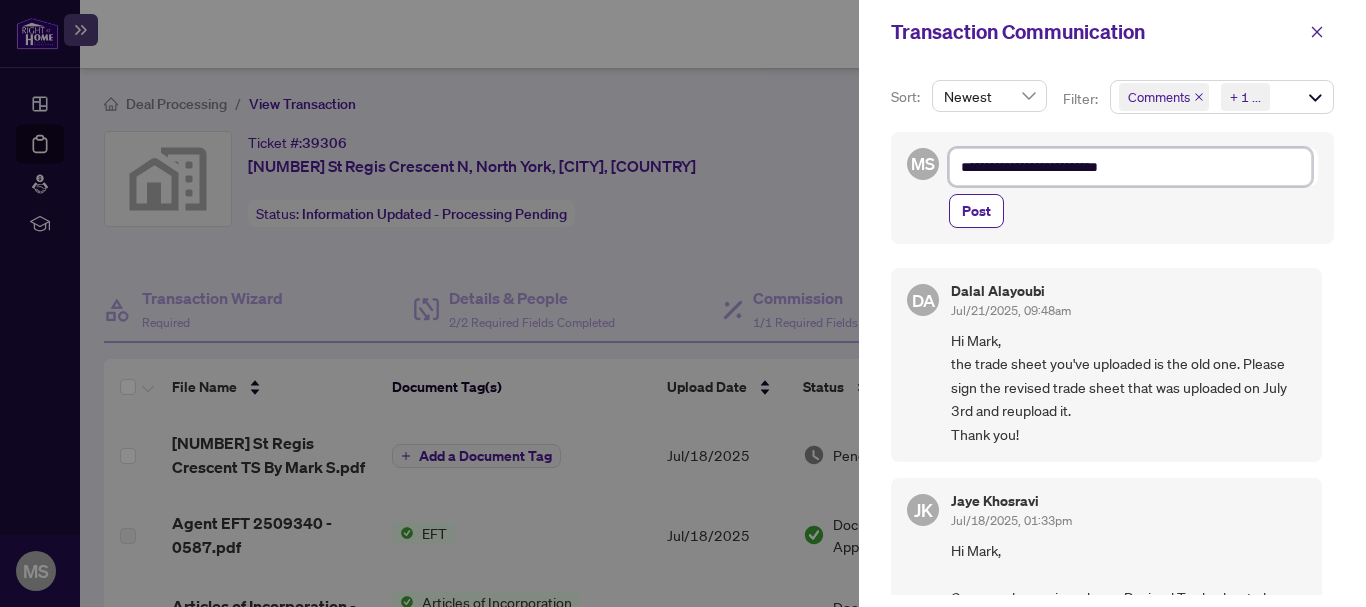 type on "**********" 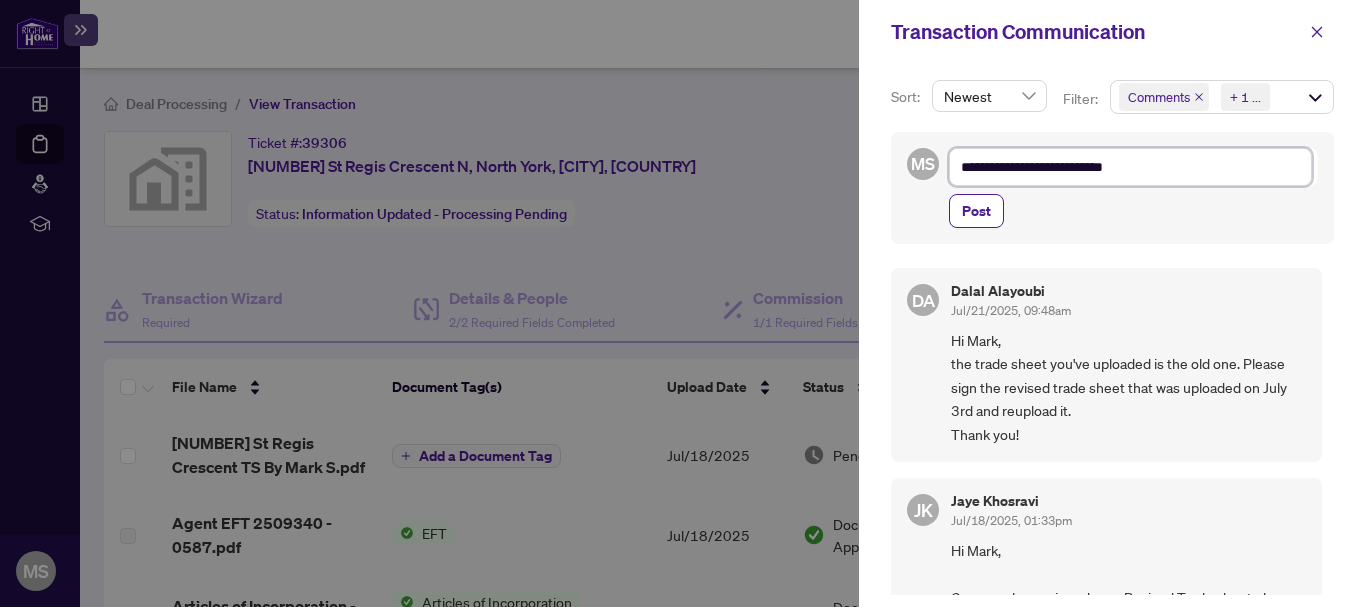 type on "**********" 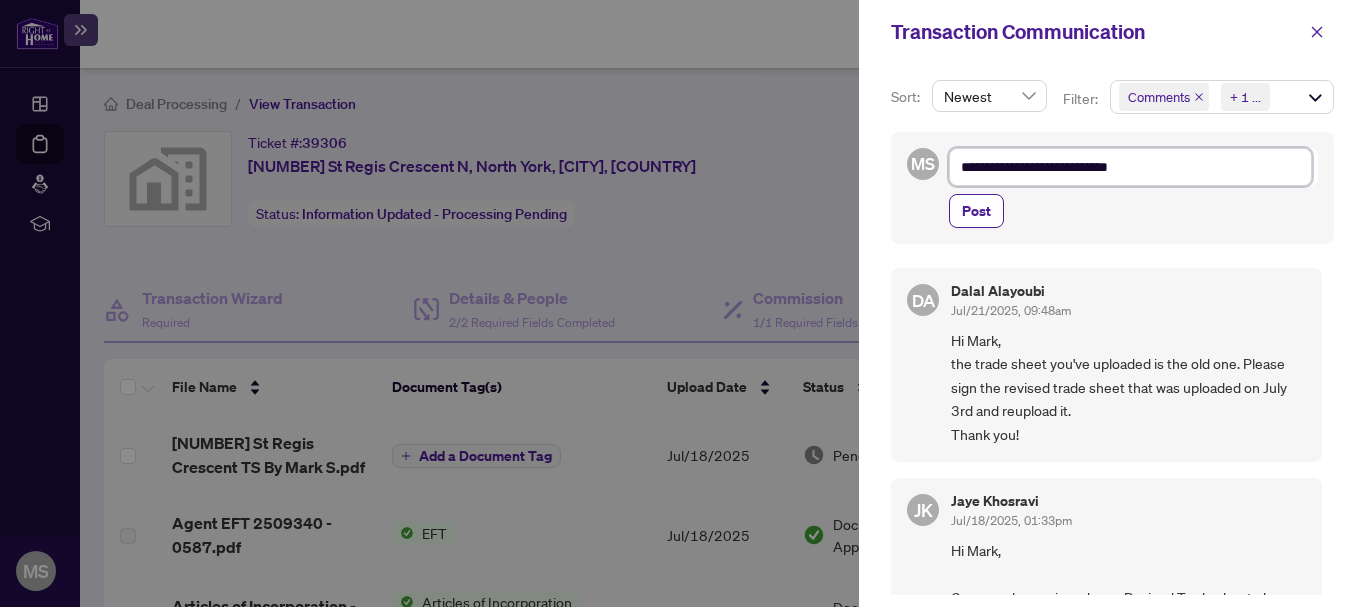 type on "**********" 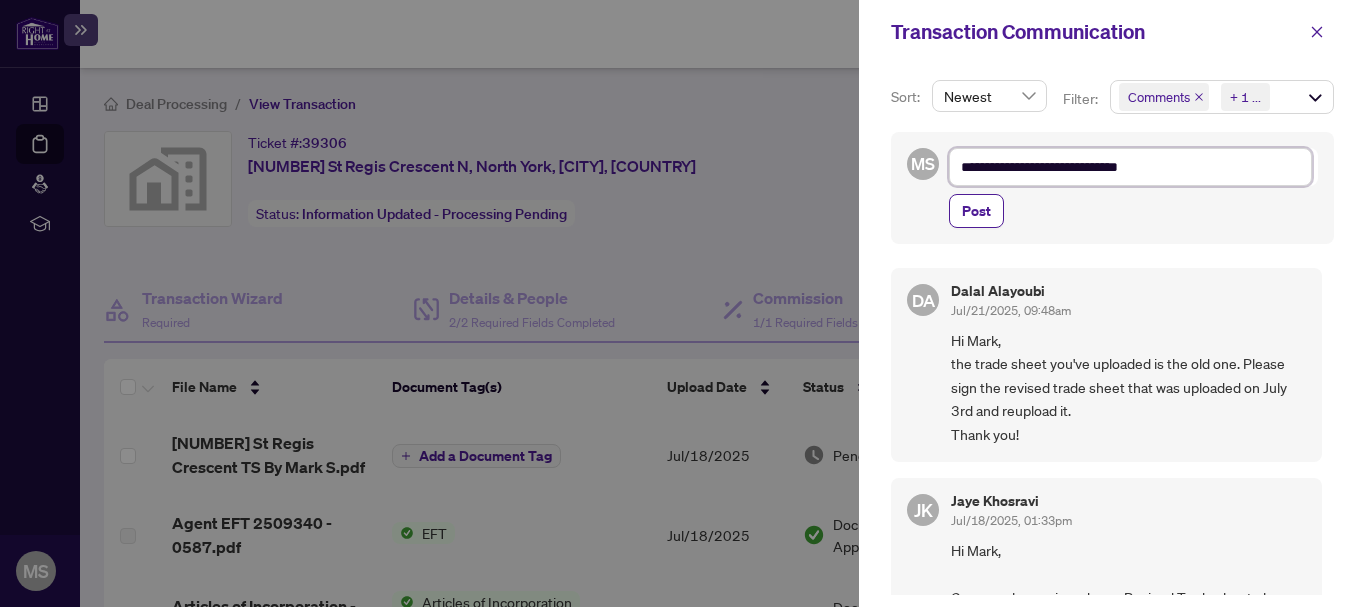 type on "**********" 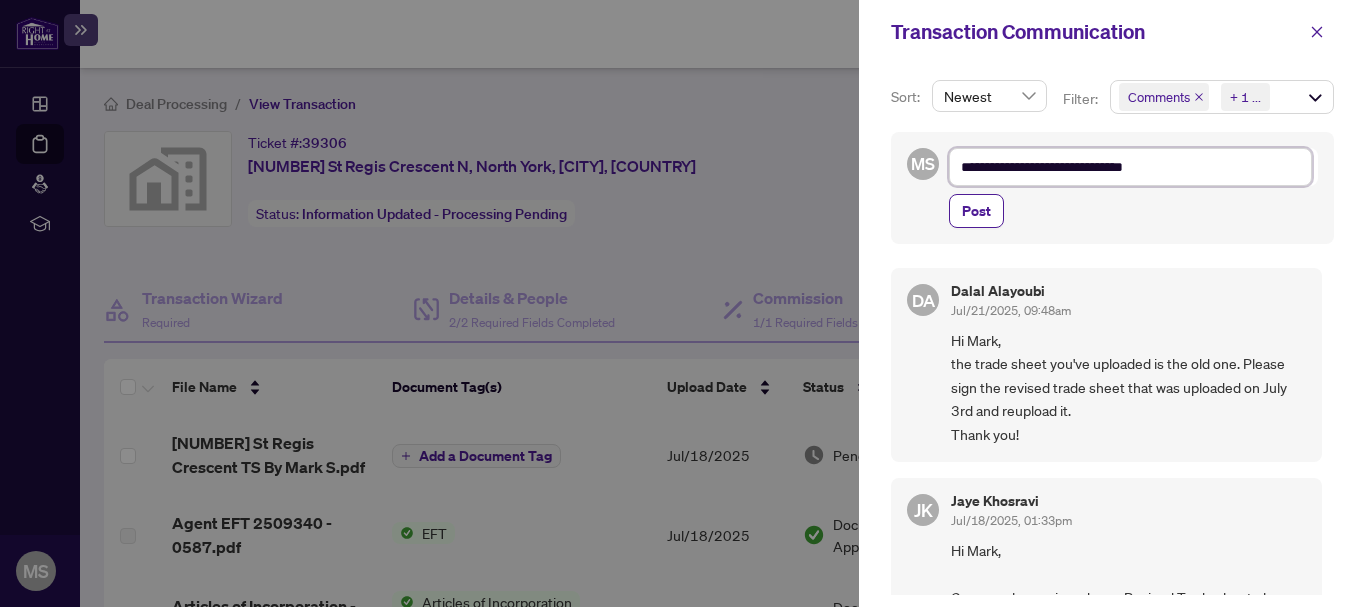 type on "**********" 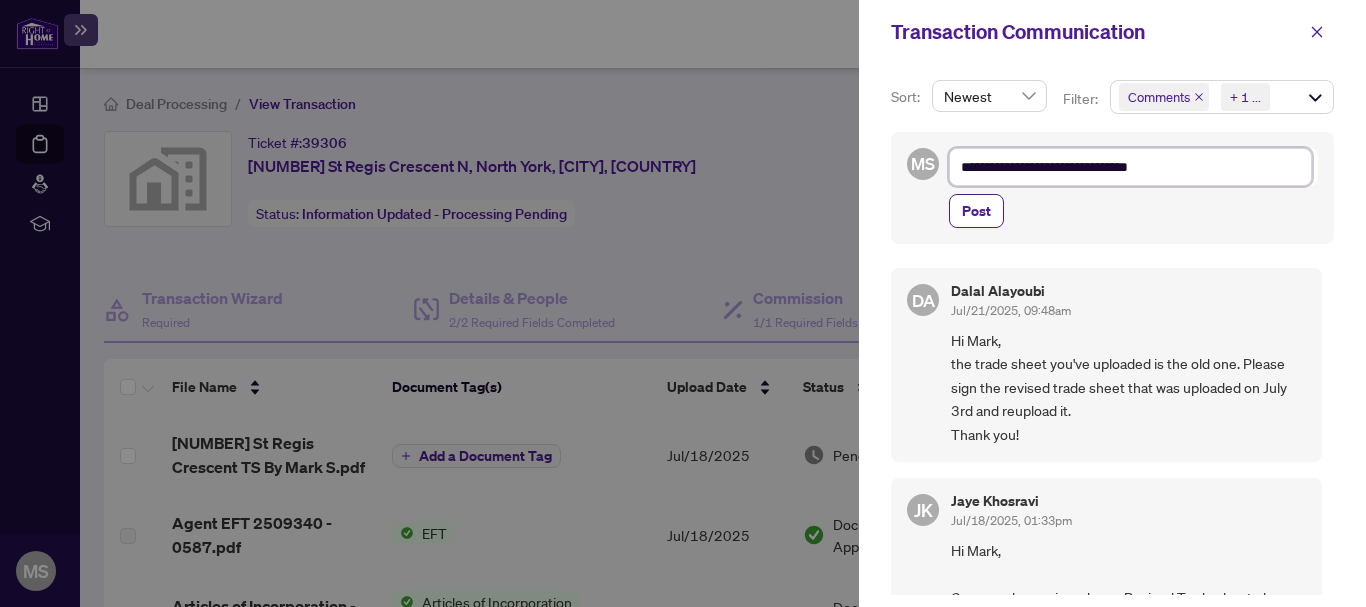 type on "**********" 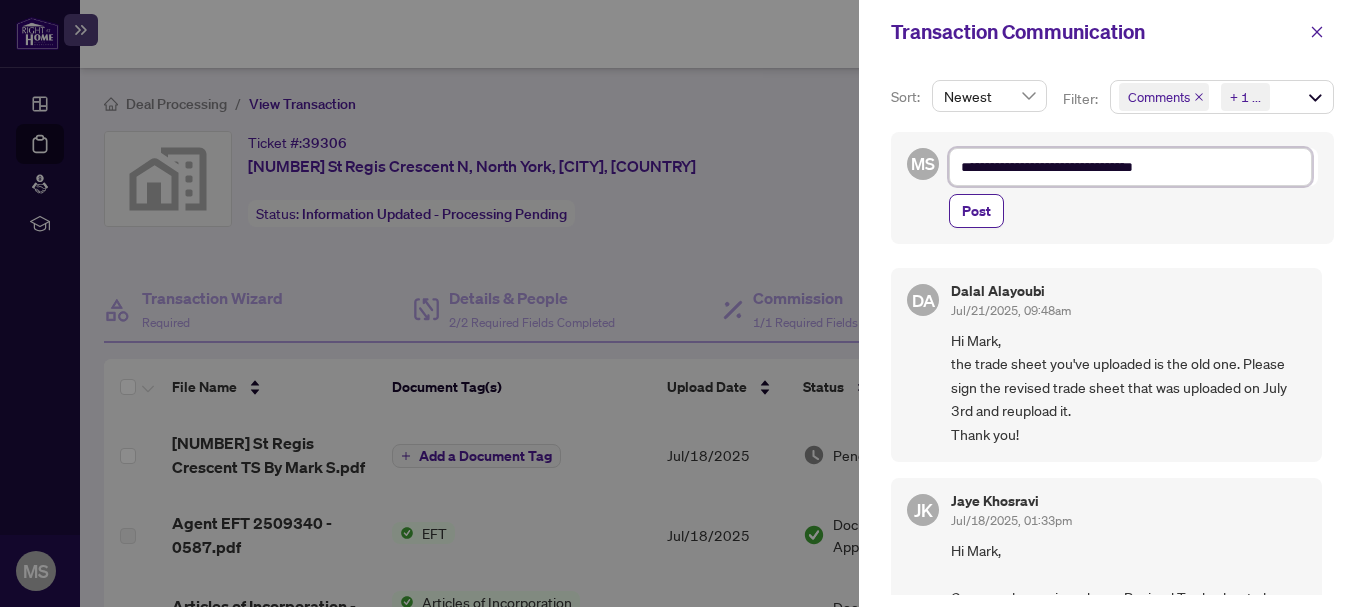 type on "**********" 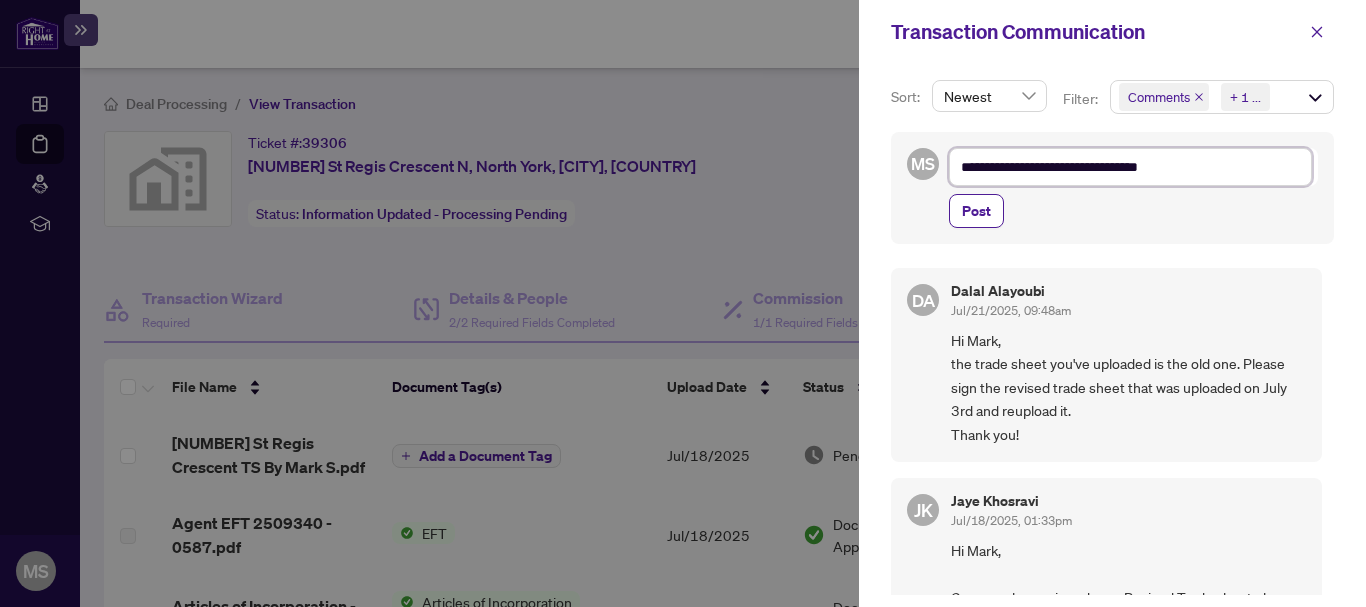 type on "**********" 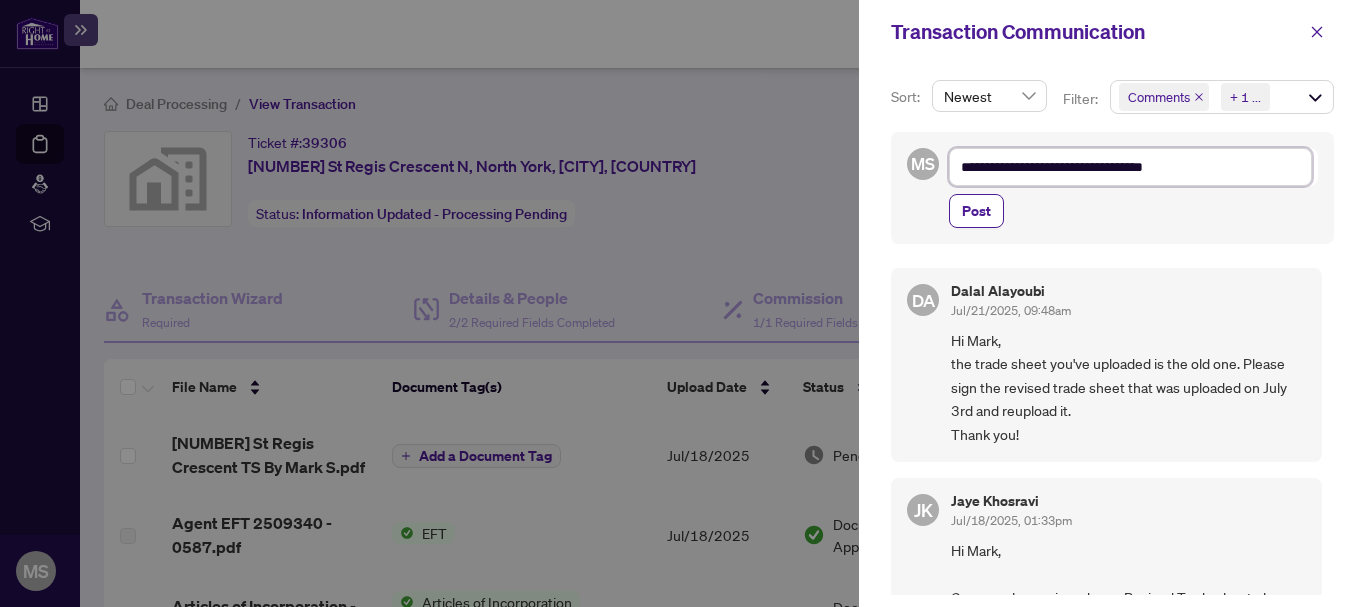 type on "**********" 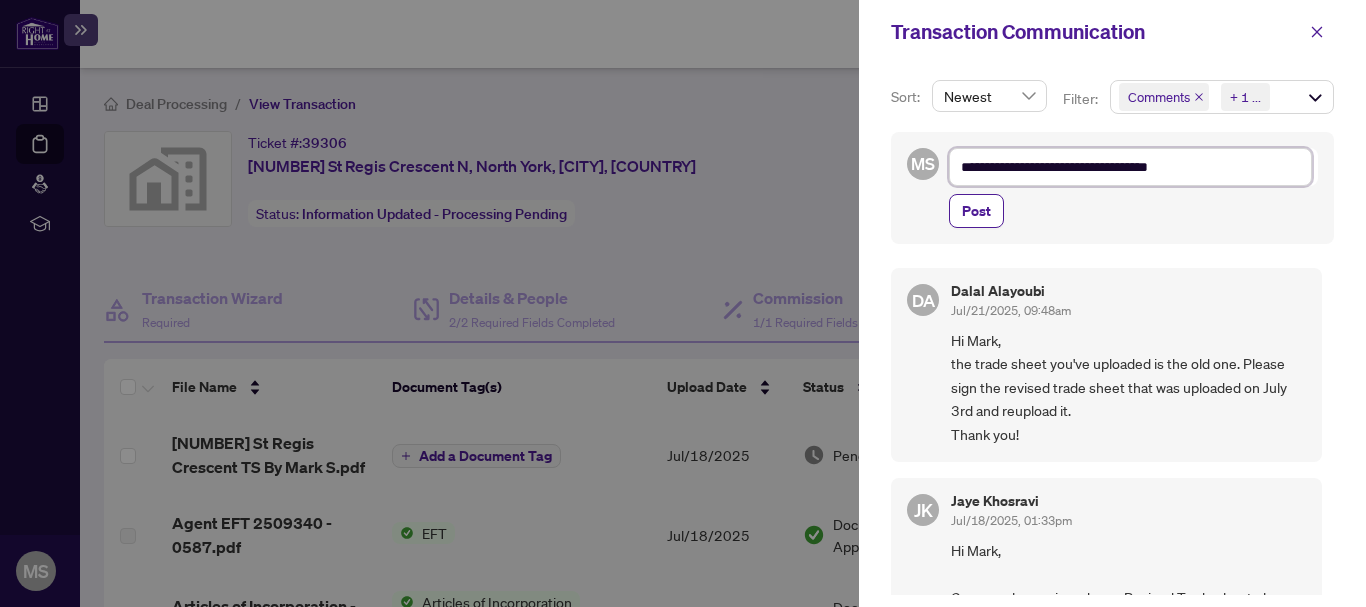 type on "**********" 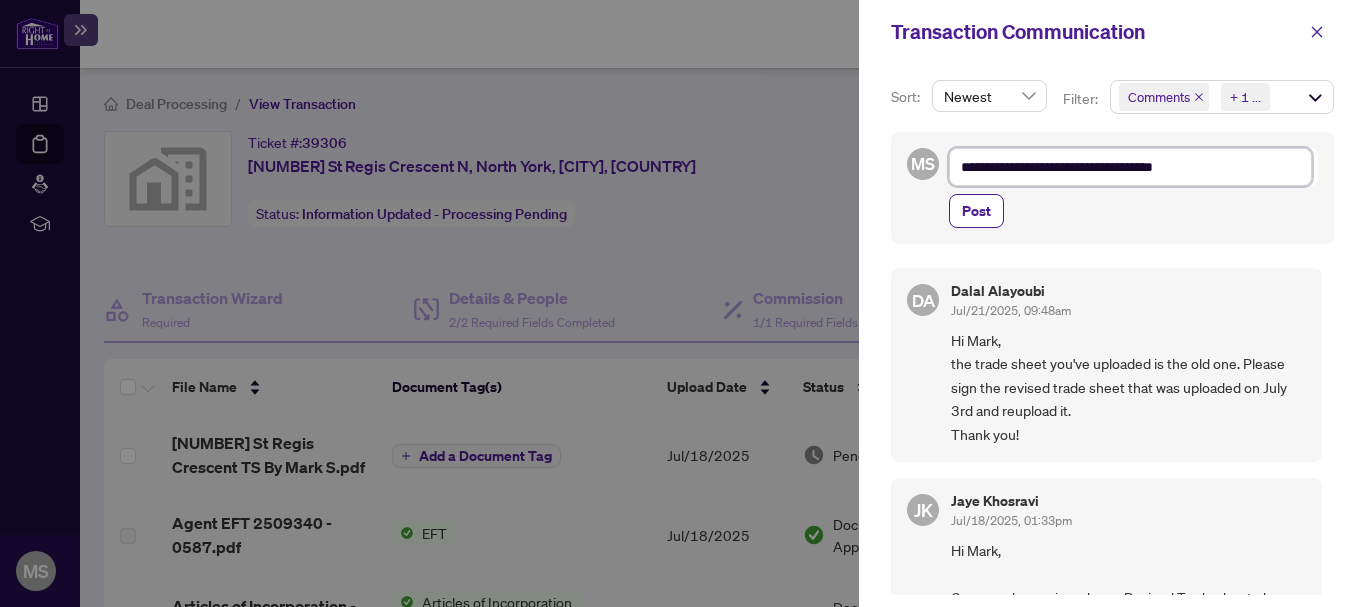 type on "**********" 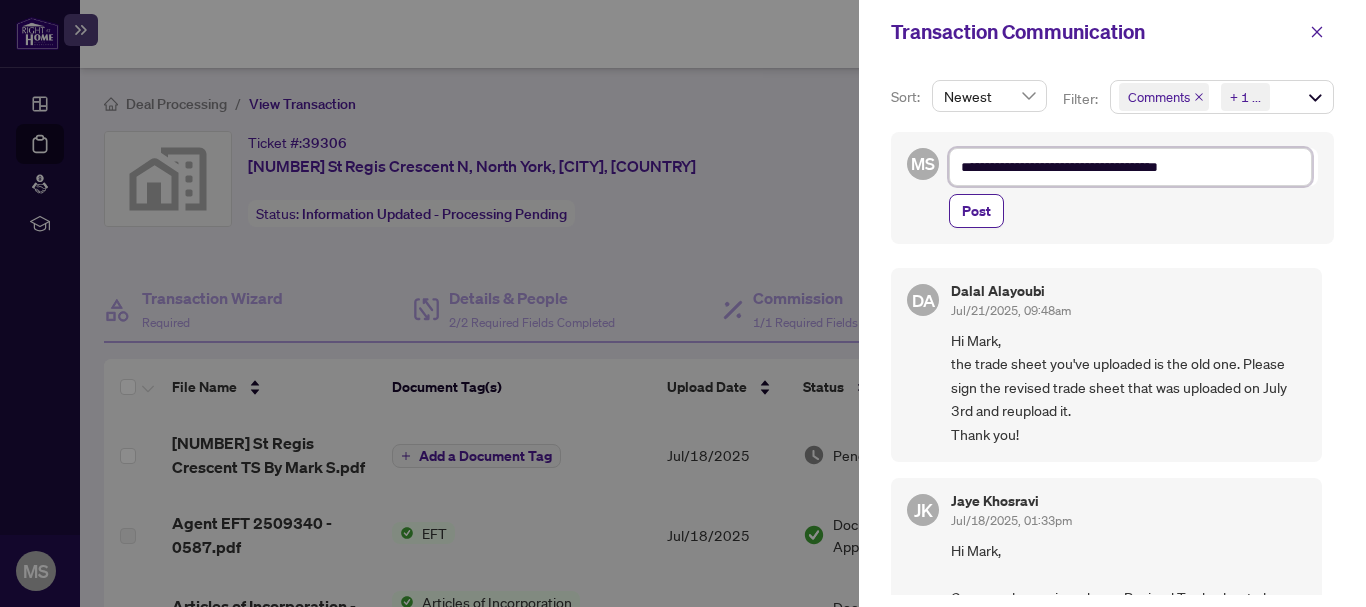type on "**********" 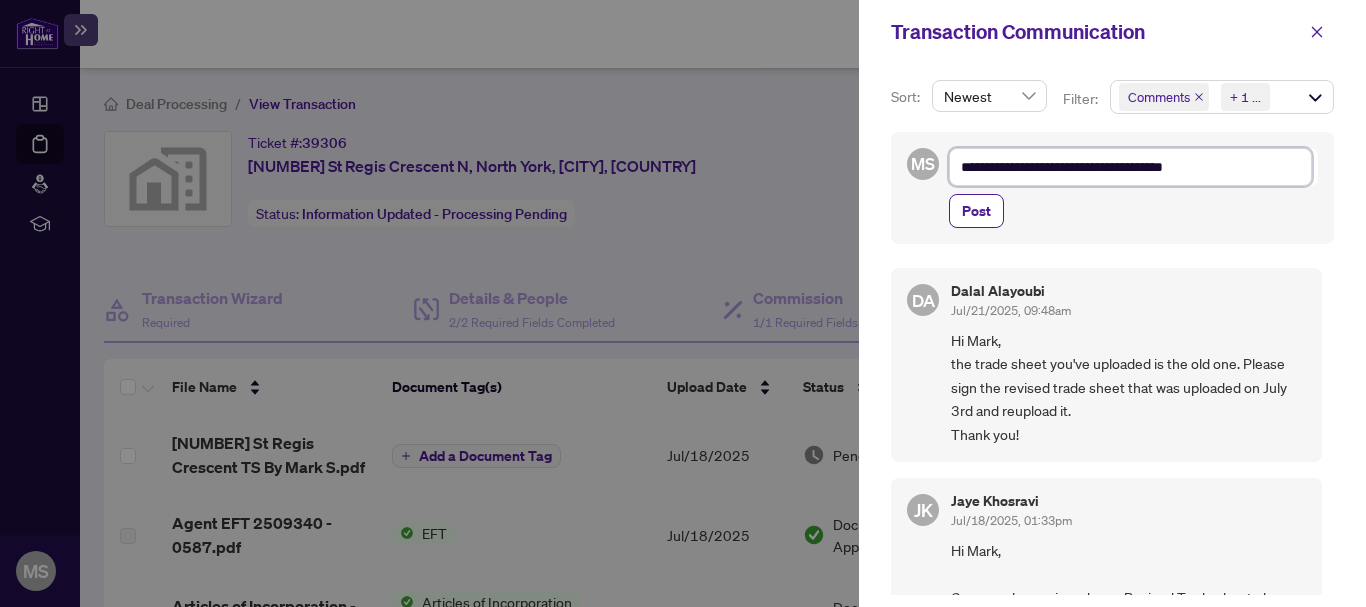 type on "**********" 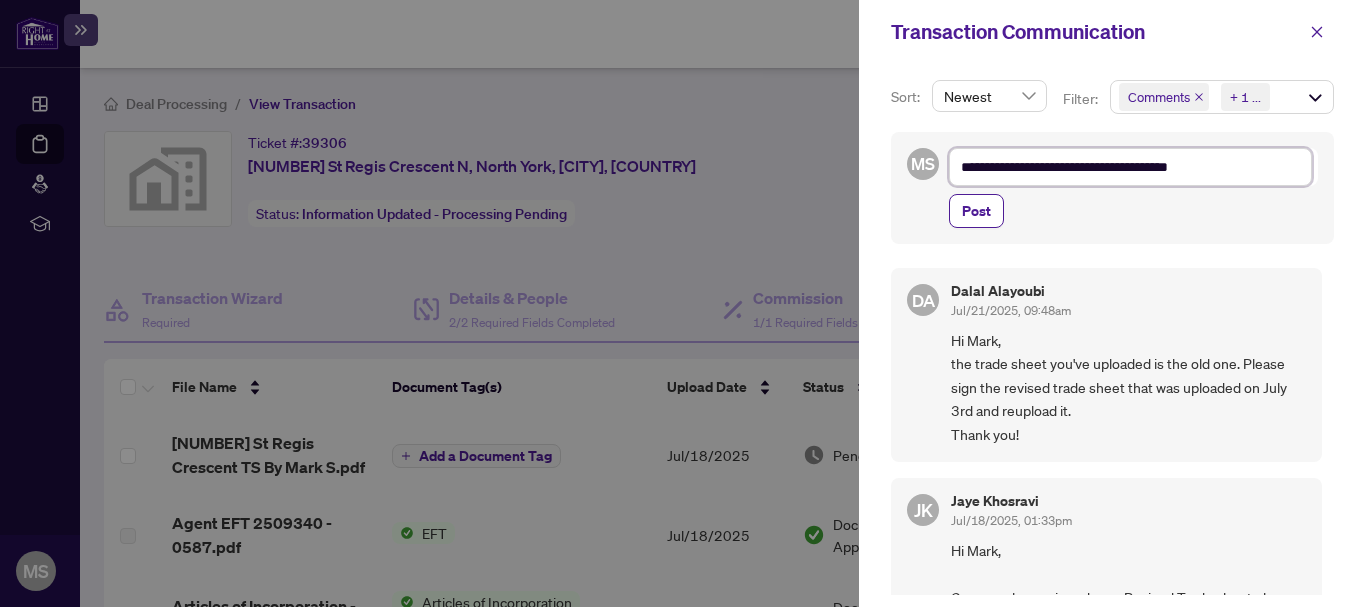 type on "**********" 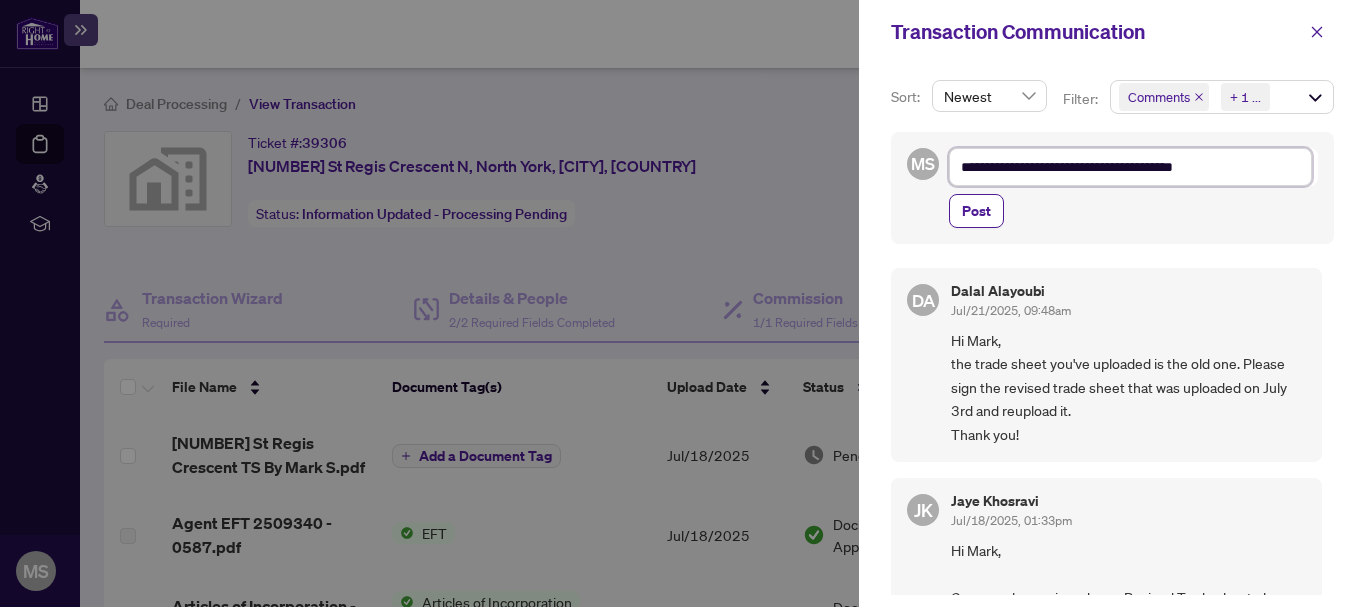 type on "**********" 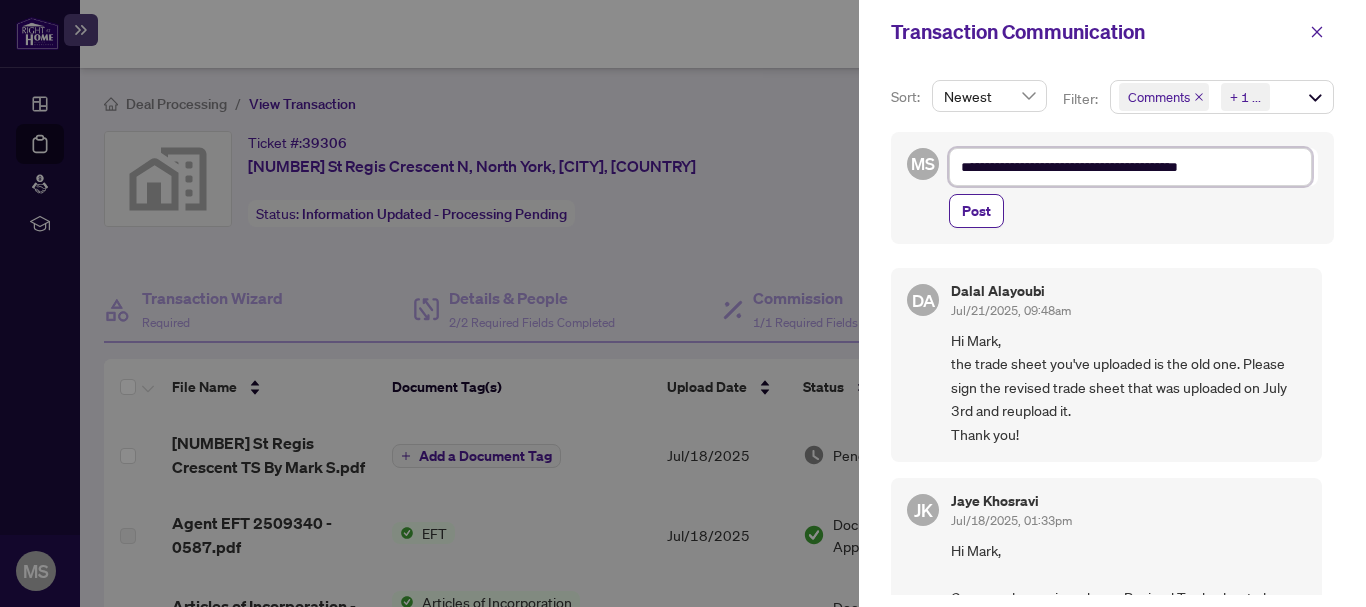 type on "**********" 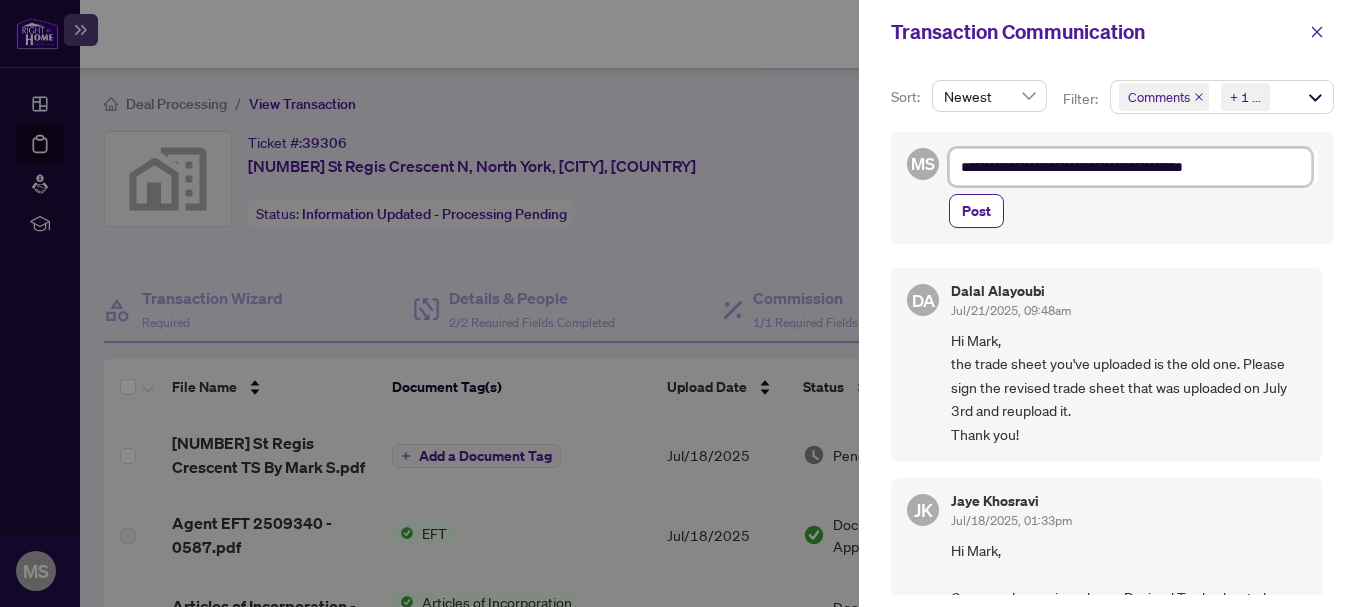 type on "**********" 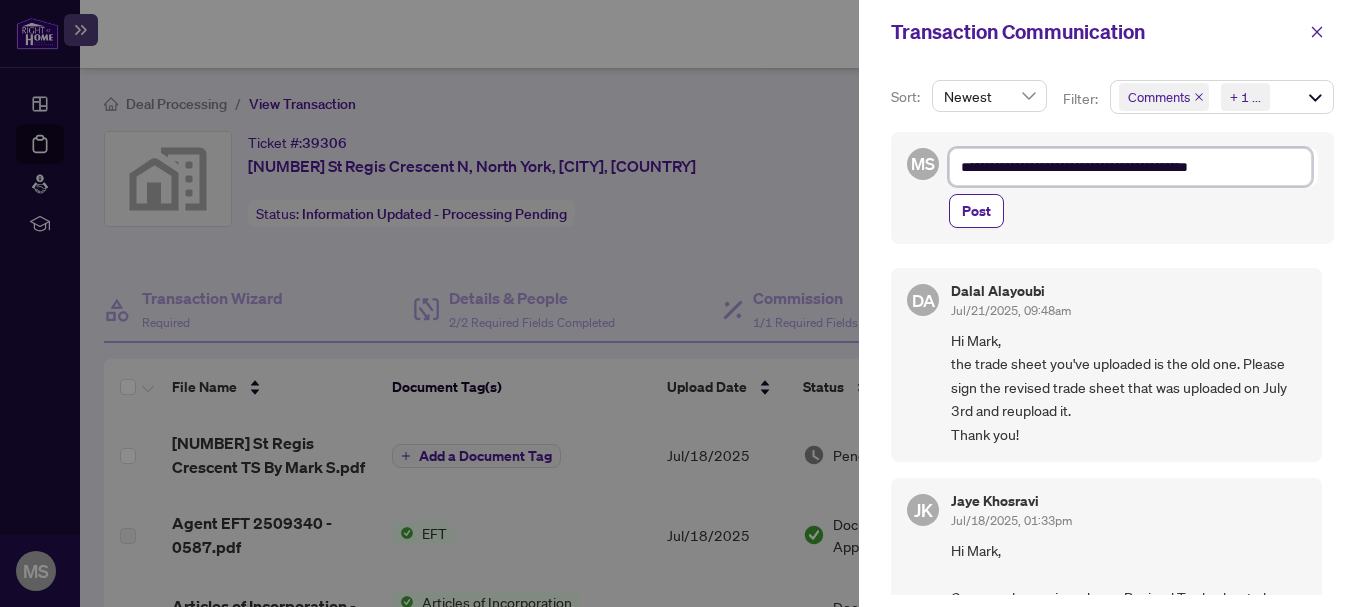 click on "**********" at bounding box center (1130, 167) 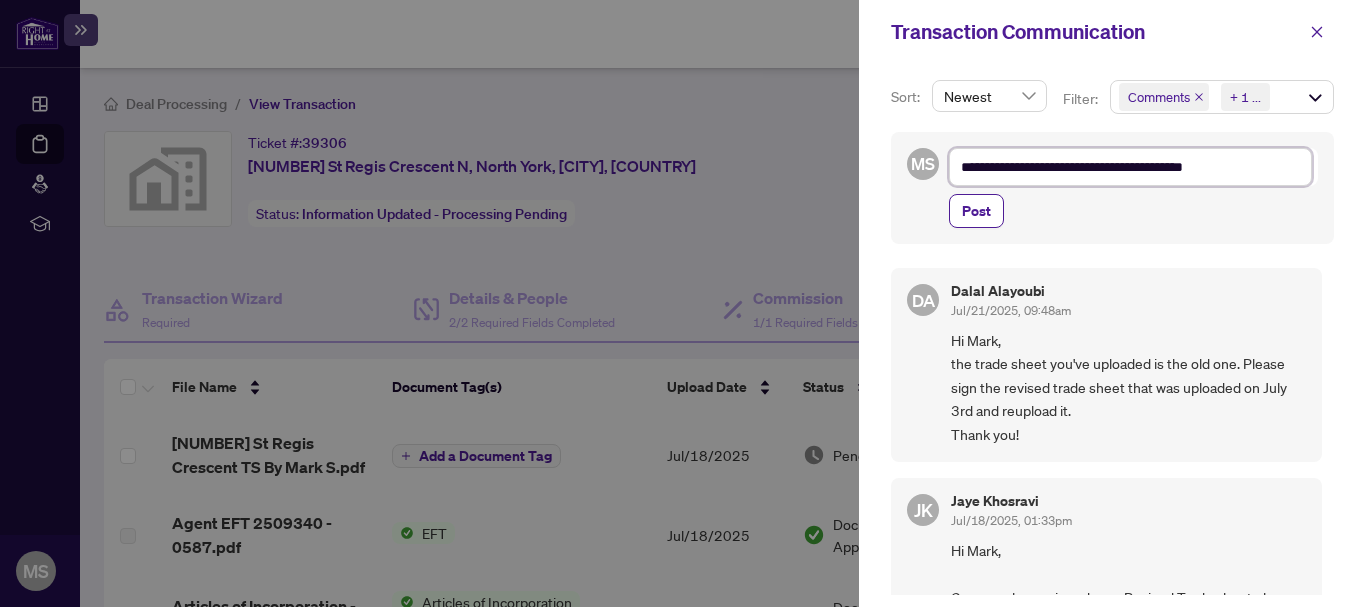click on "**********" at bounding box center (1130, 167) 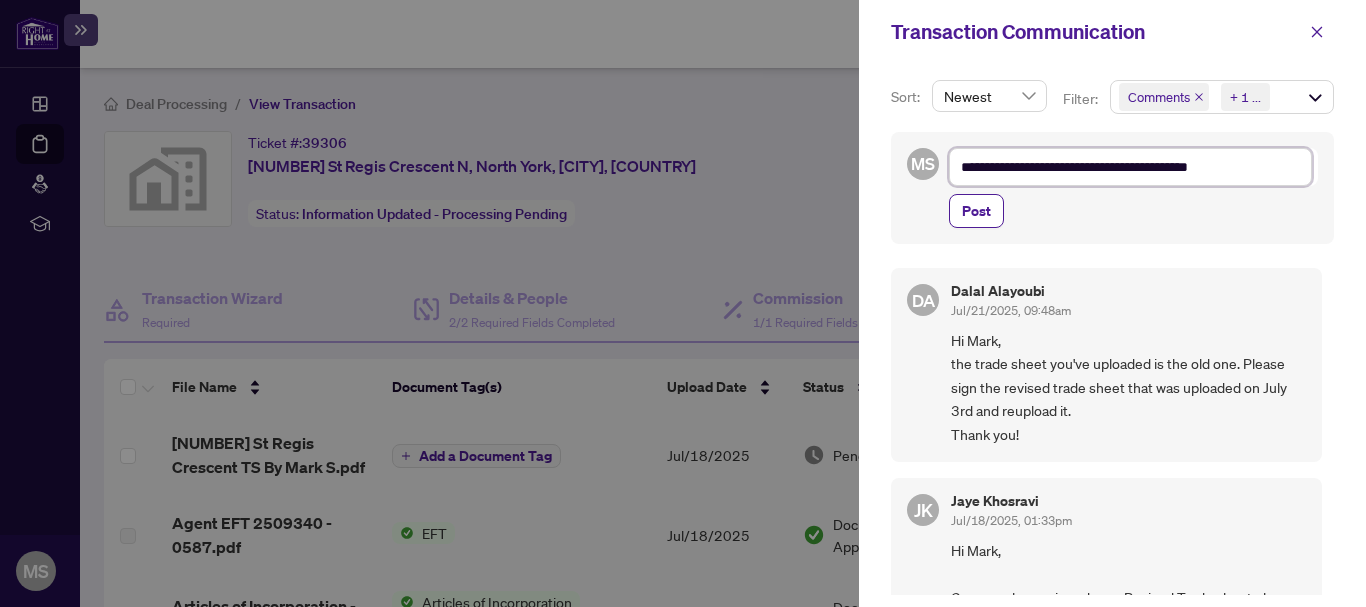 type on "**********" 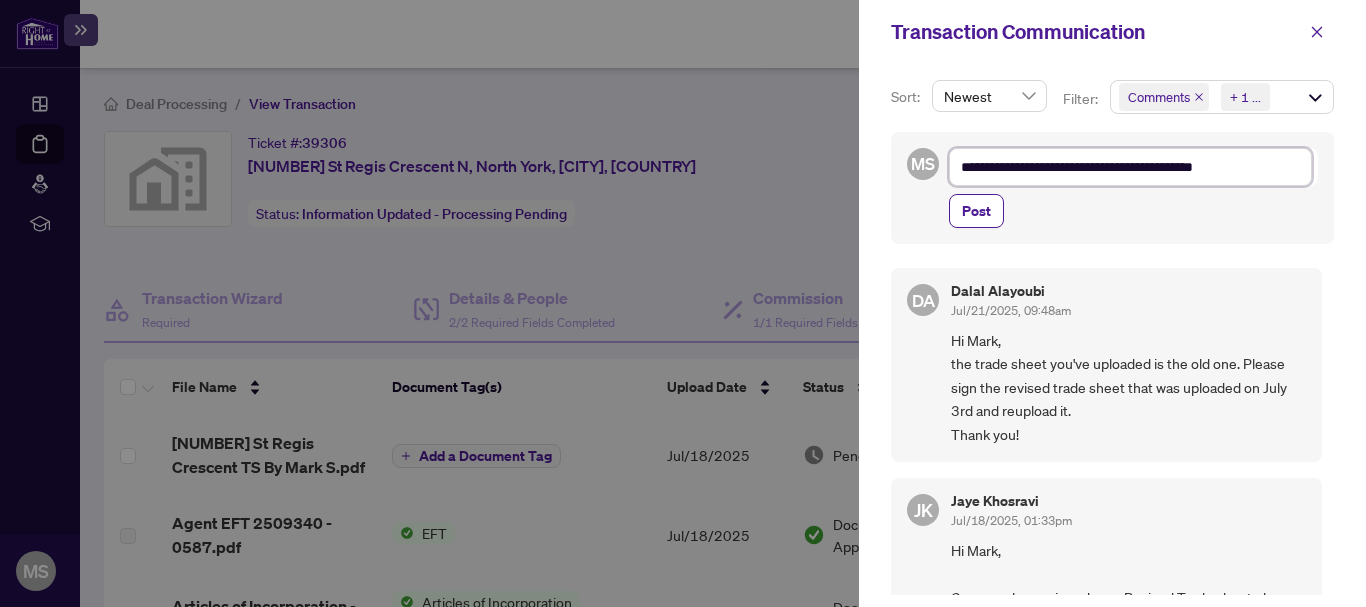 type on "**********" 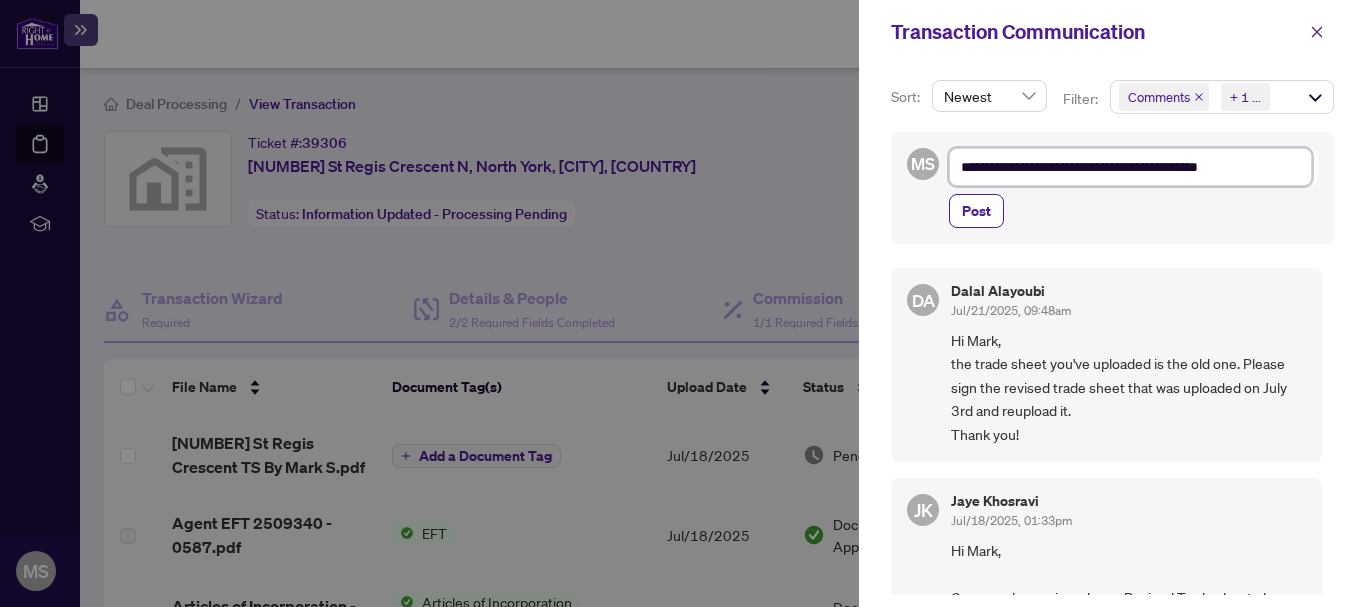 type on "**********" 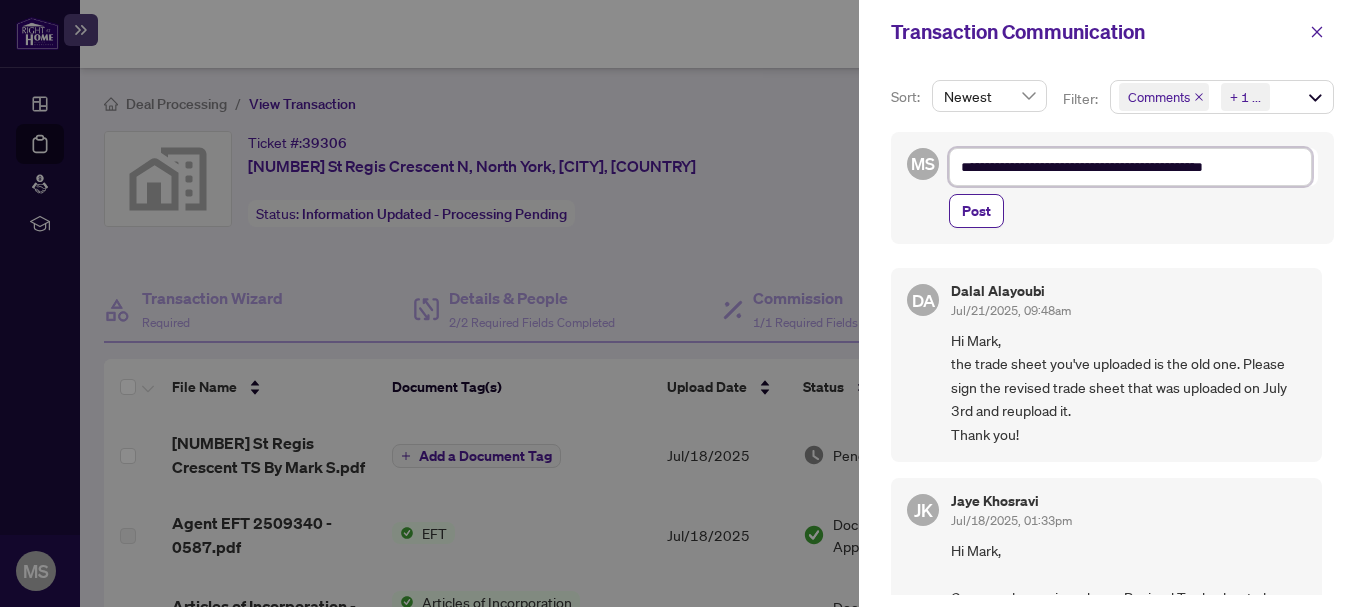 type on "**********" 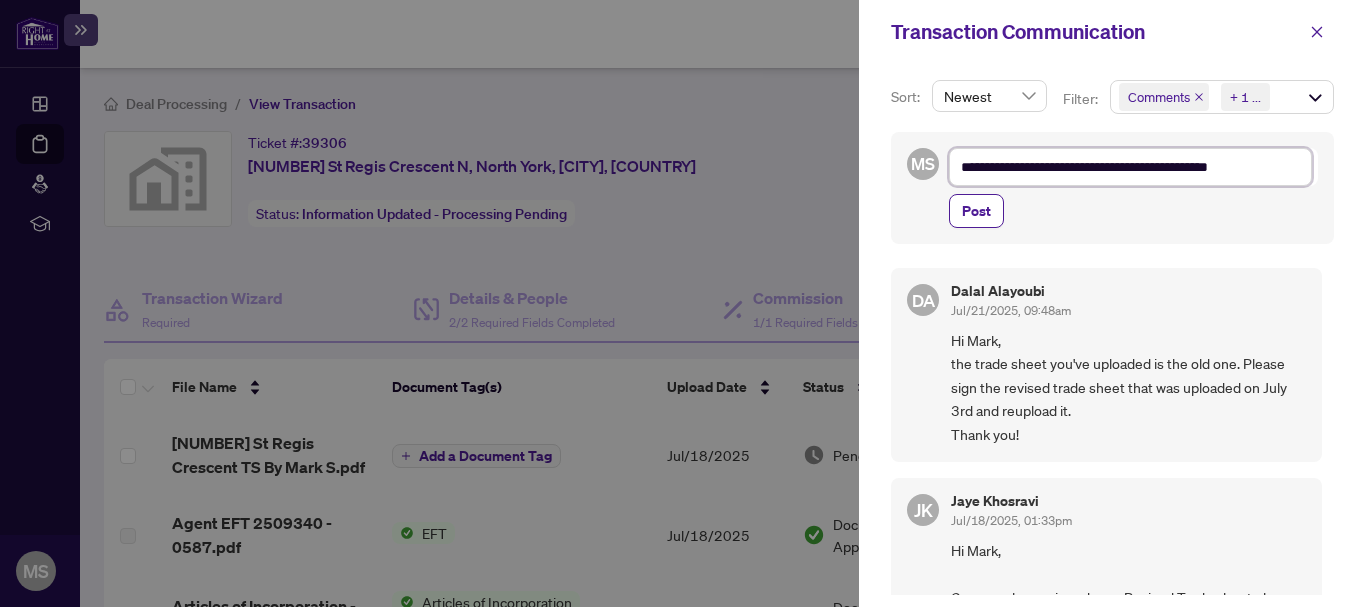 type on "**********" 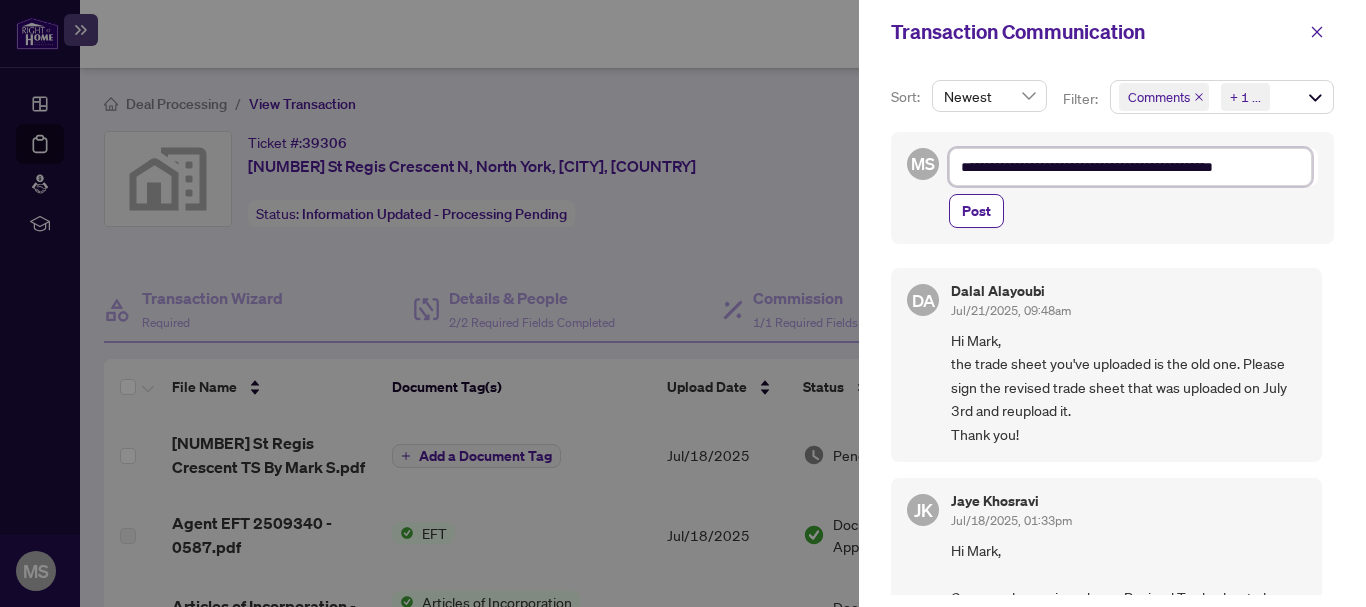 type on "**********" 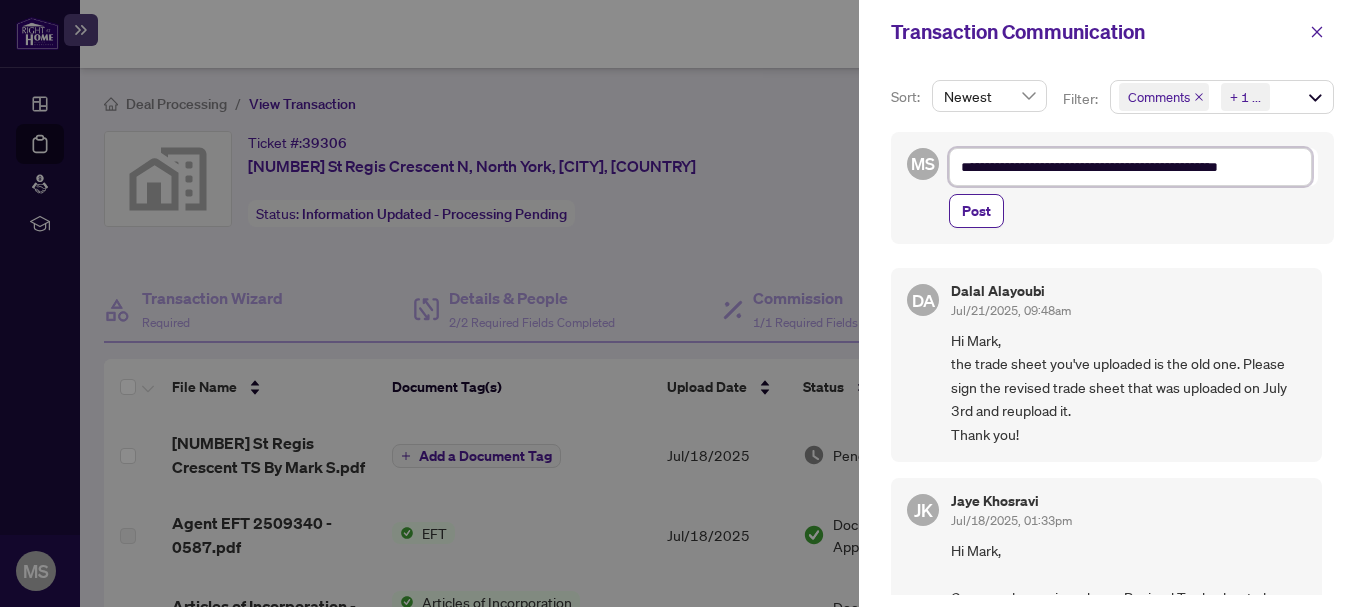 type on "**********" 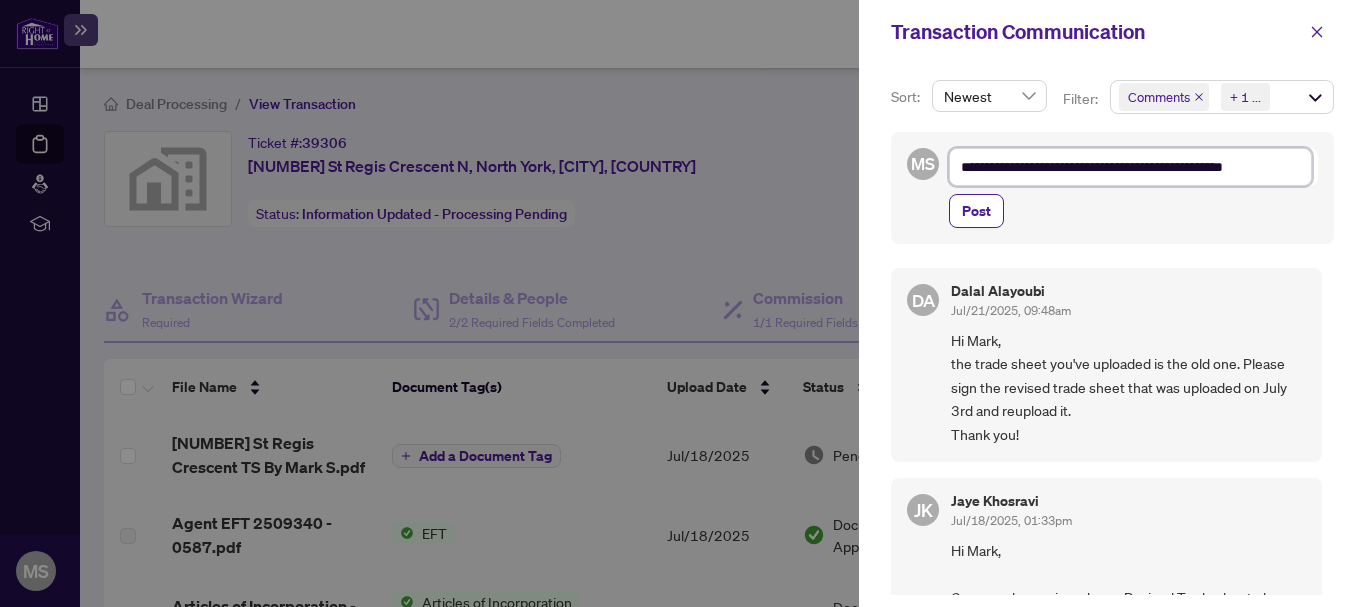 type on "**********" 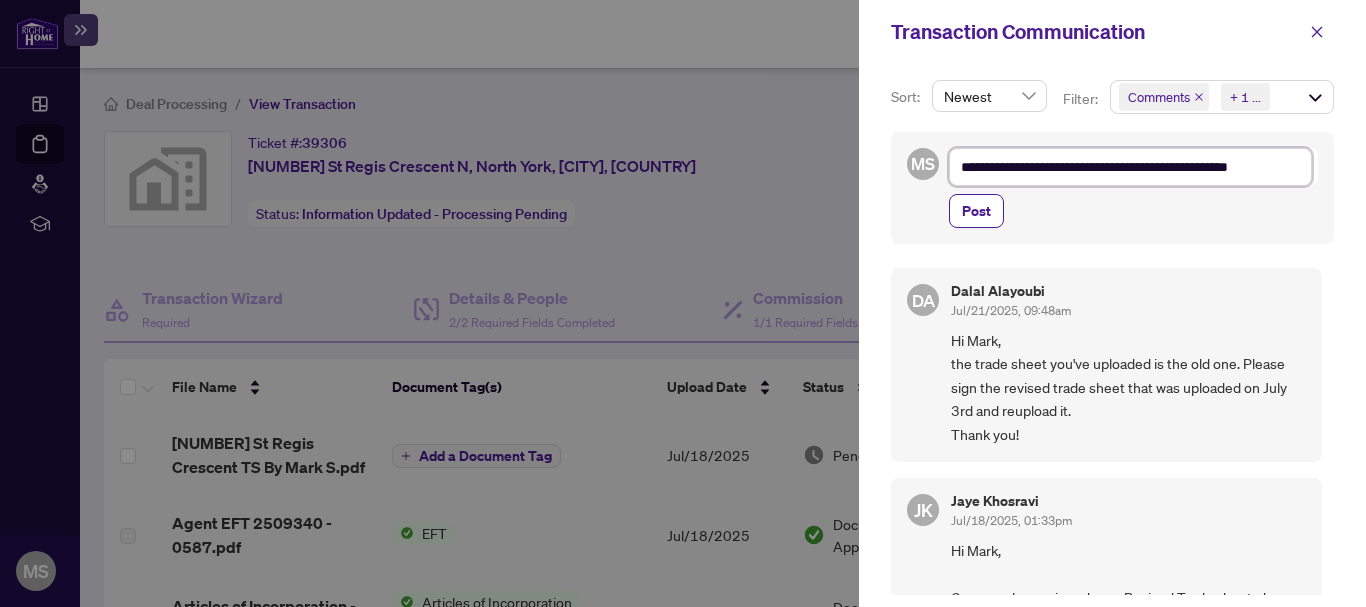 type on "**********" 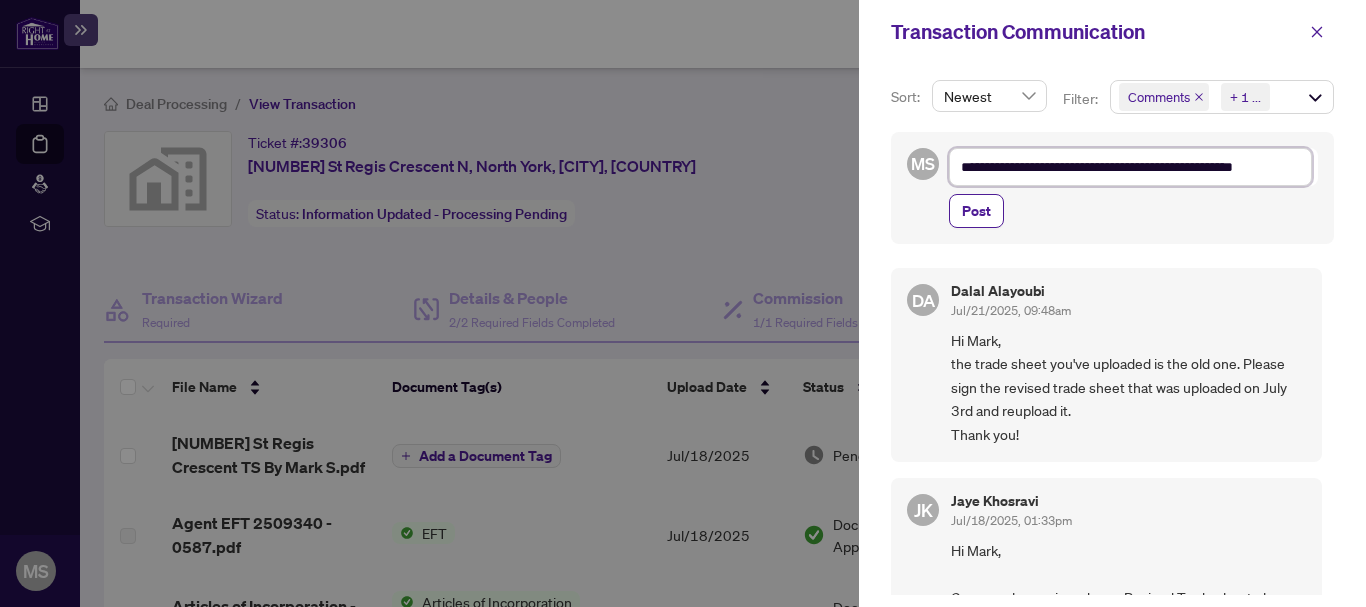 type on "**********" 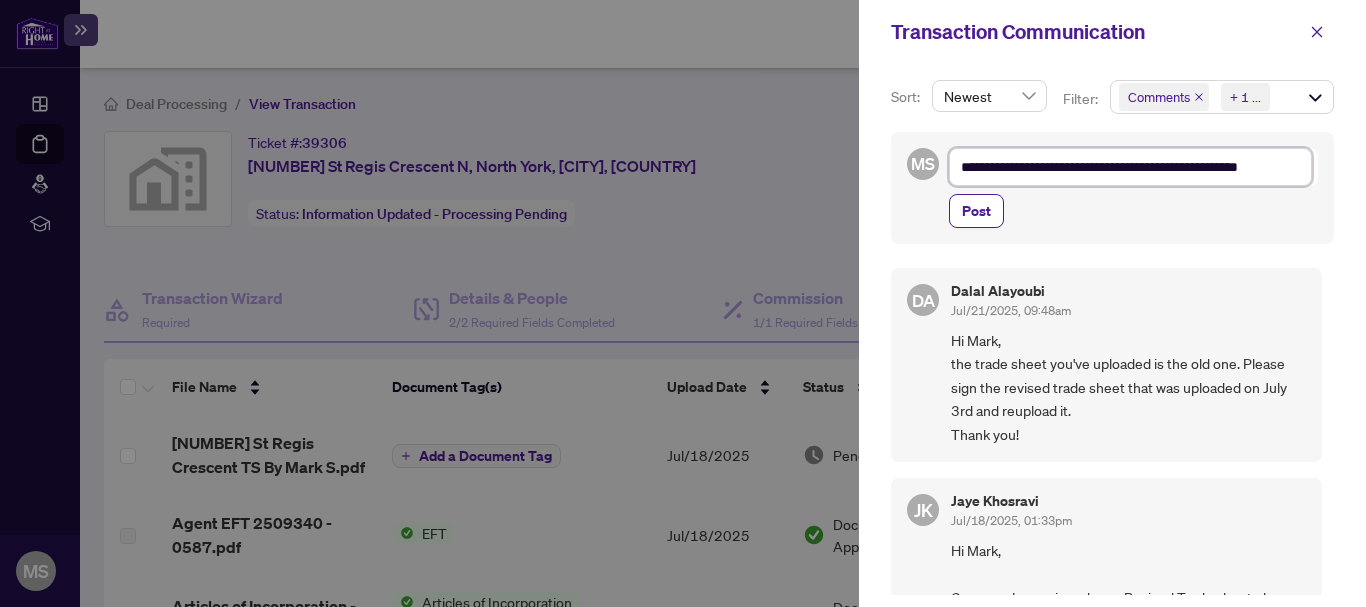 type on "**********" 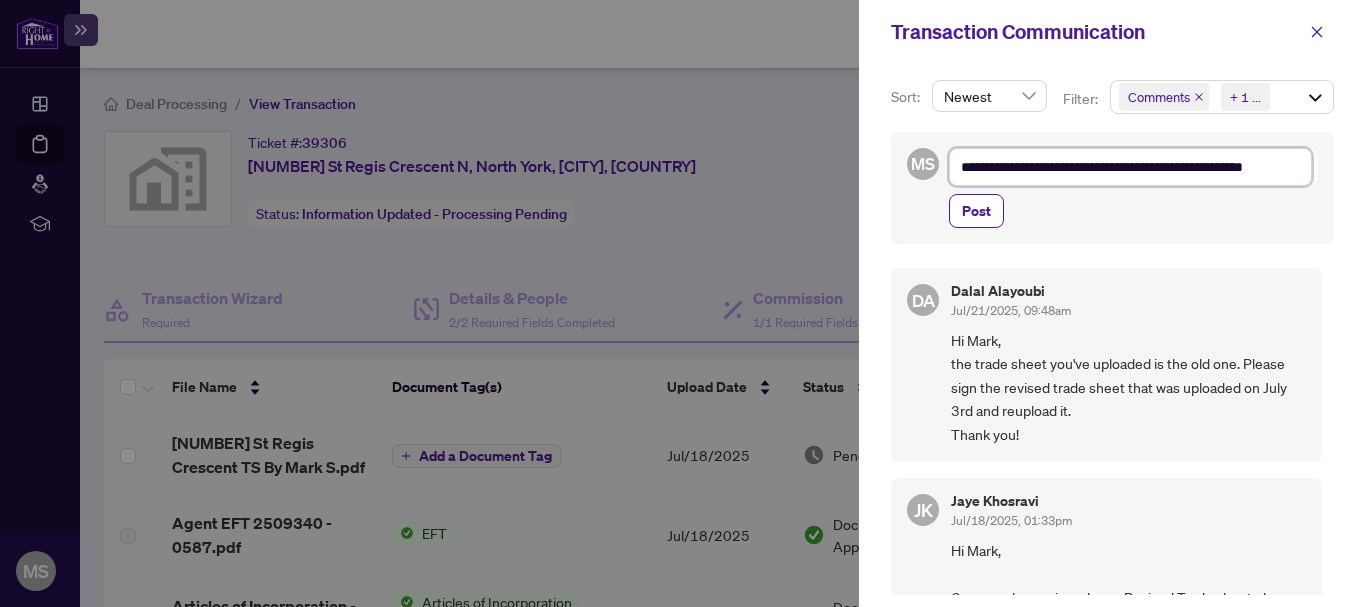 type on "**********" 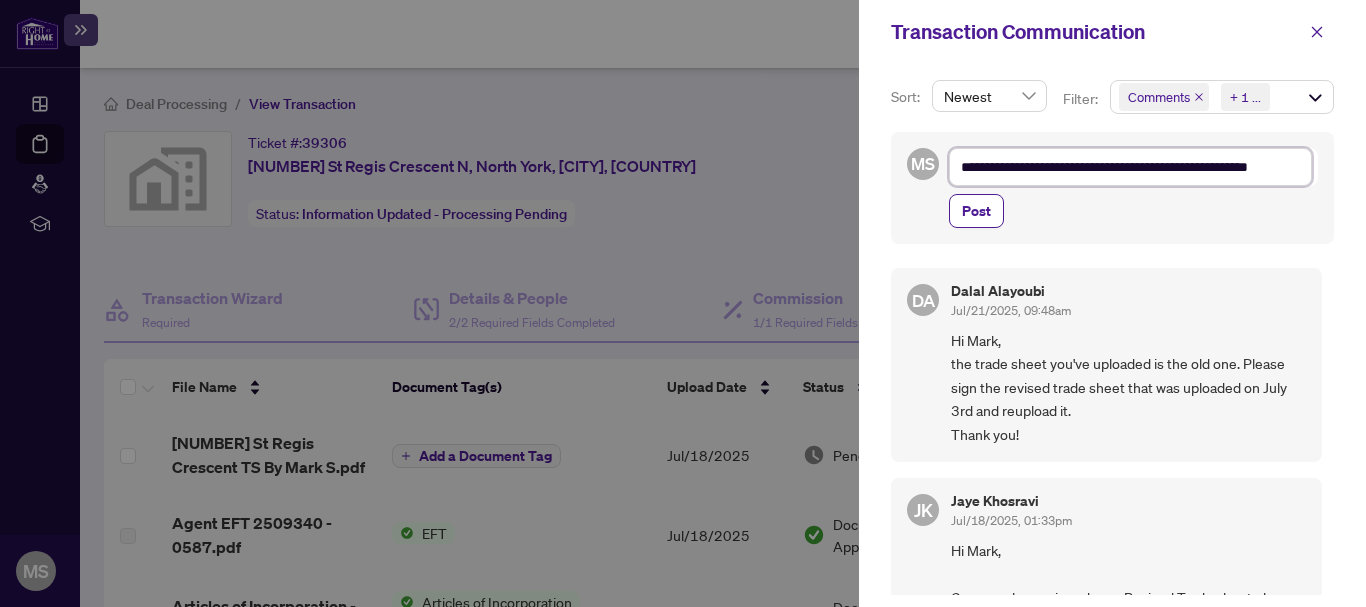type on "**********" 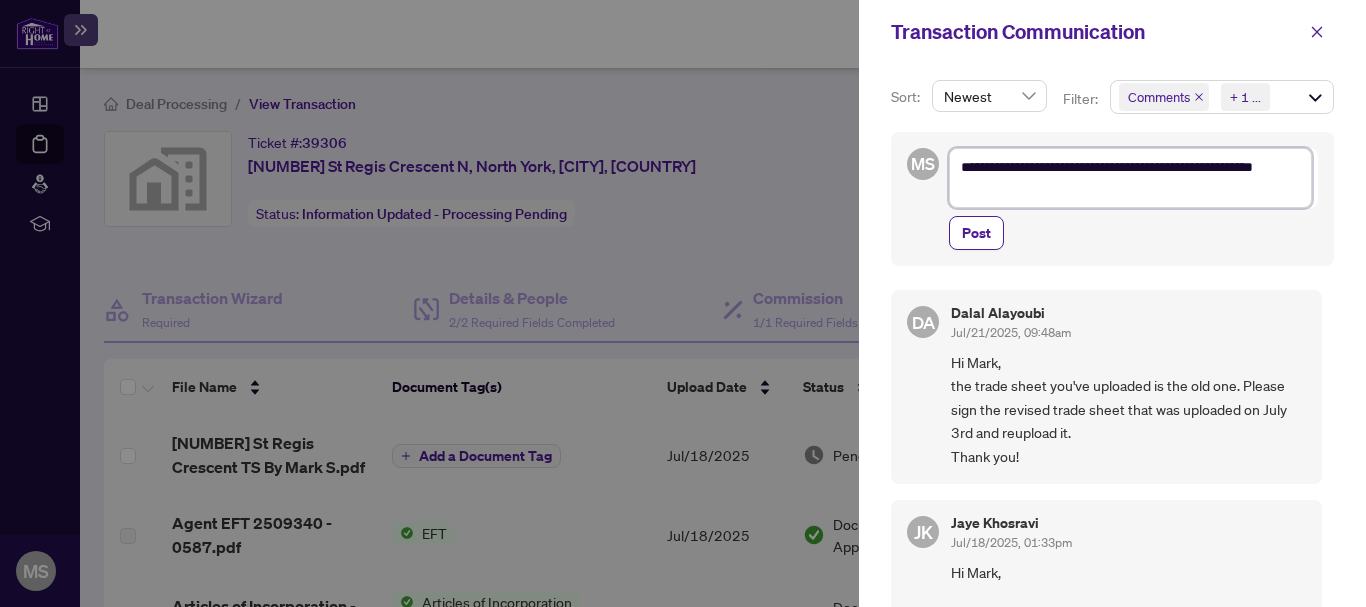 type on "**********" 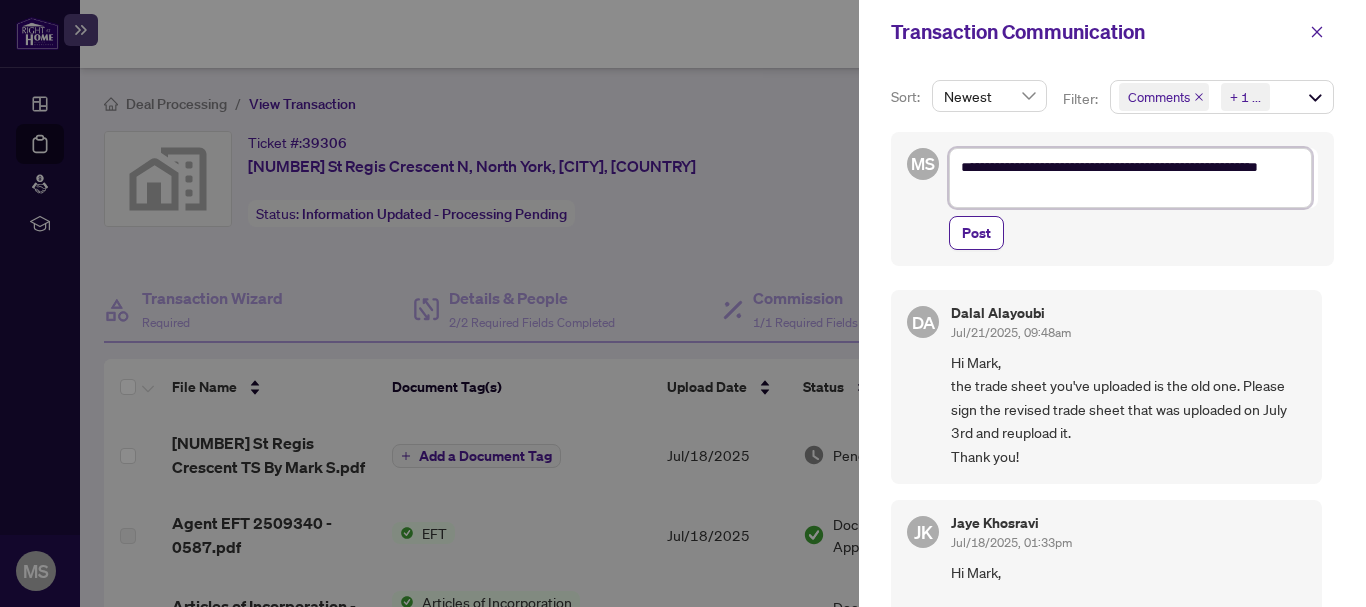 type on "**********" 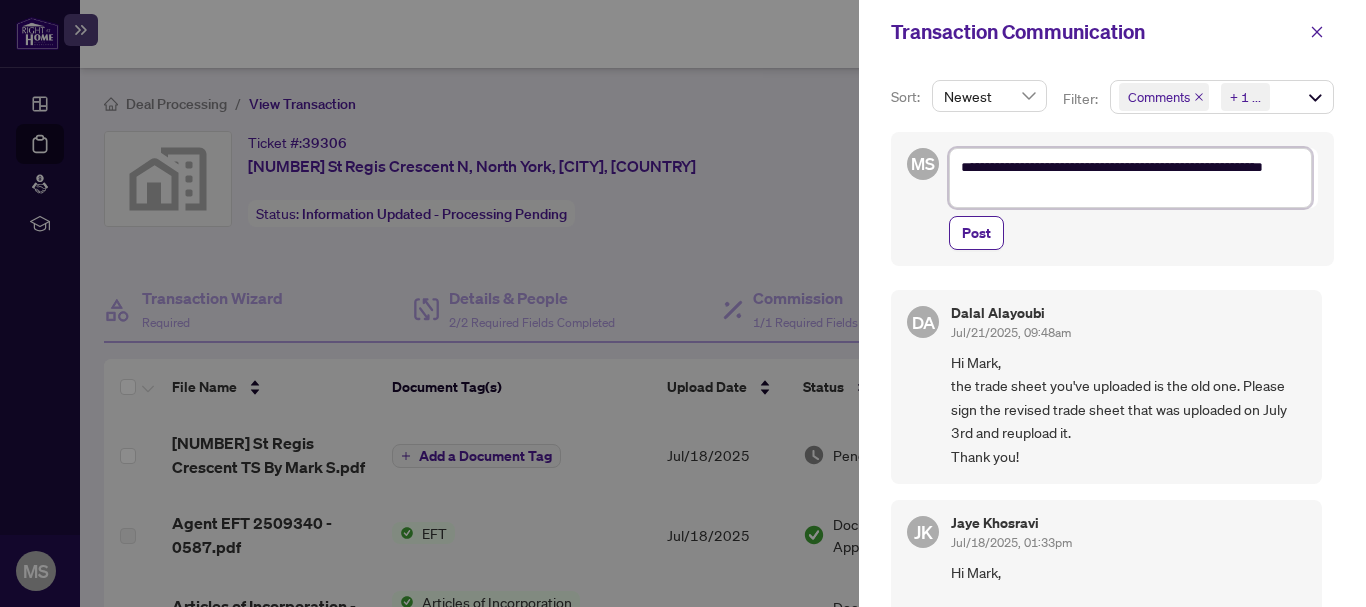 type on "**********" 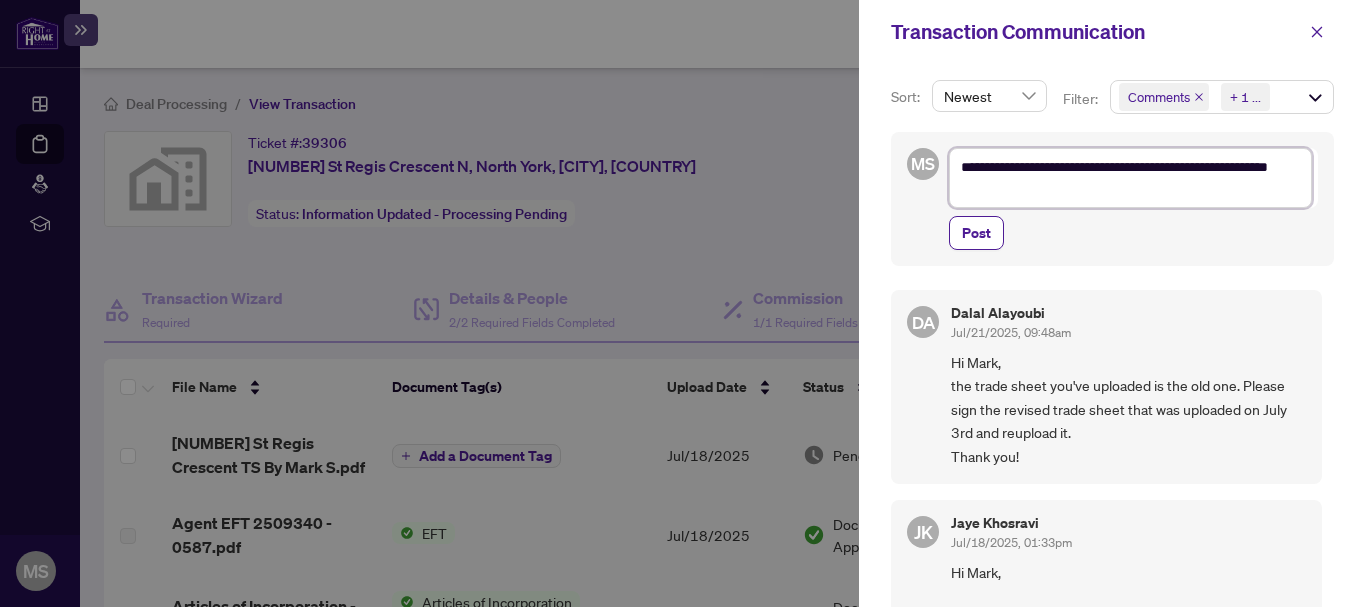 type on "**********" 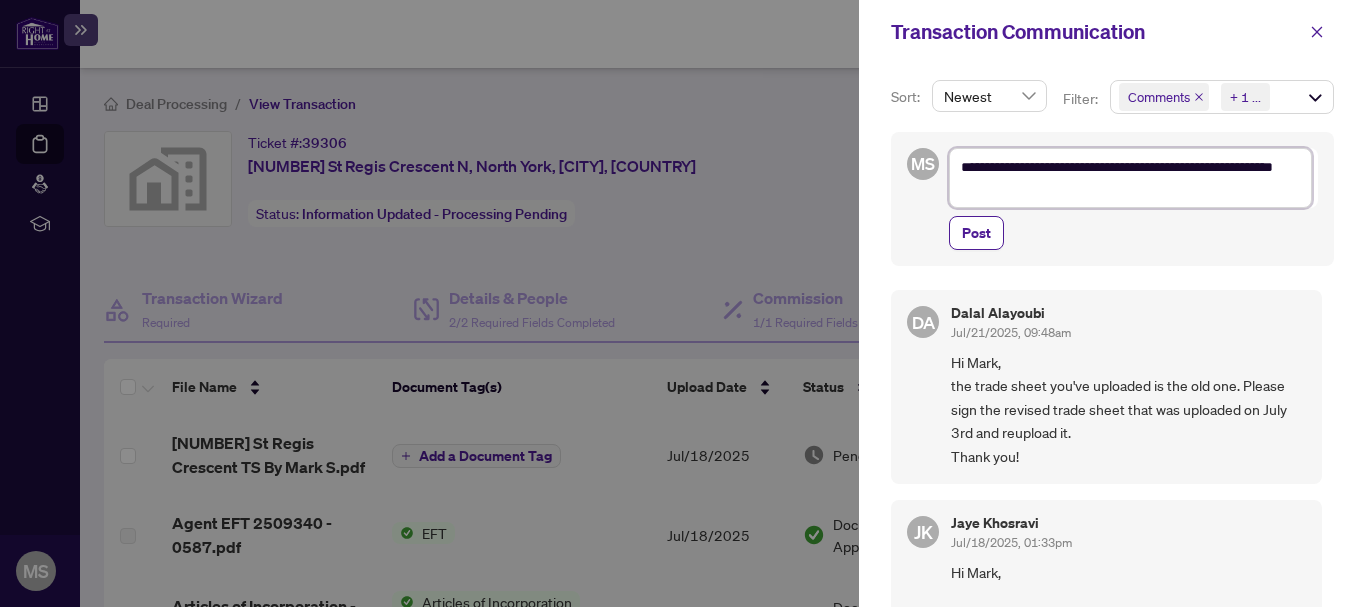 type on "**********" 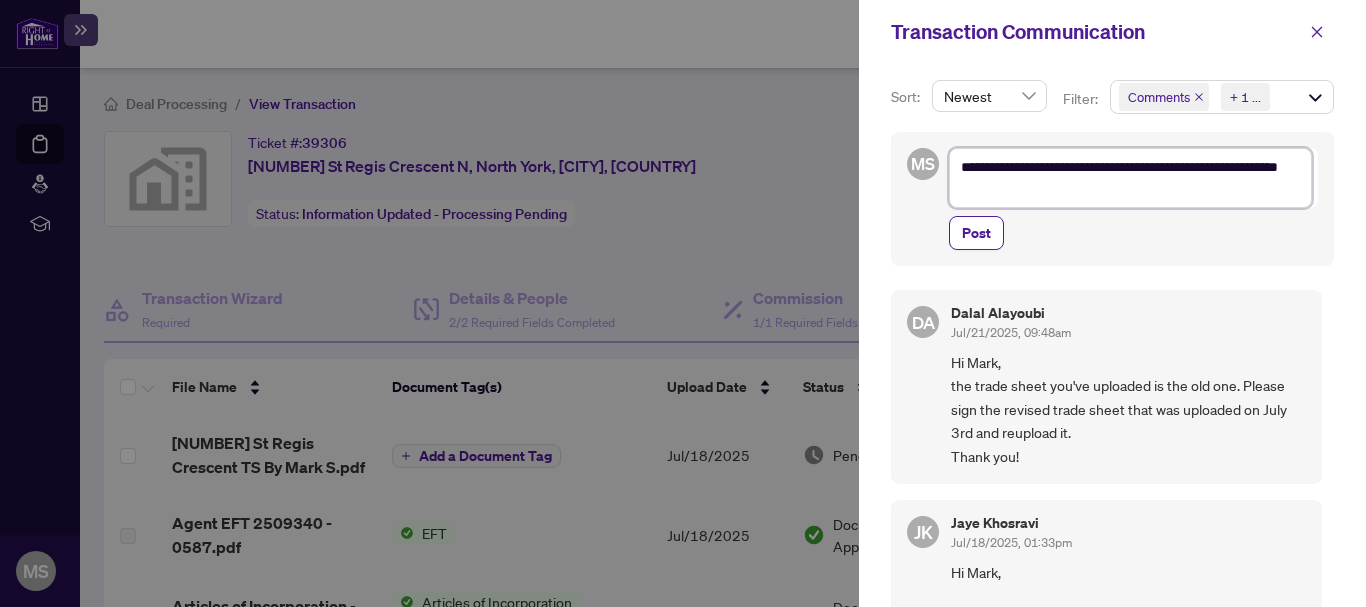type on "**********" 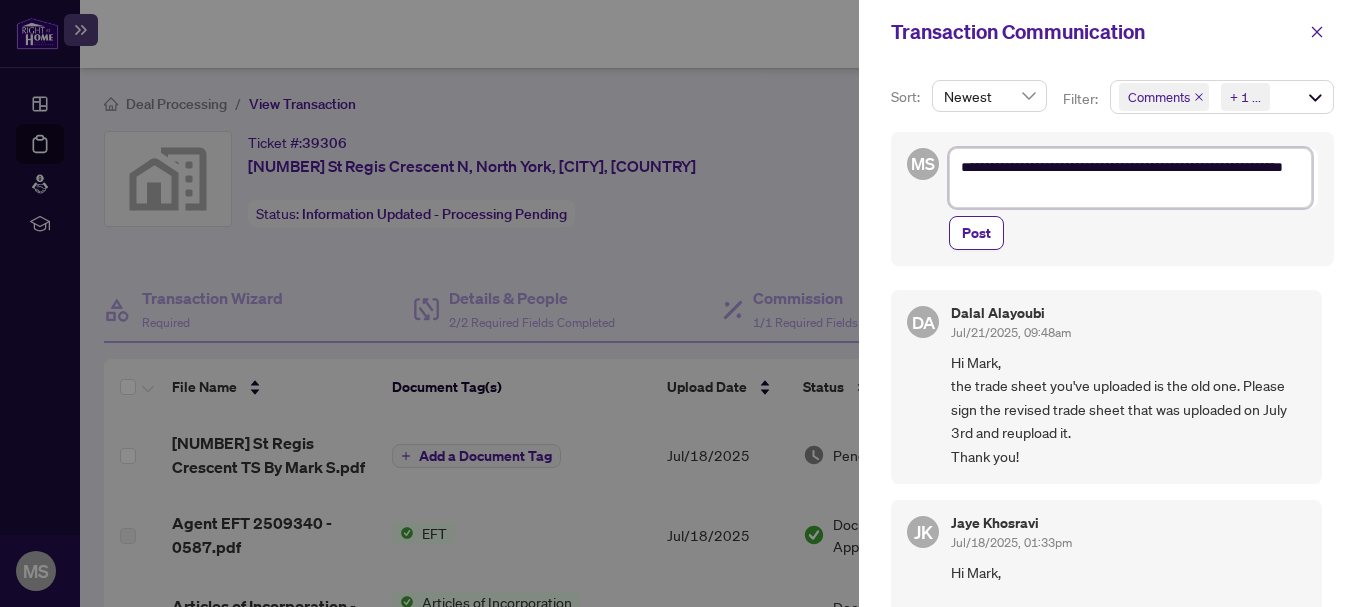 type on "**********" 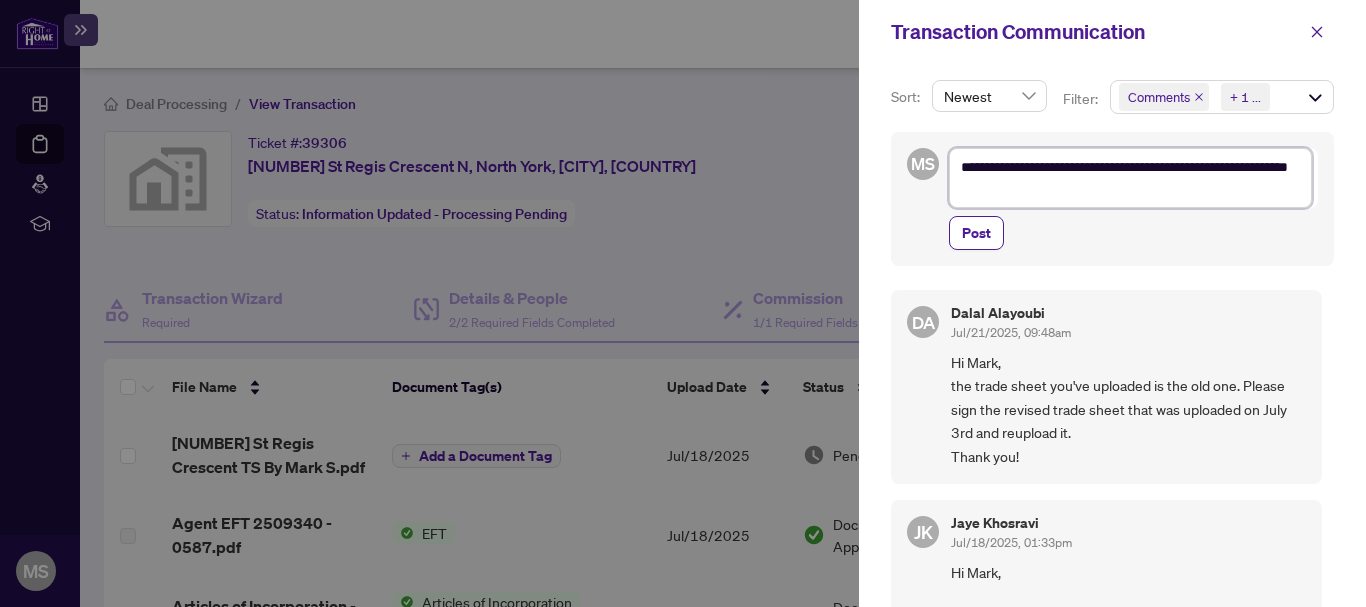 type on "**********" 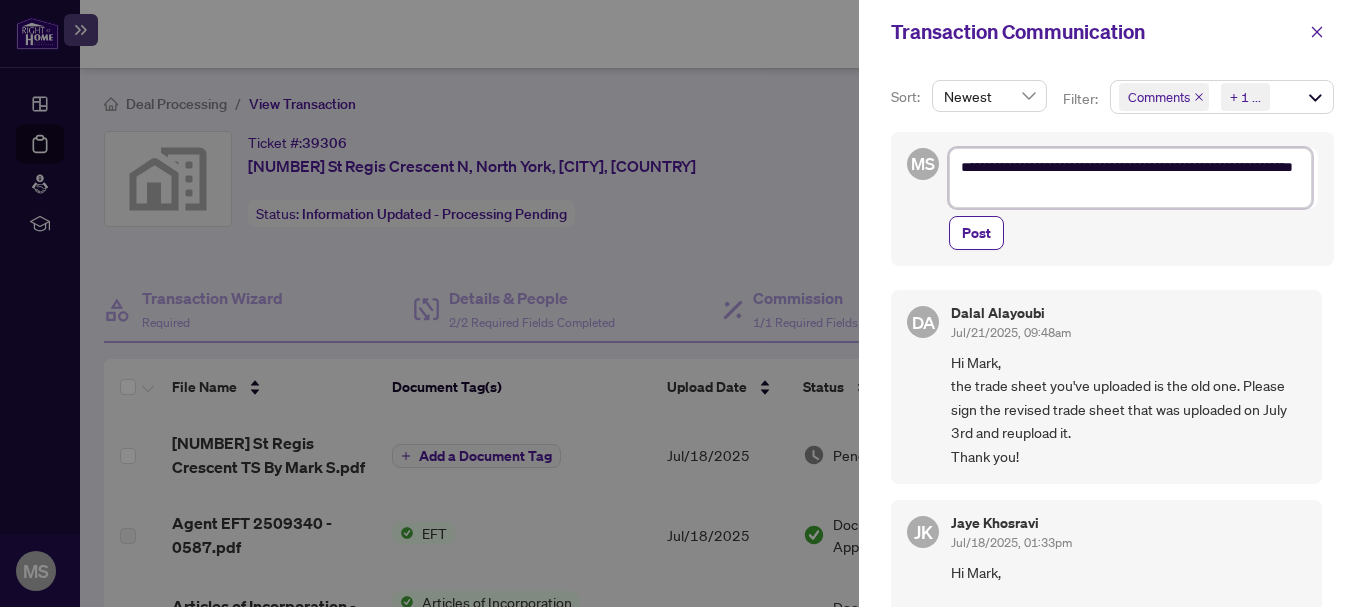 type on "**********" 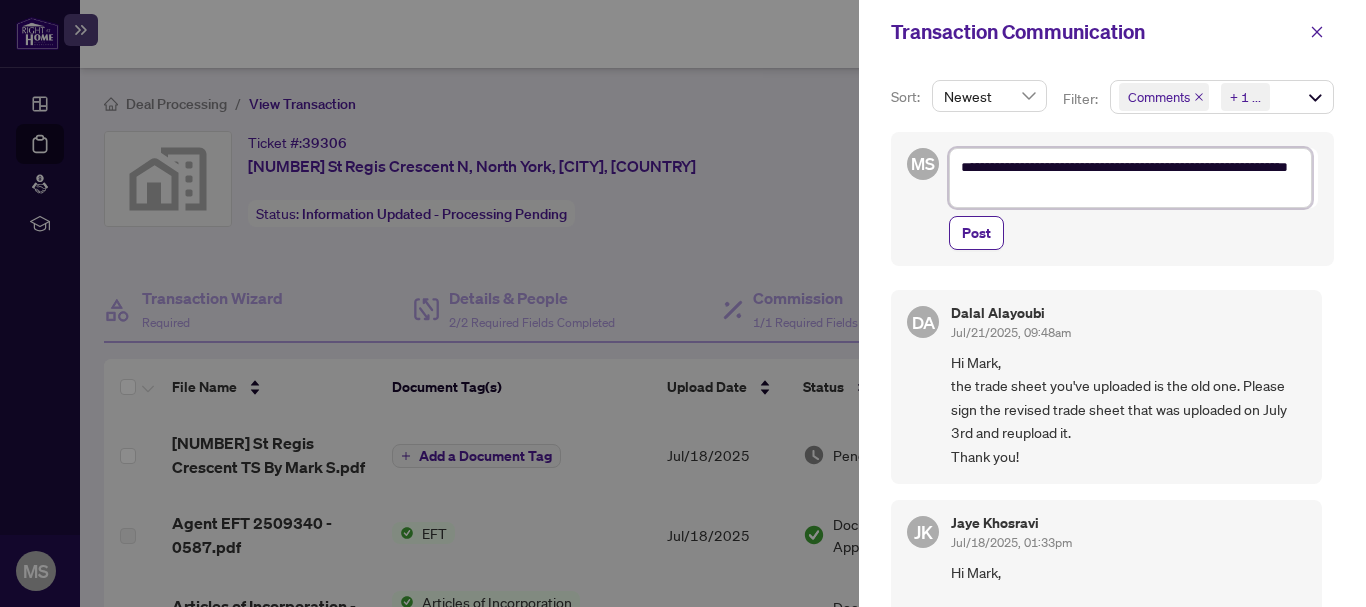 type on "**********" 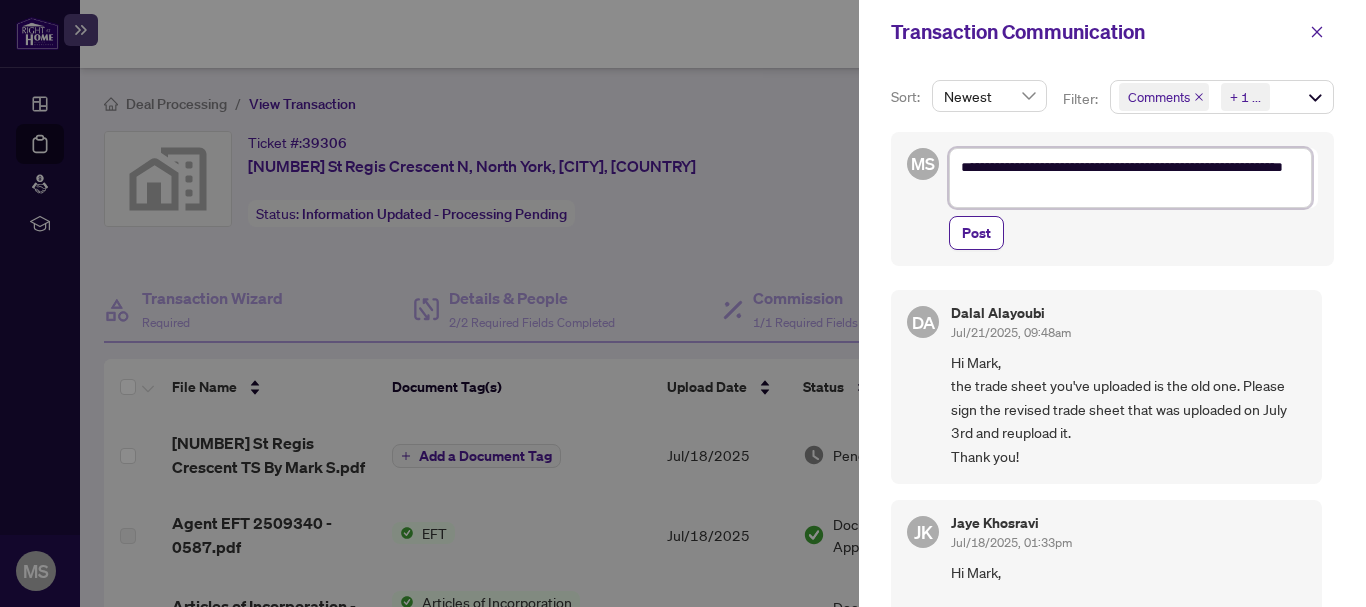 type on "**********" 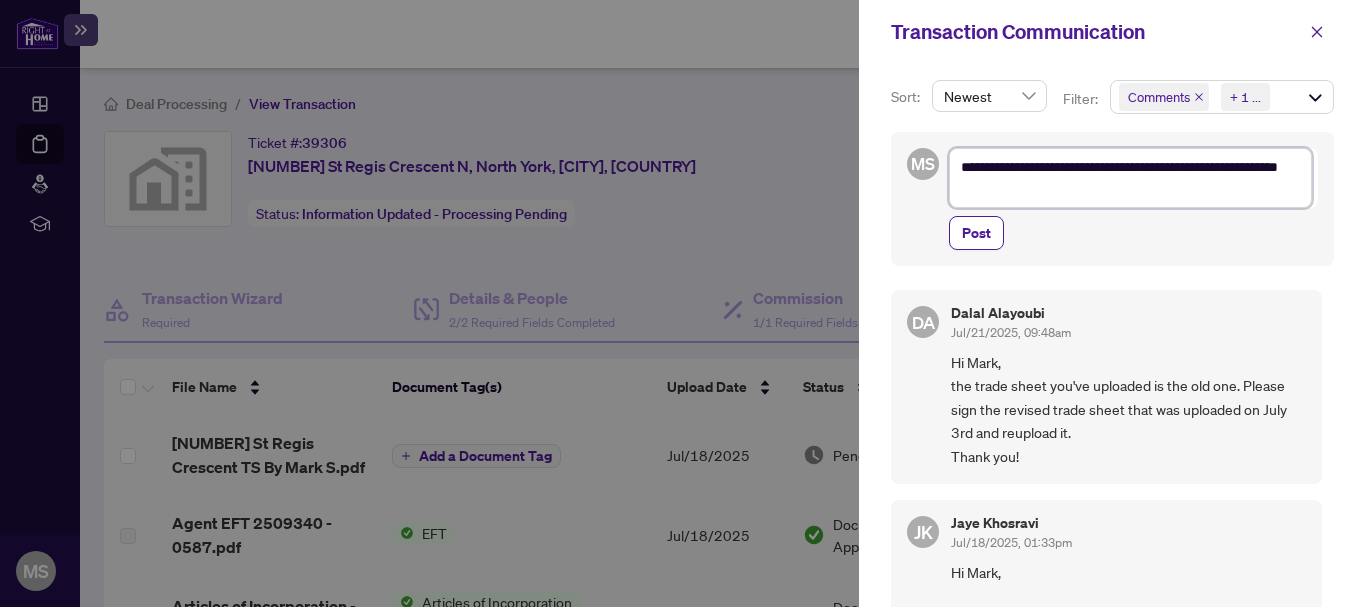 type on "**********" 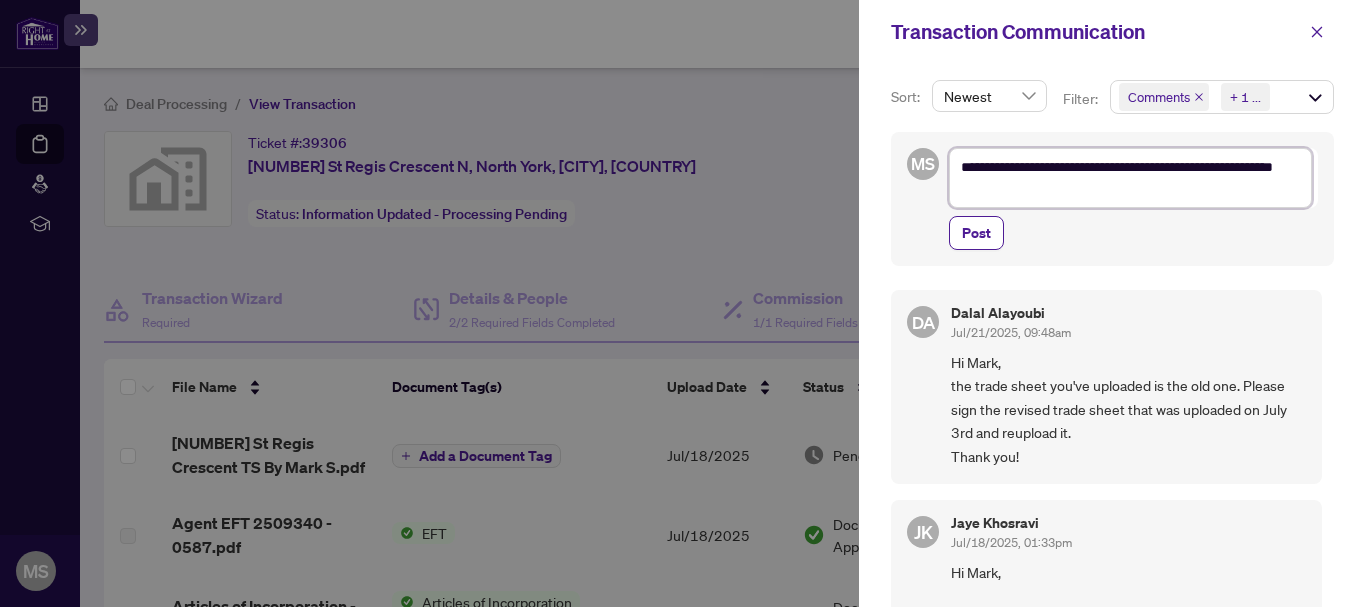 type on "**********" 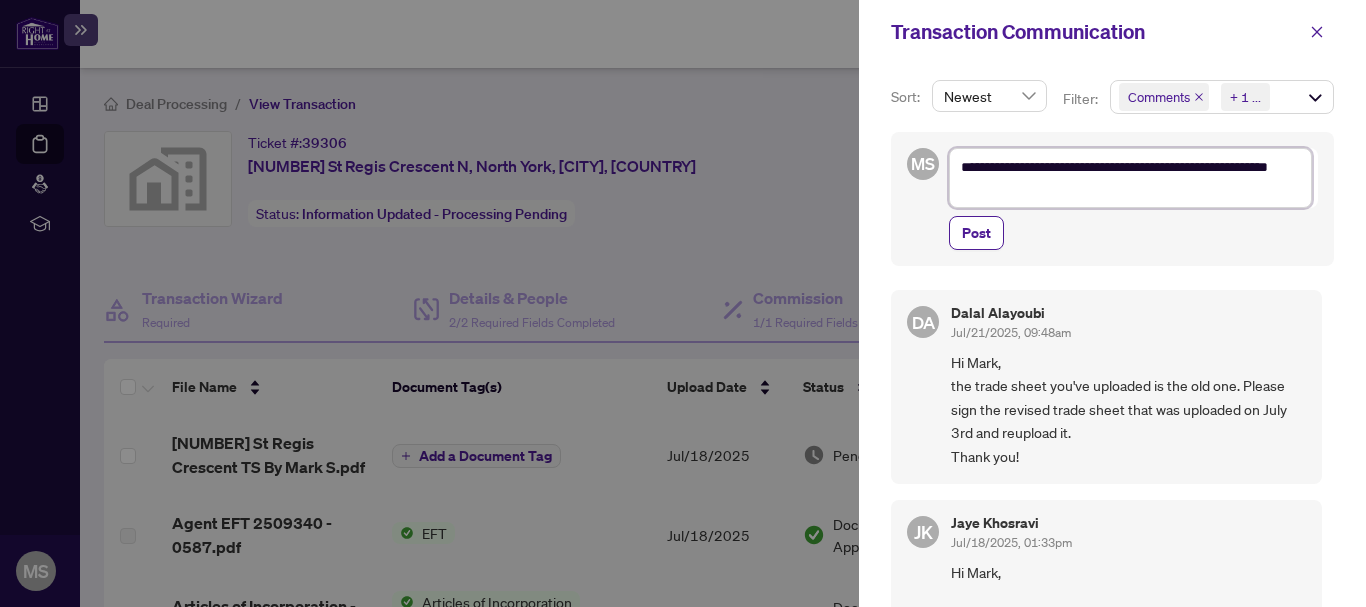 type on "**********" 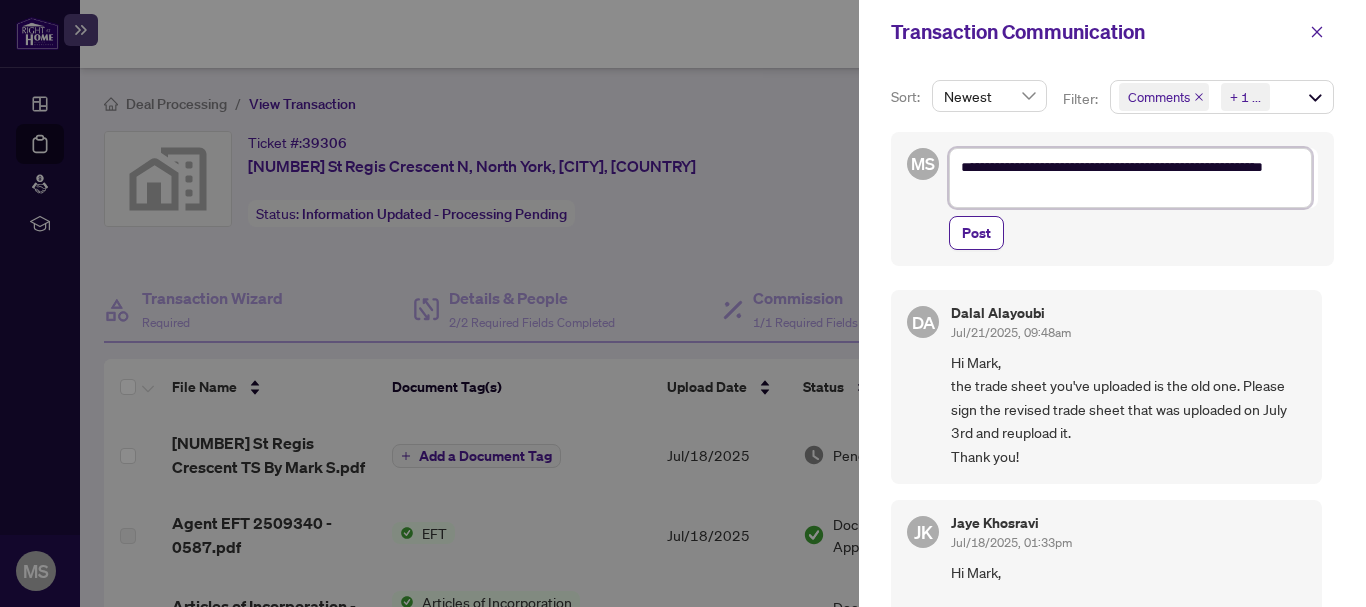 type on "**********" 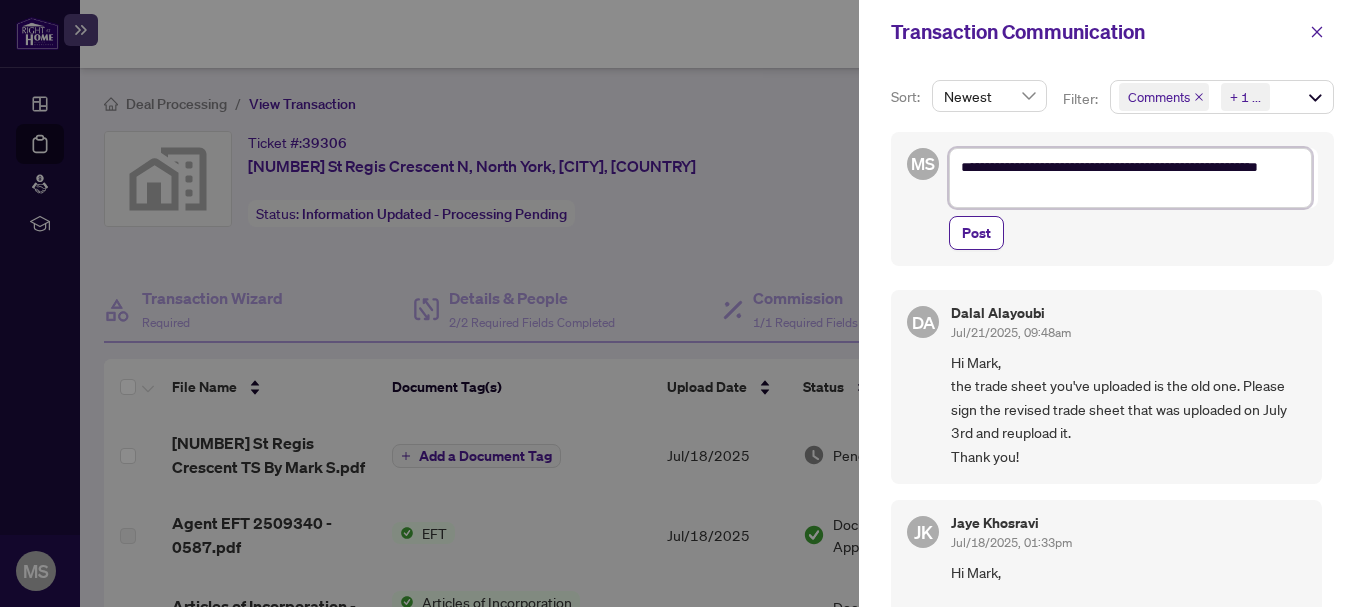 type on "**********" 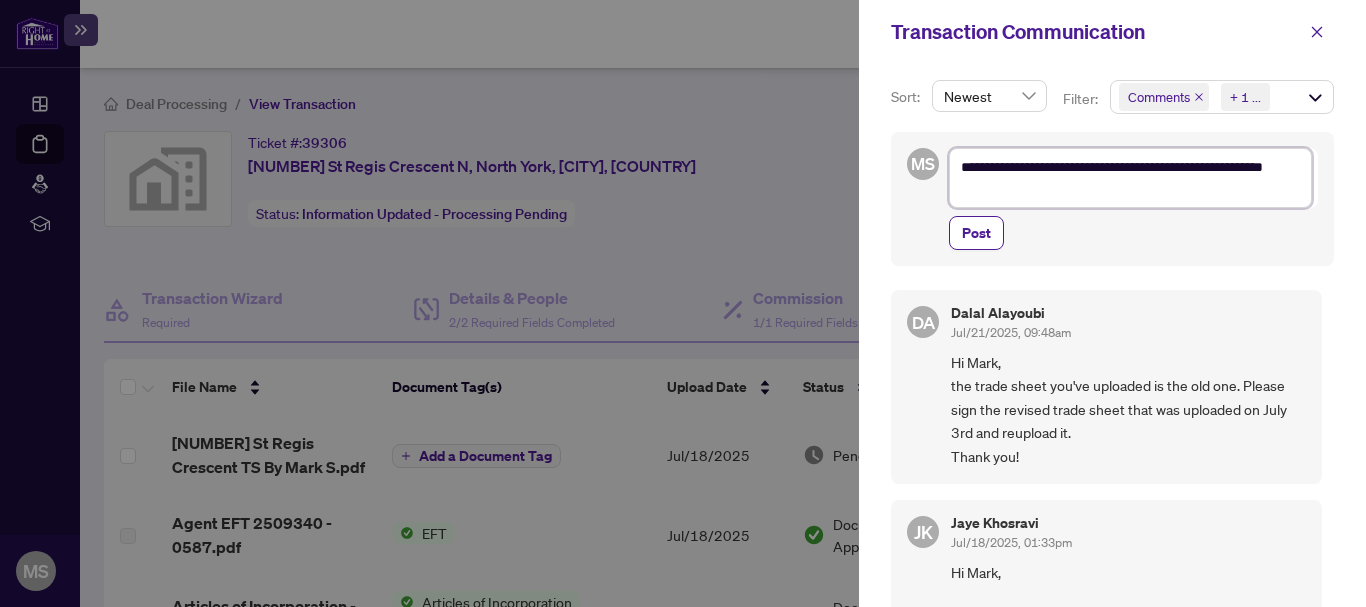 type on "**********" 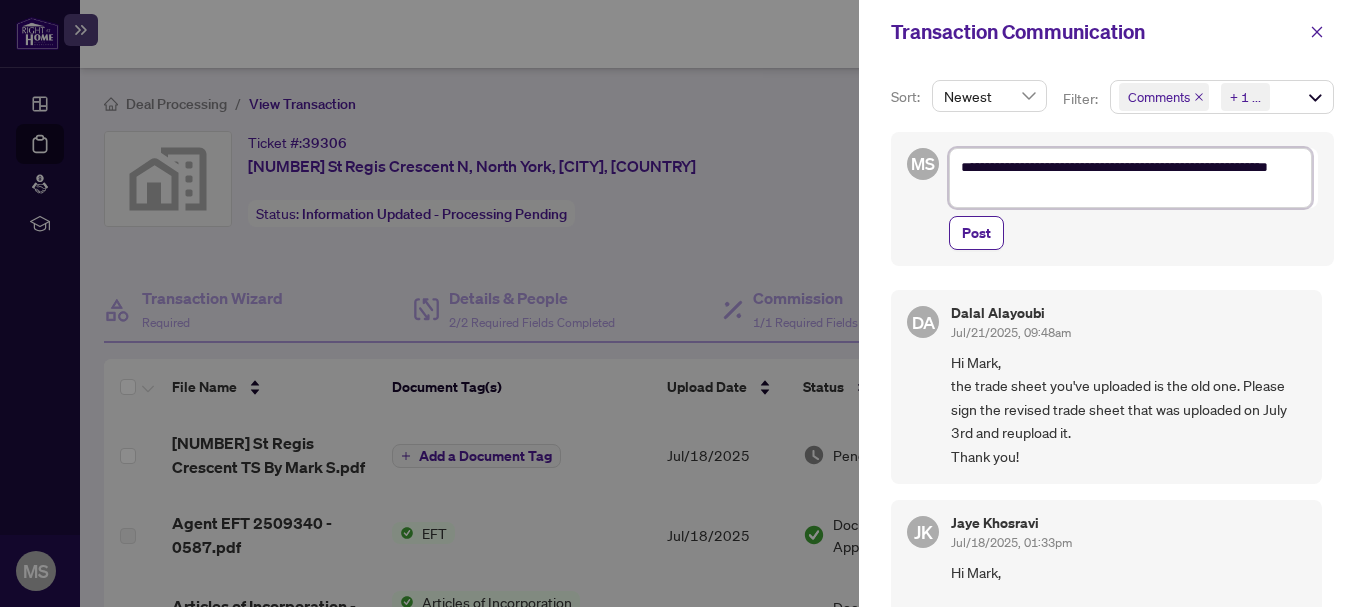 type on "**********" 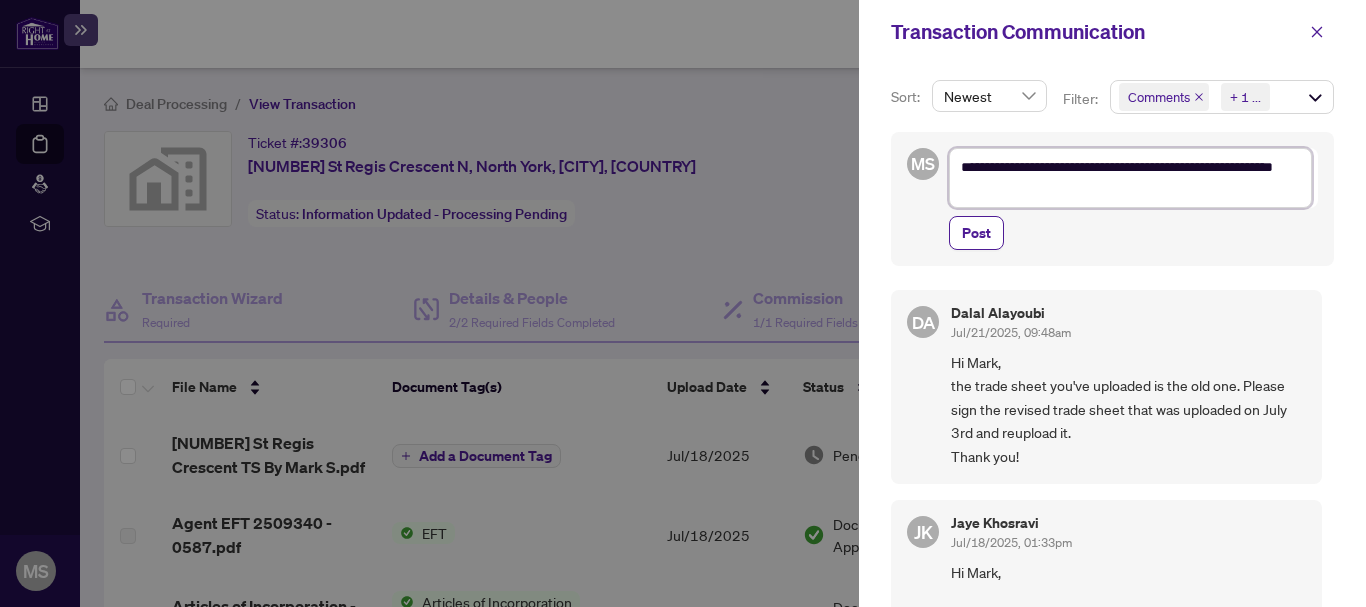 type on "**********" 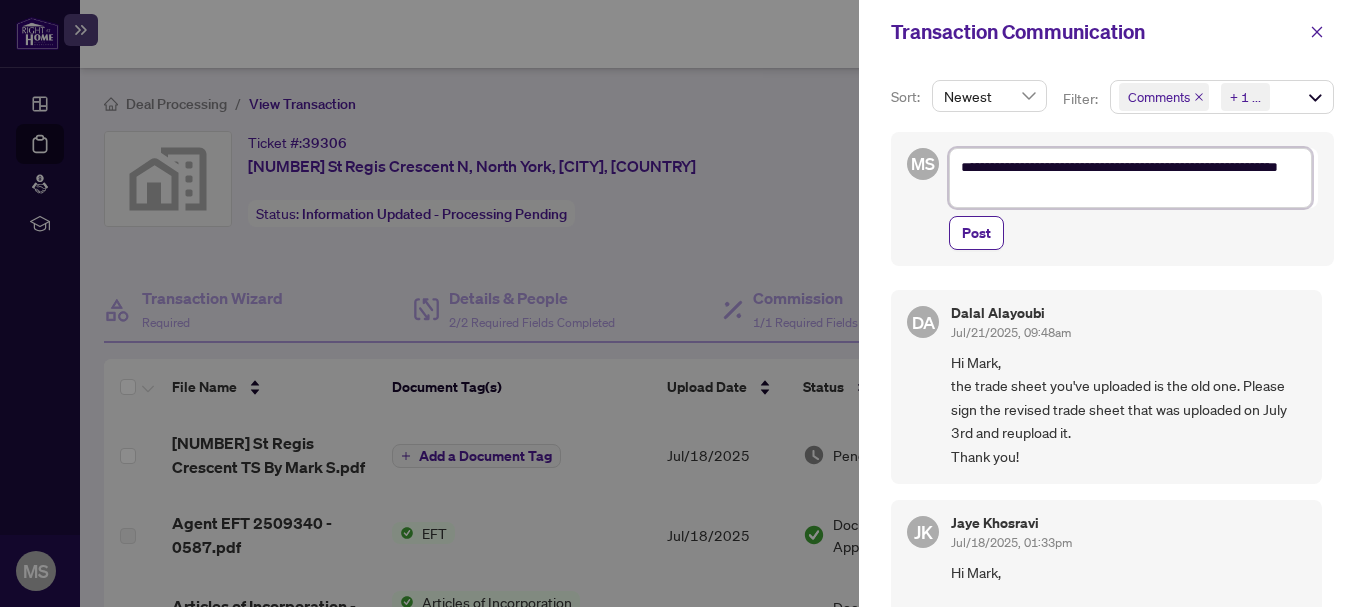 type on "**********" 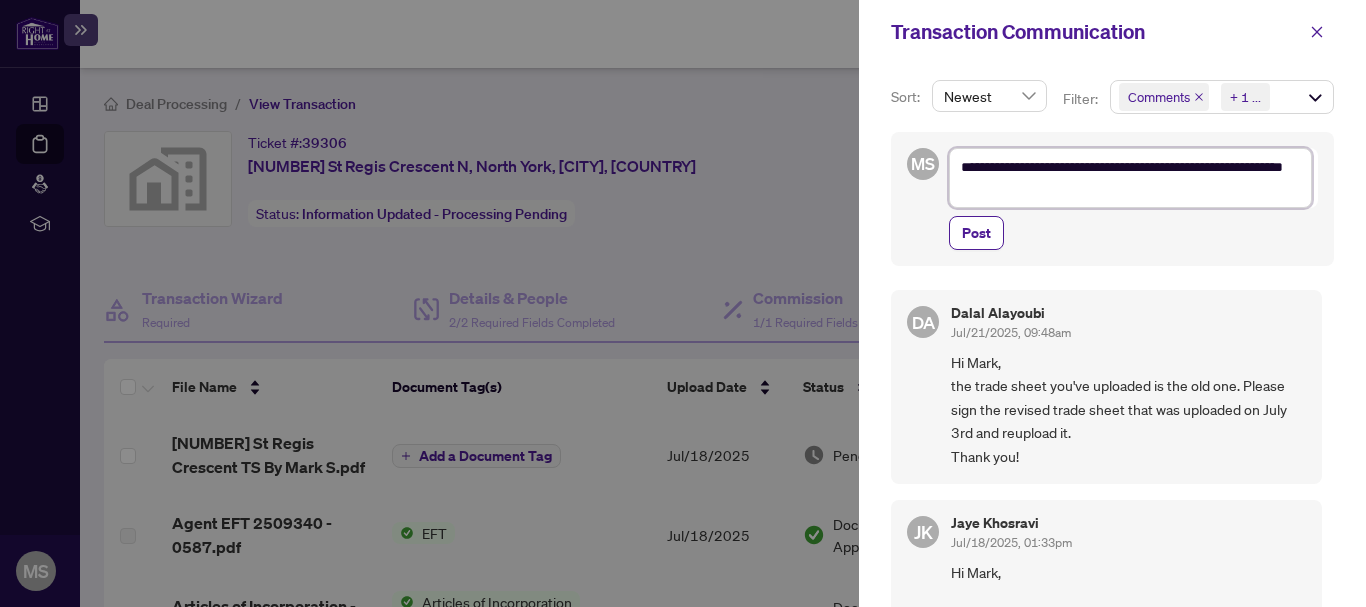 type on "**********" 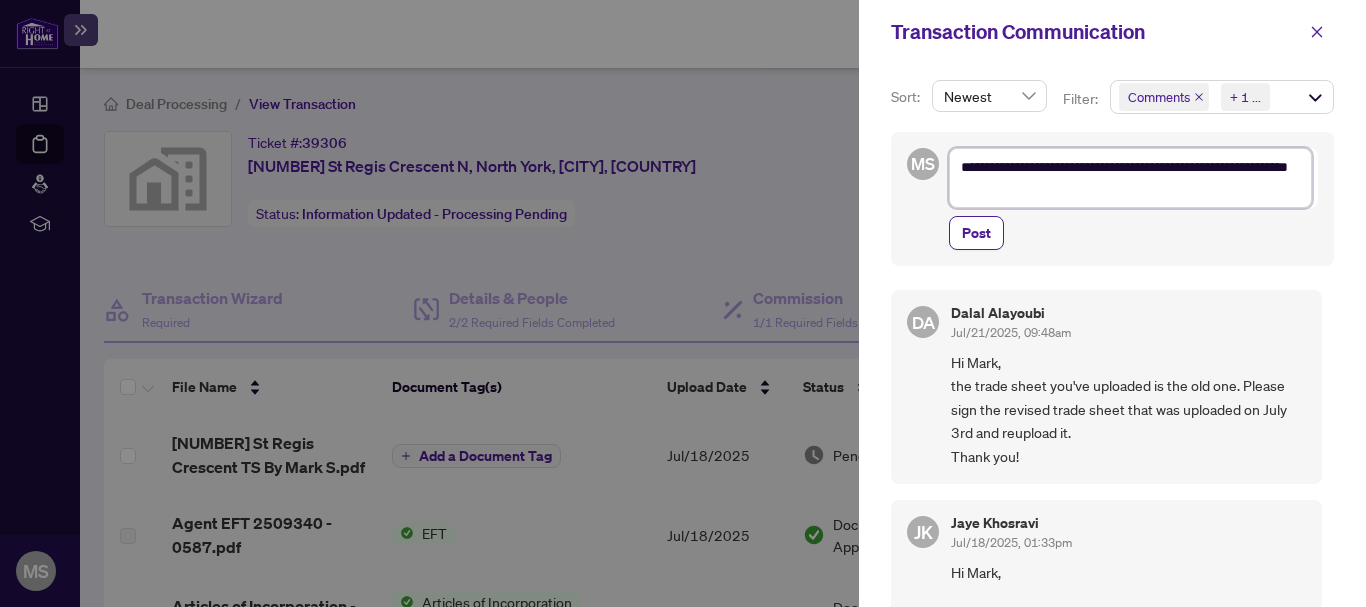 type on "**********" 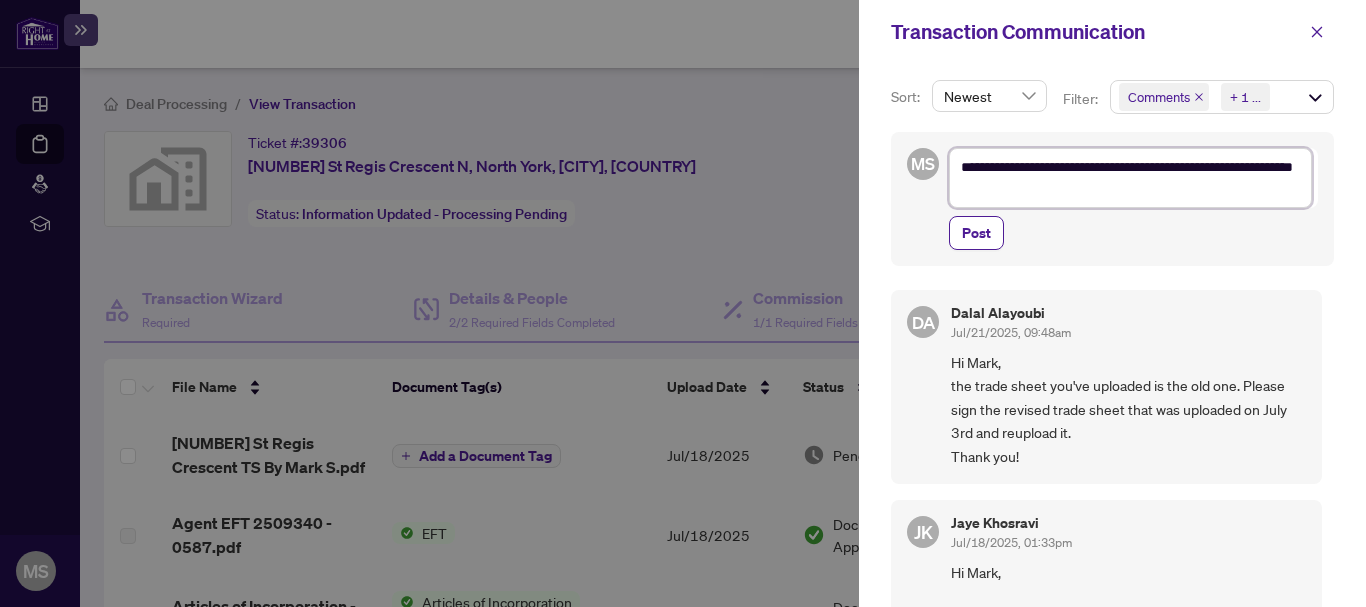 type on "**********" 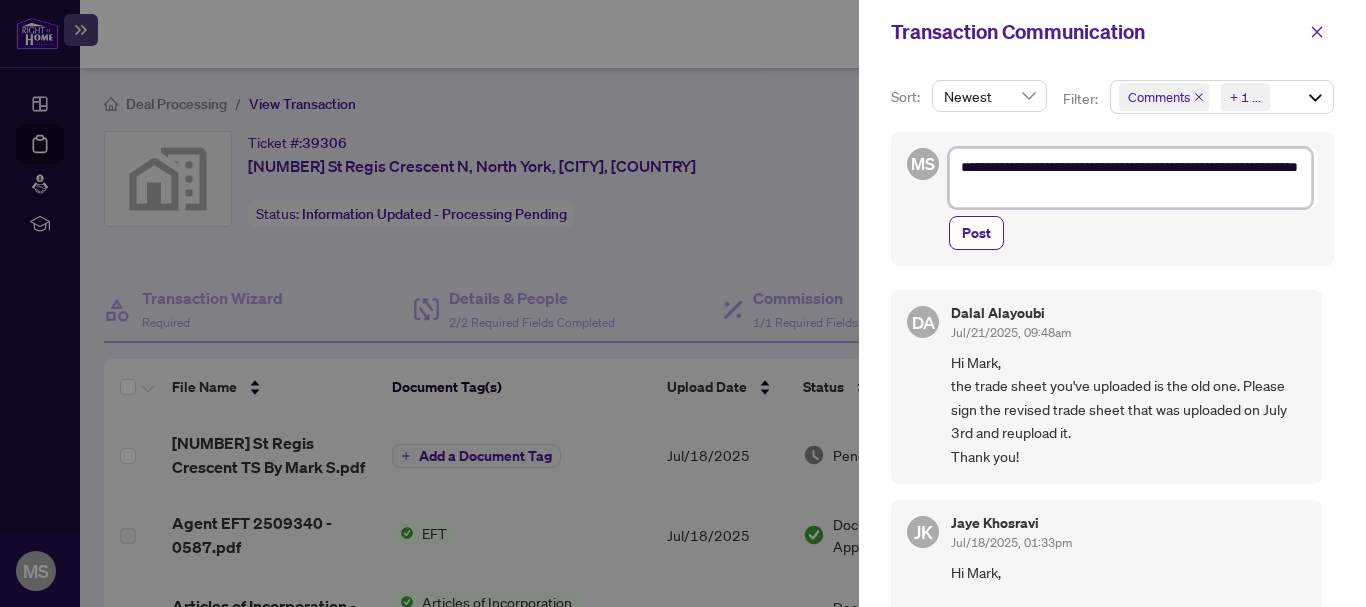 type on "**********" 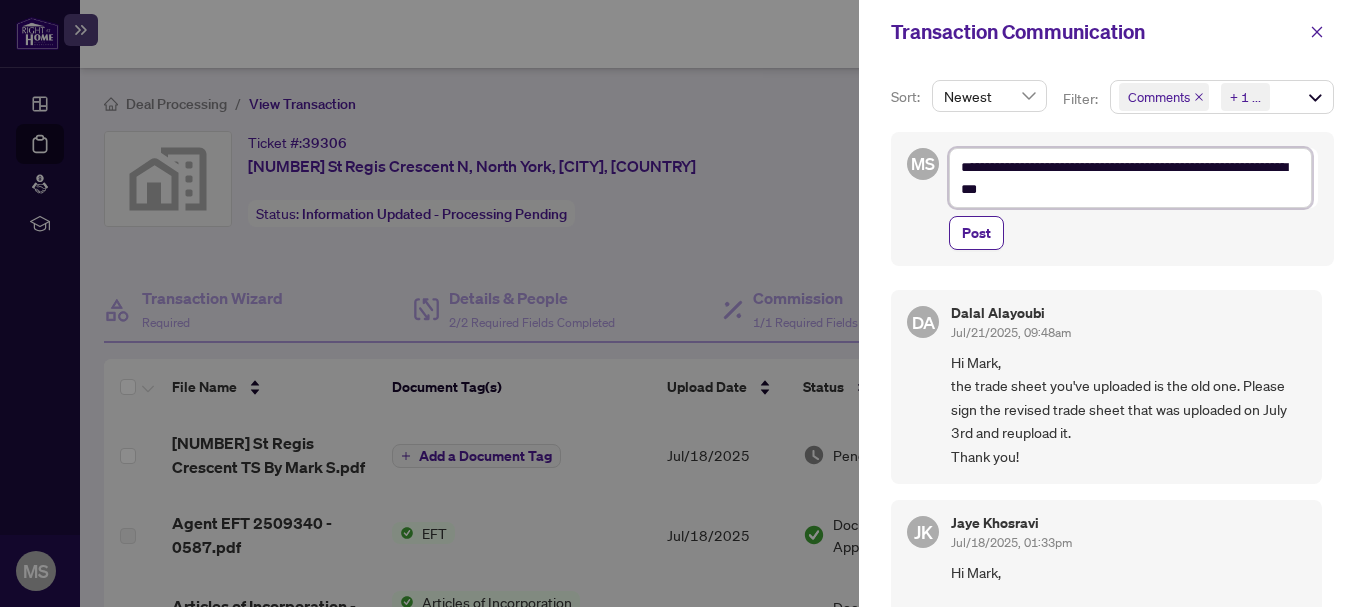 type on "**********" 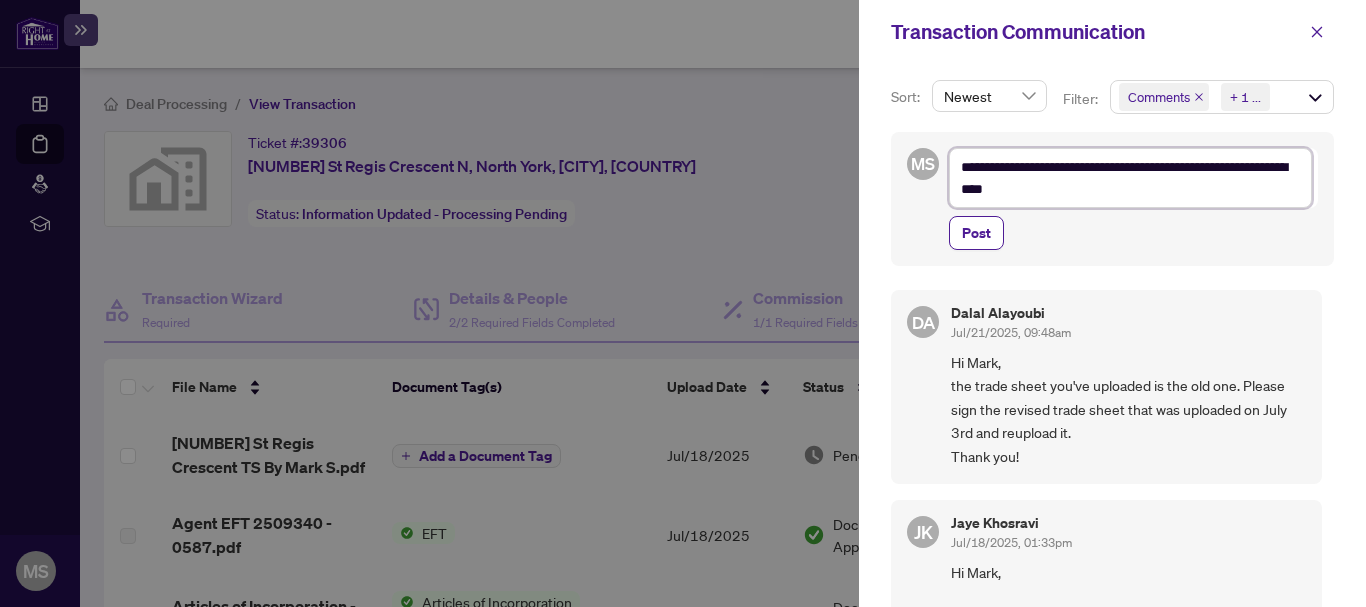 type on "**********" 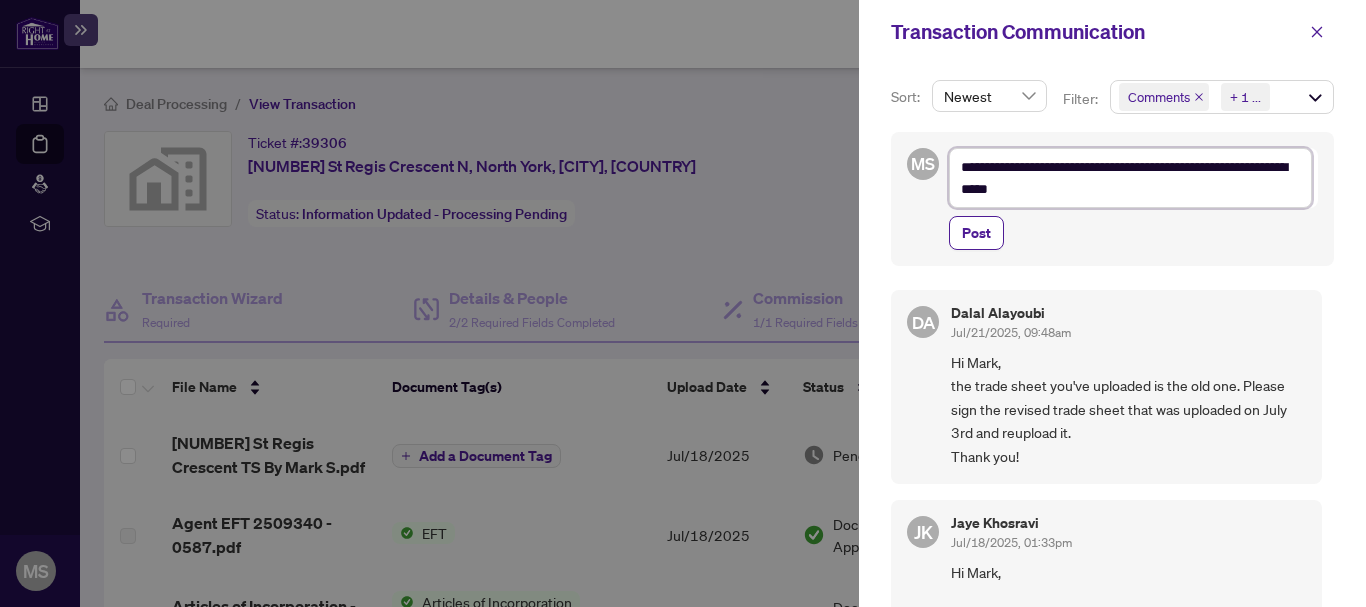 type on "**********" 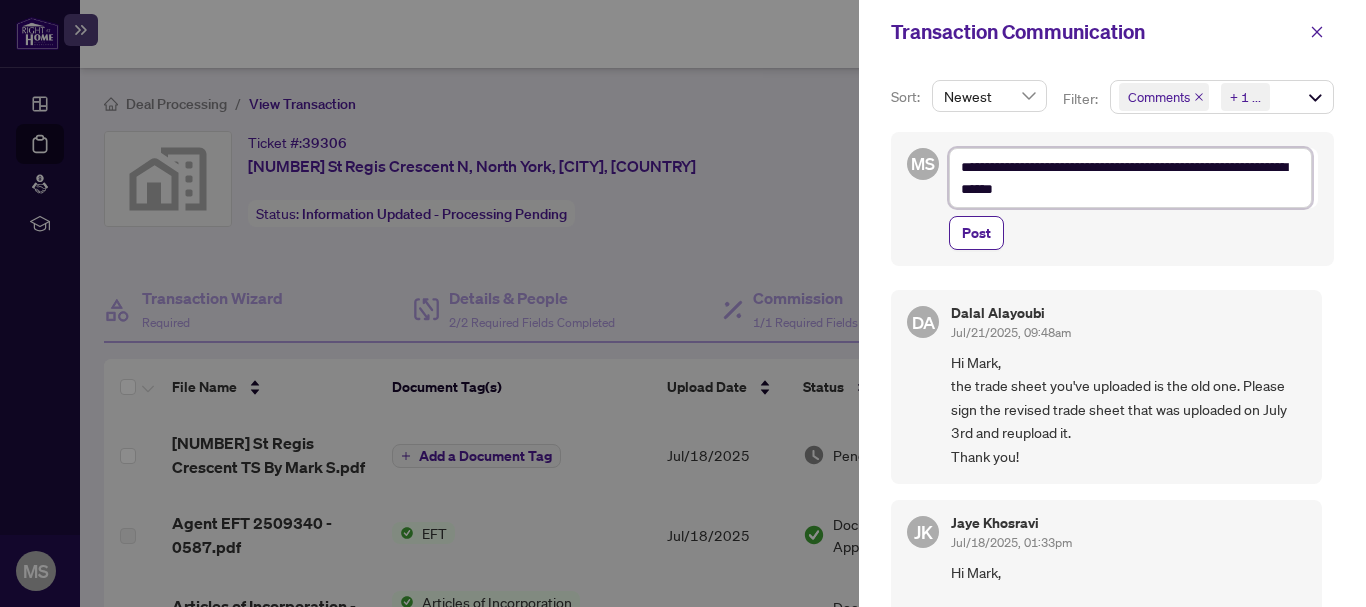 type on "**********" 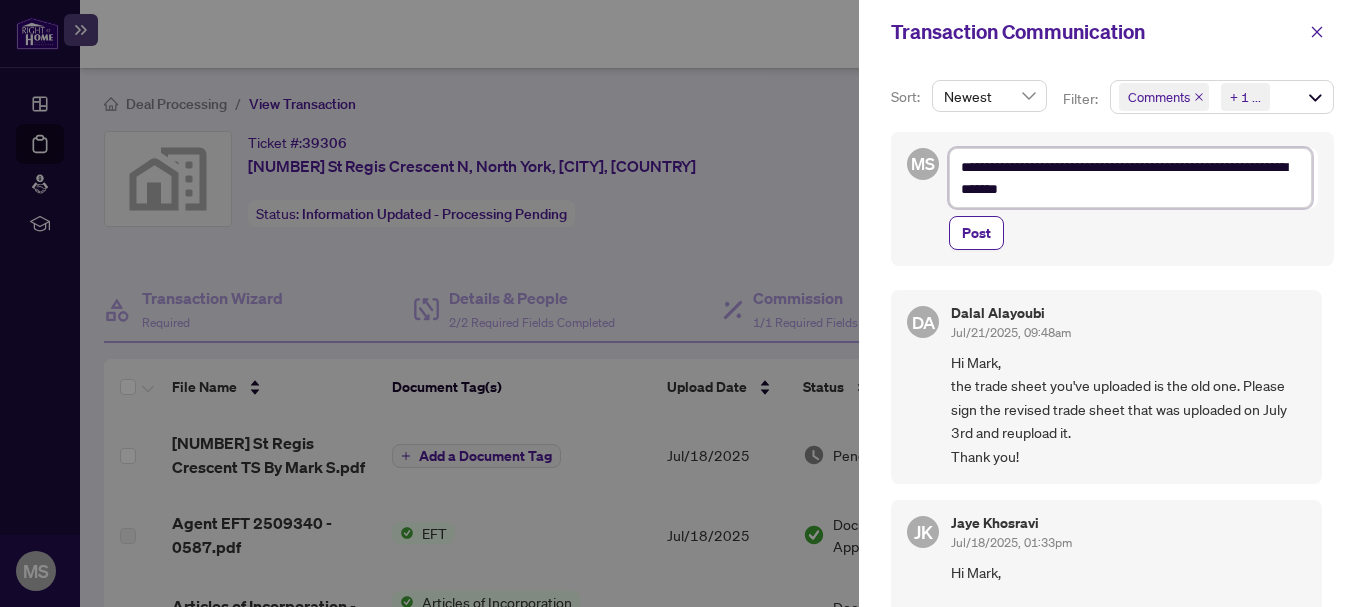 type on "**********" 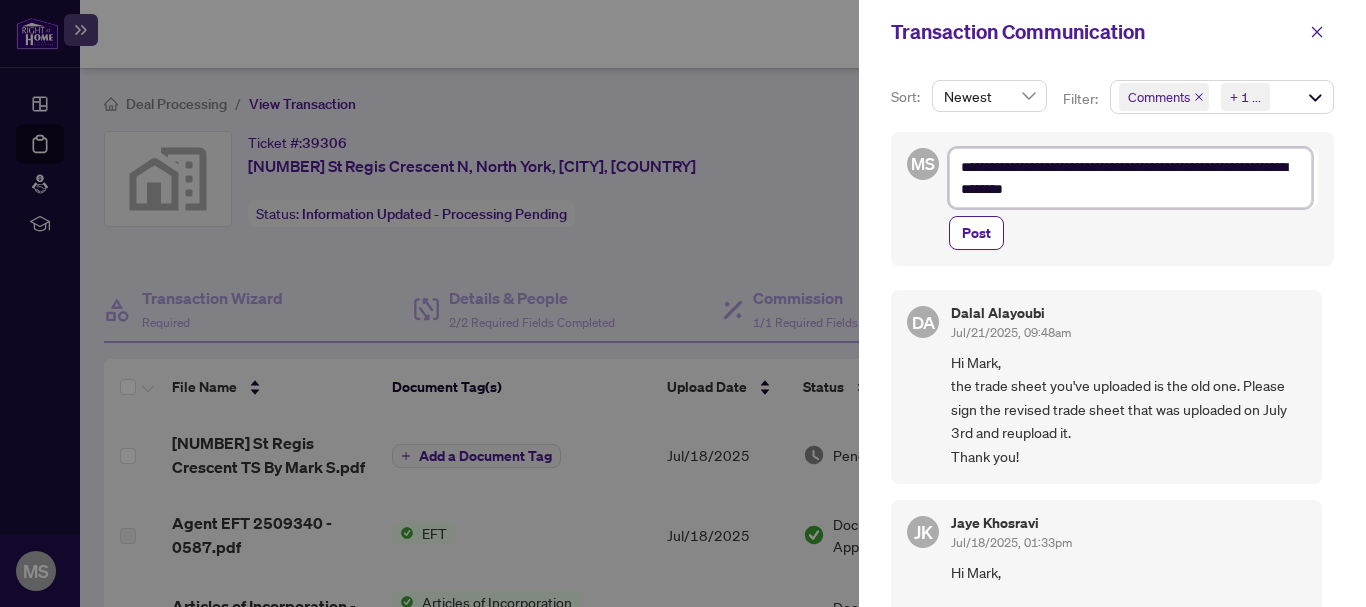 type on "**********" 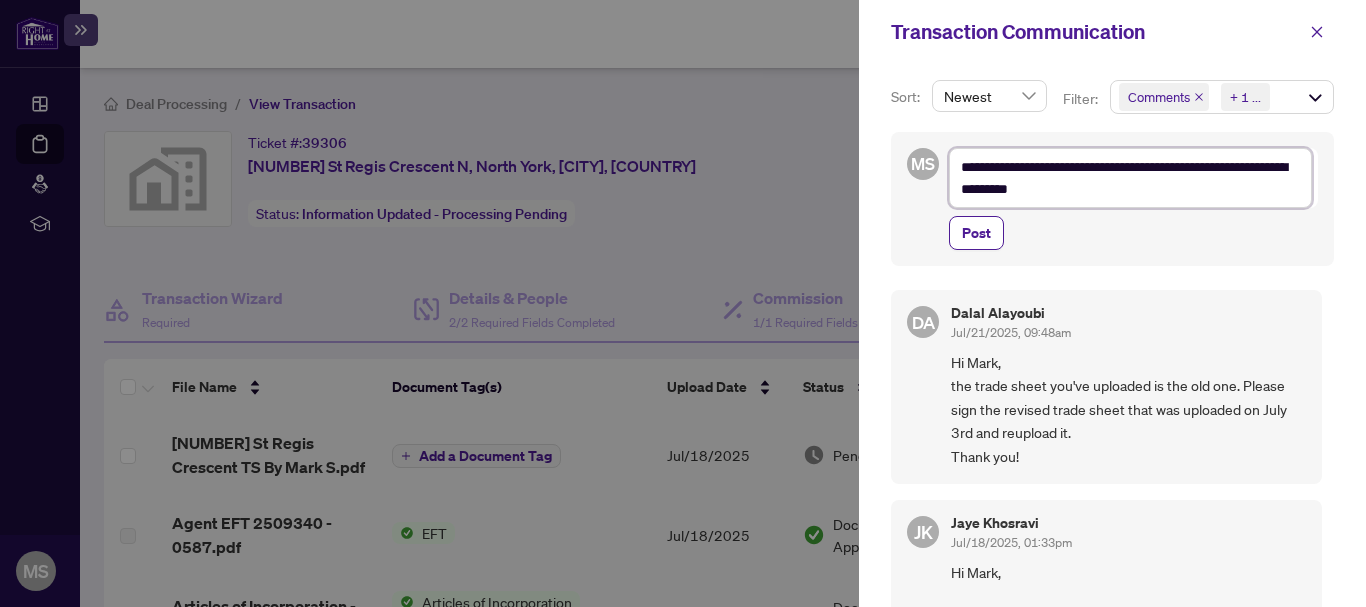 type on "**********" 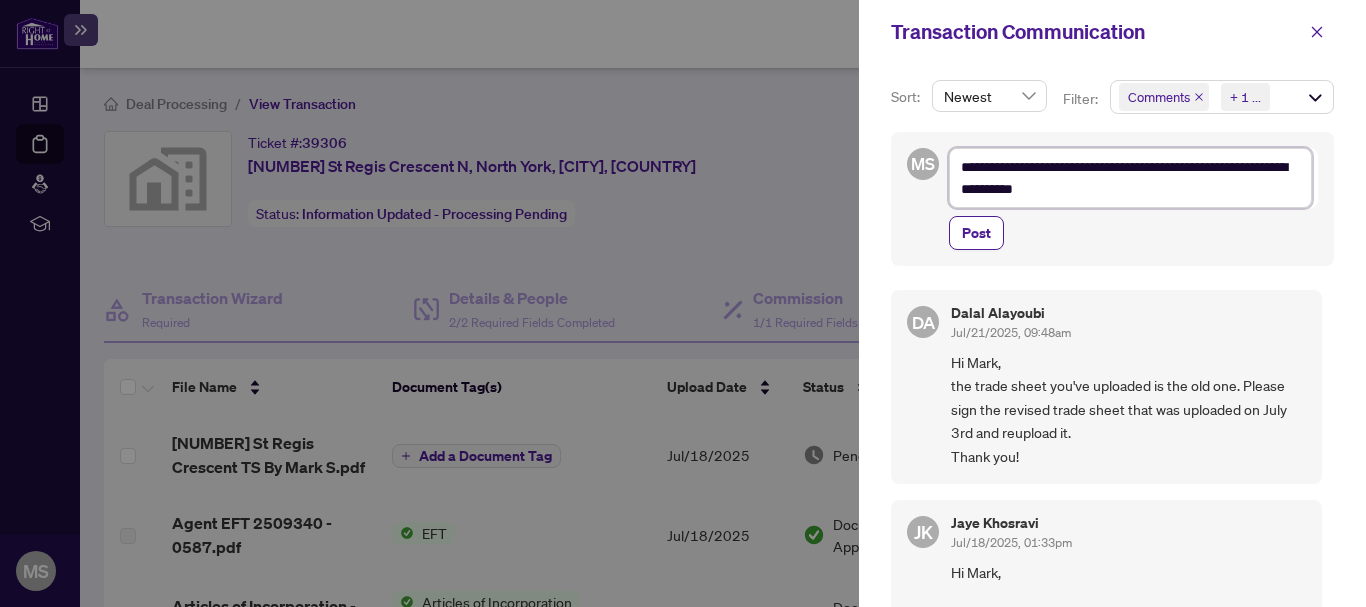 type on "**********" 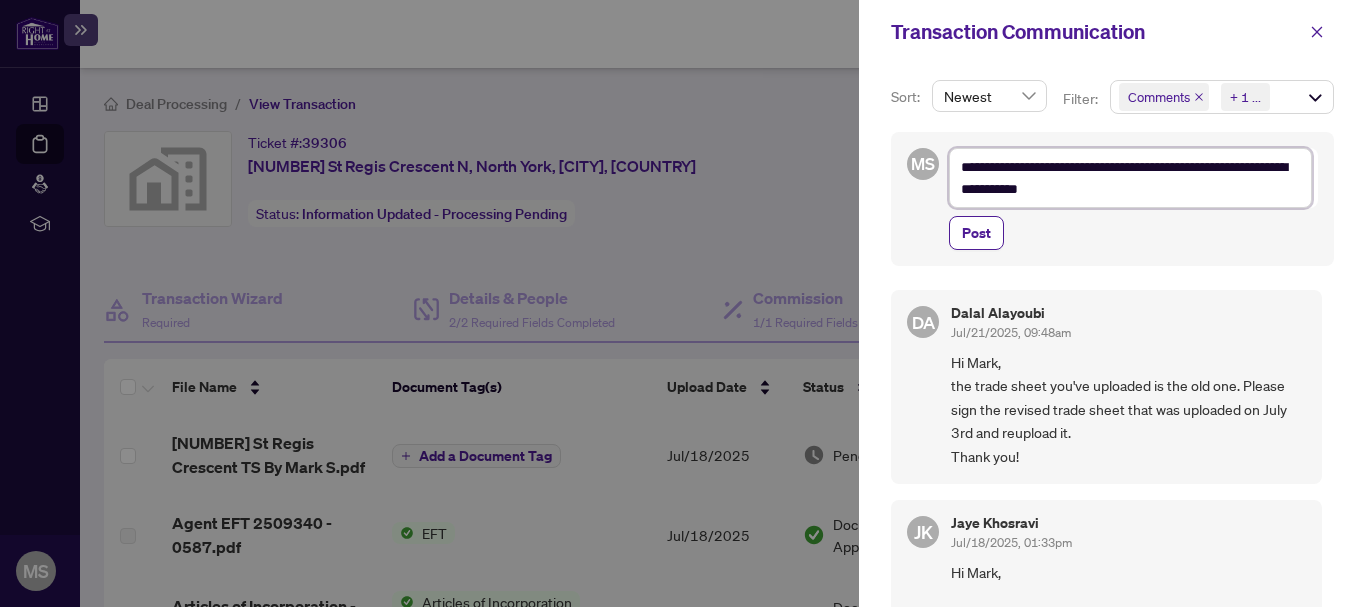 type on "**********" 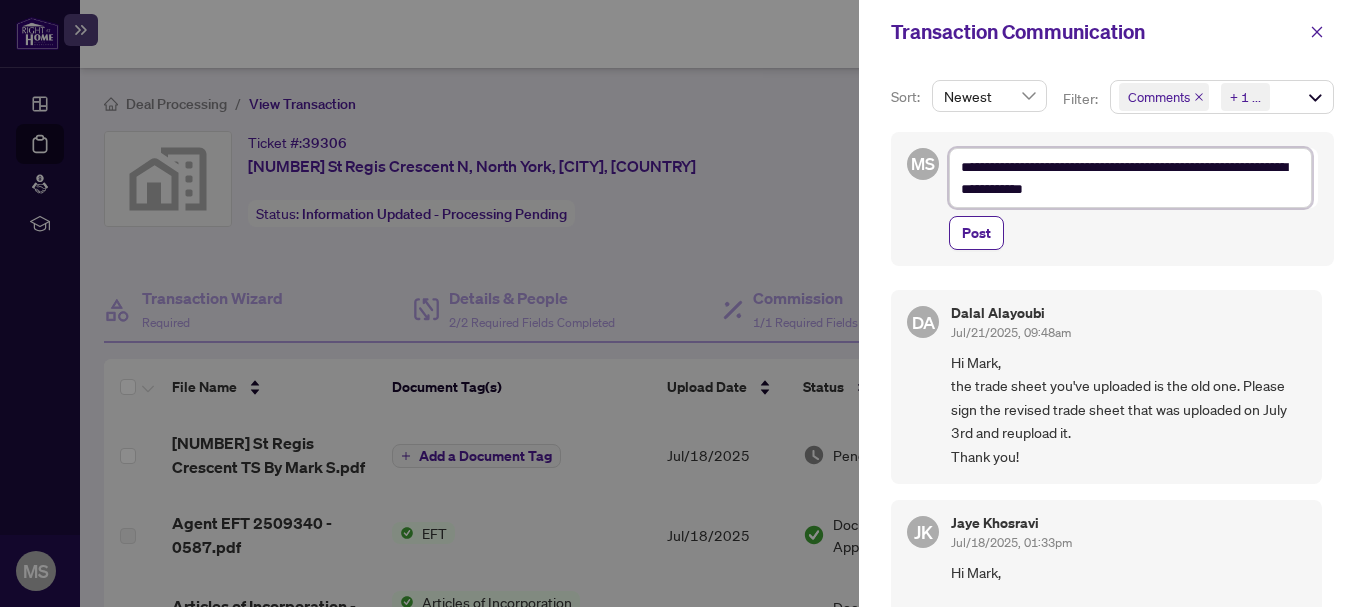 type on "**********" 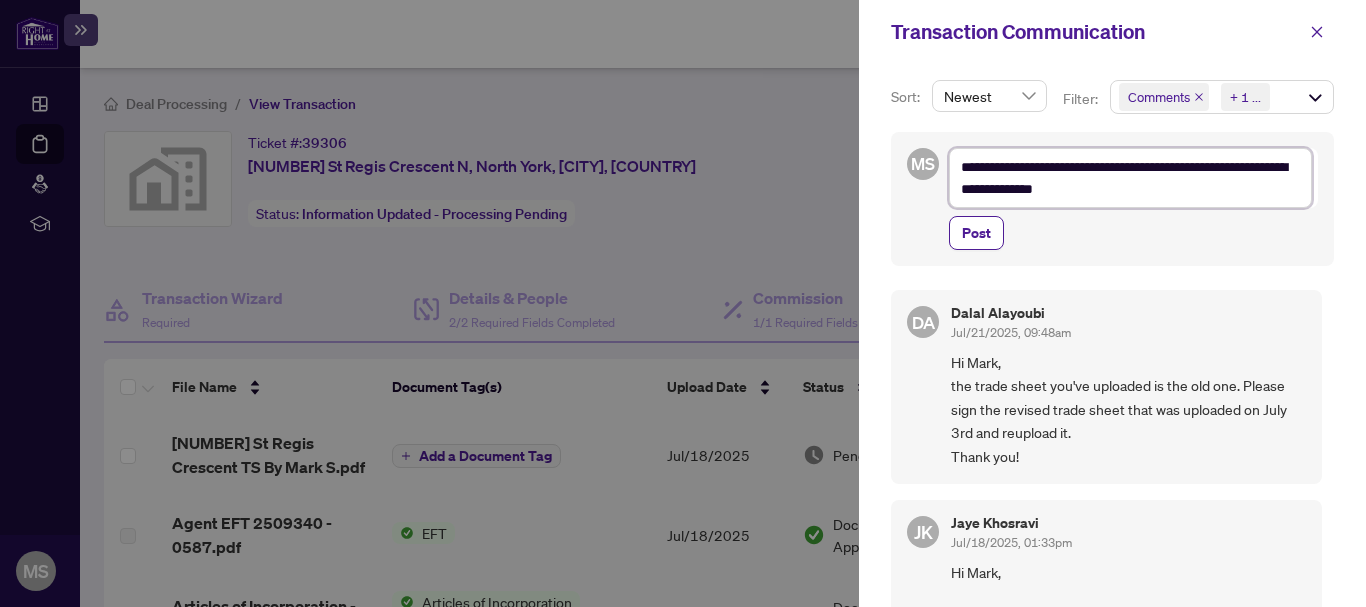 type on "**********" 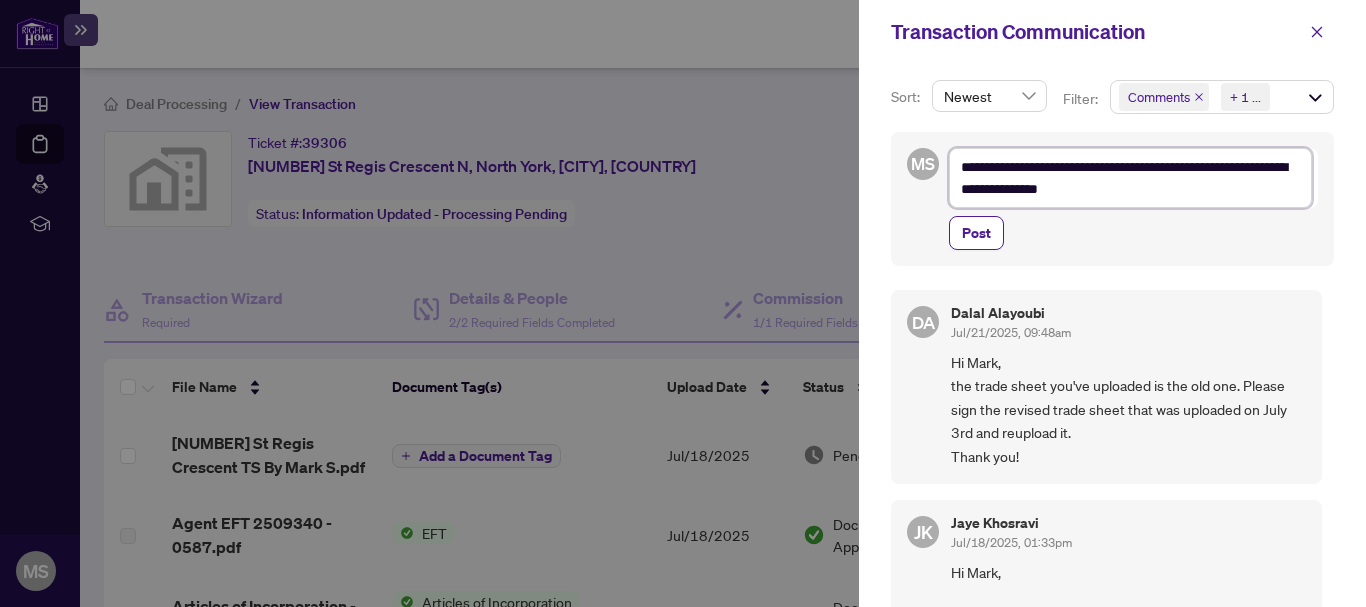 type on "**********" 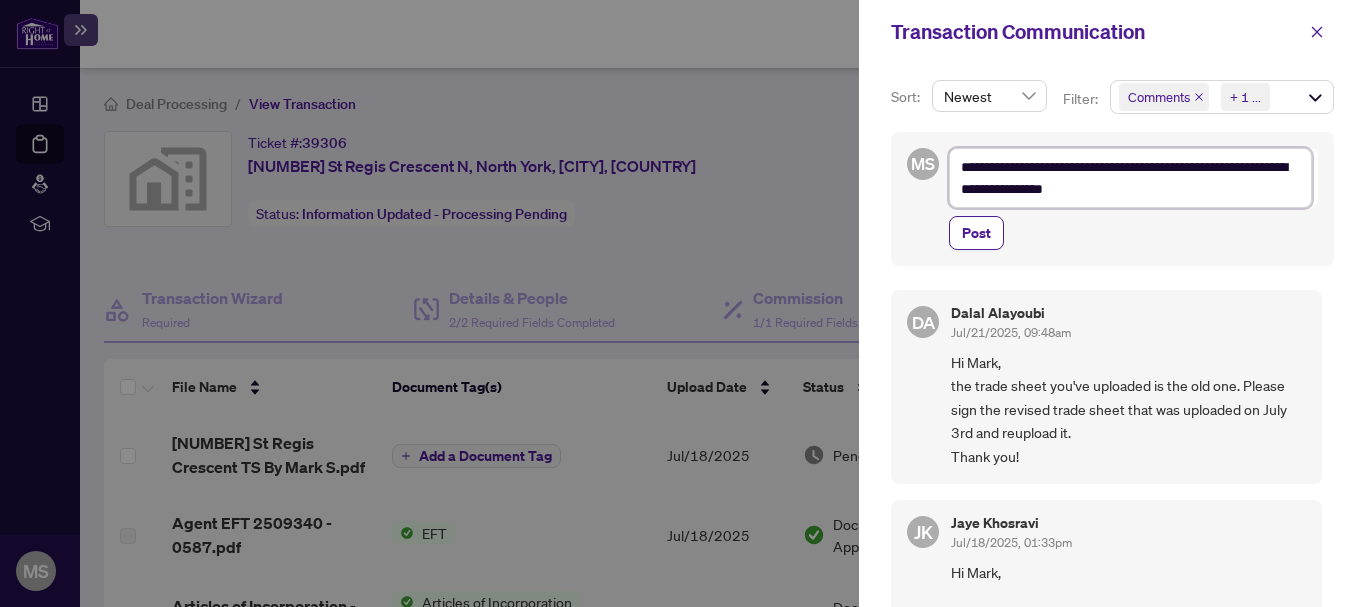 type on "**********" 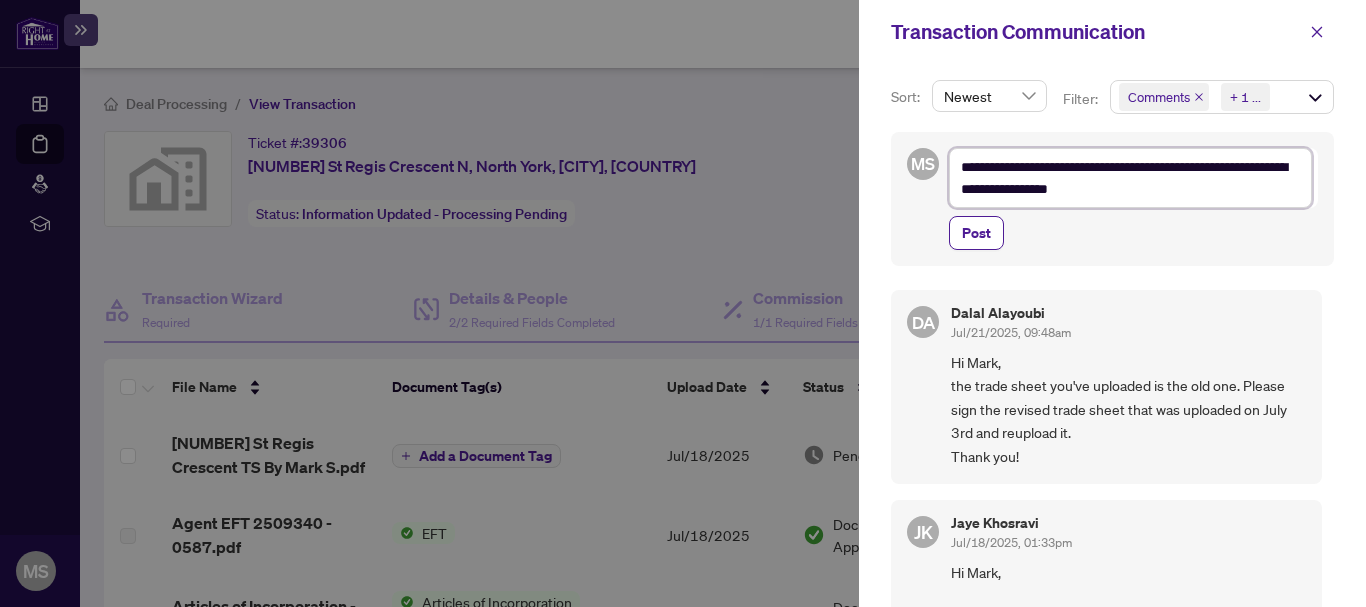 type on "**********" 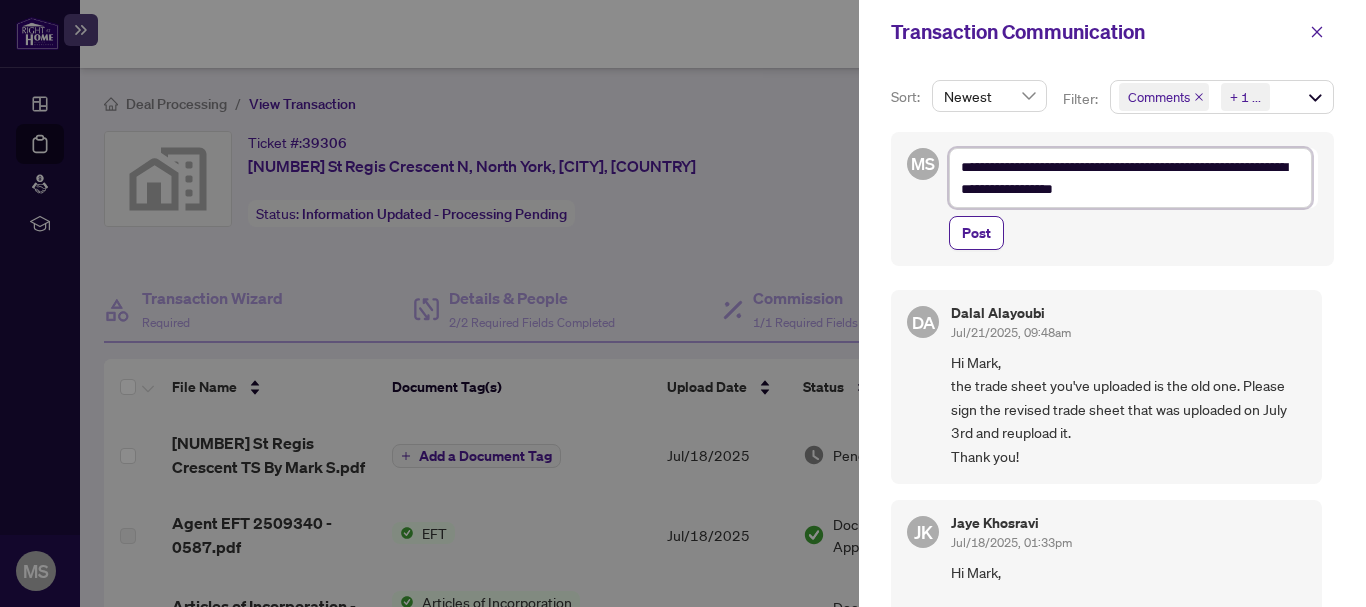 type on "**********" 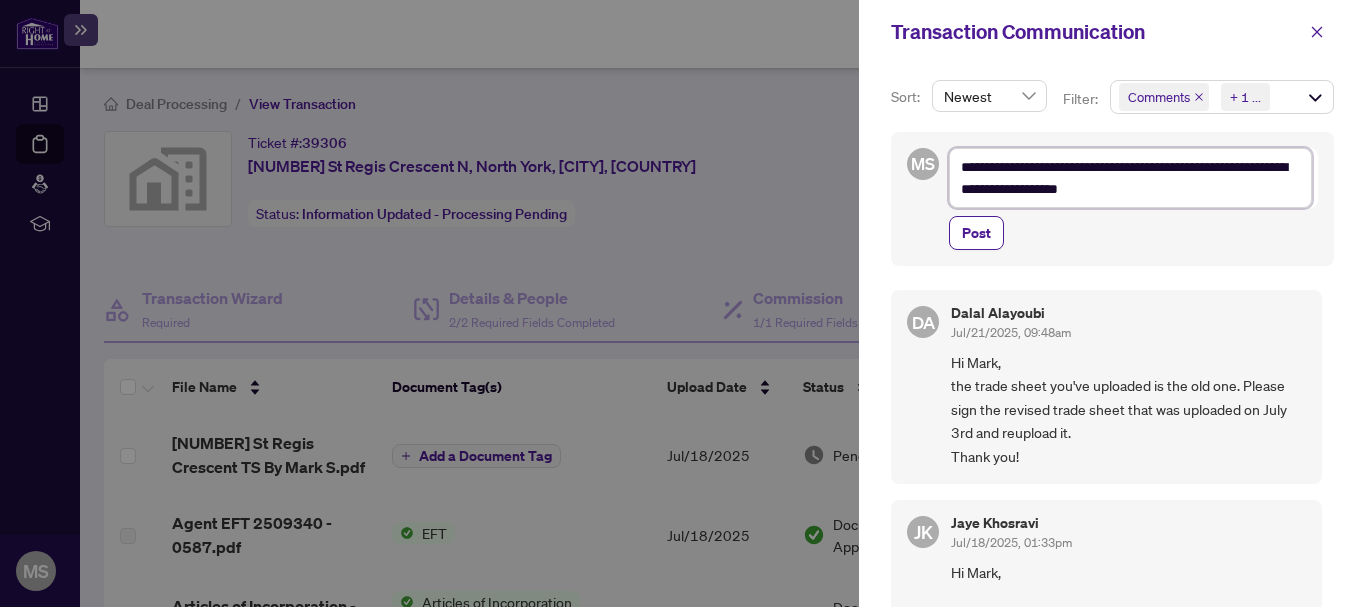 type on "**********" 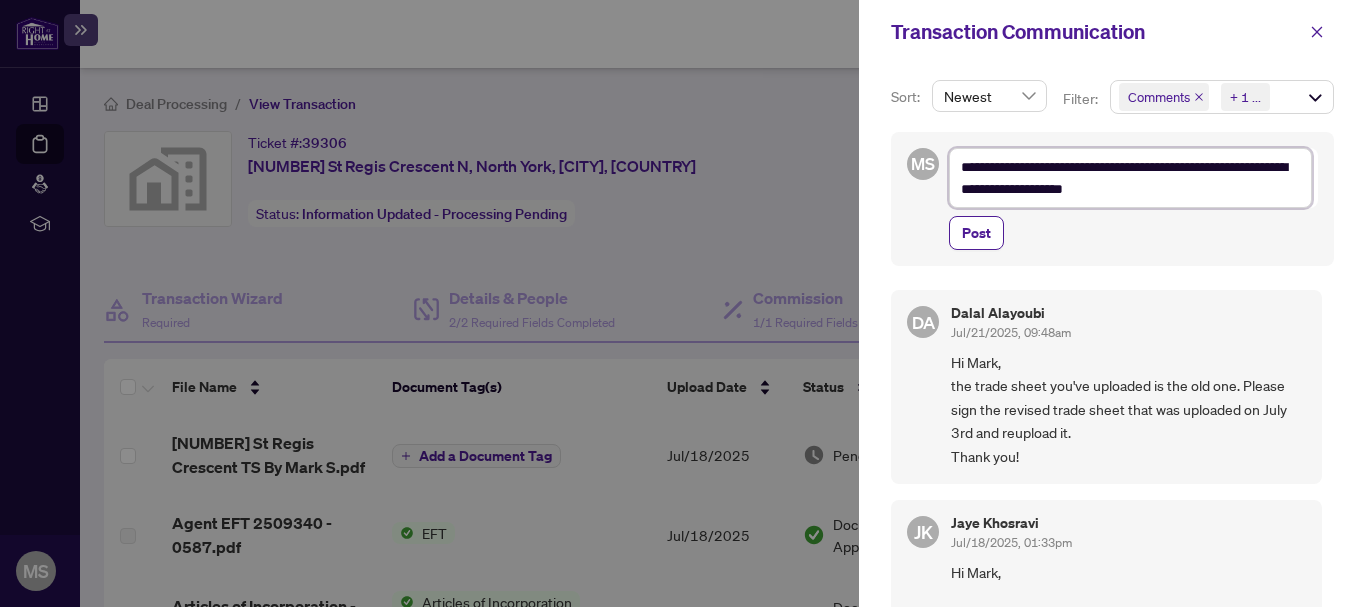 type on "**********" 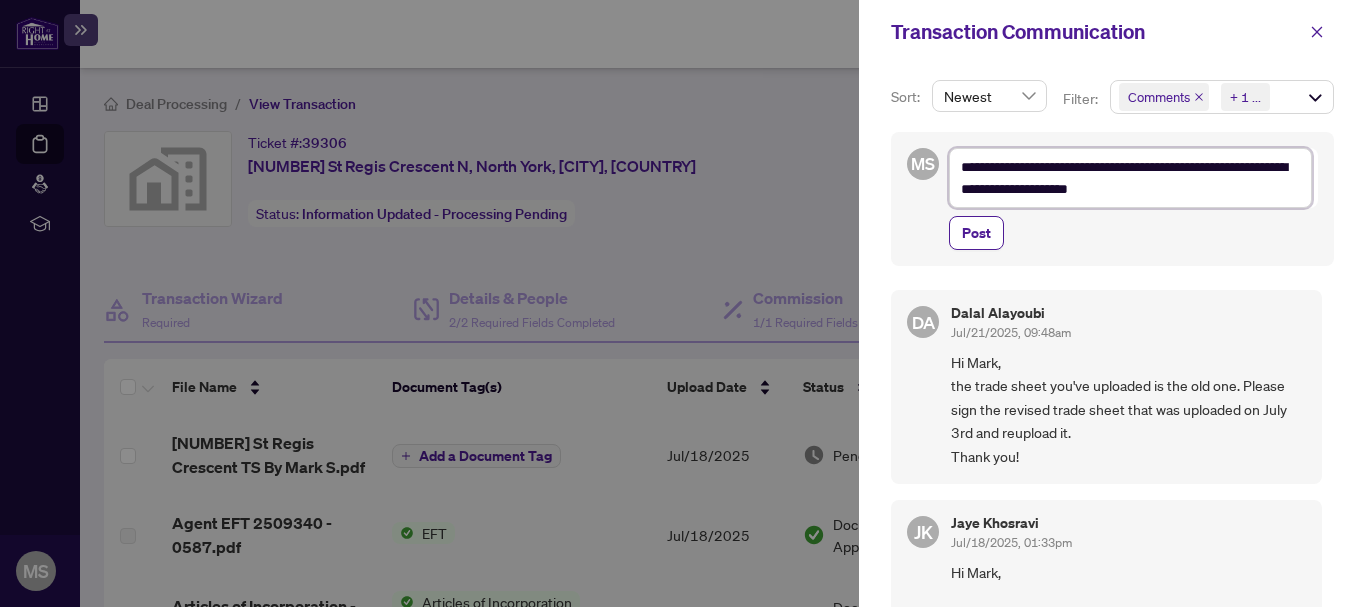 type on "**********" 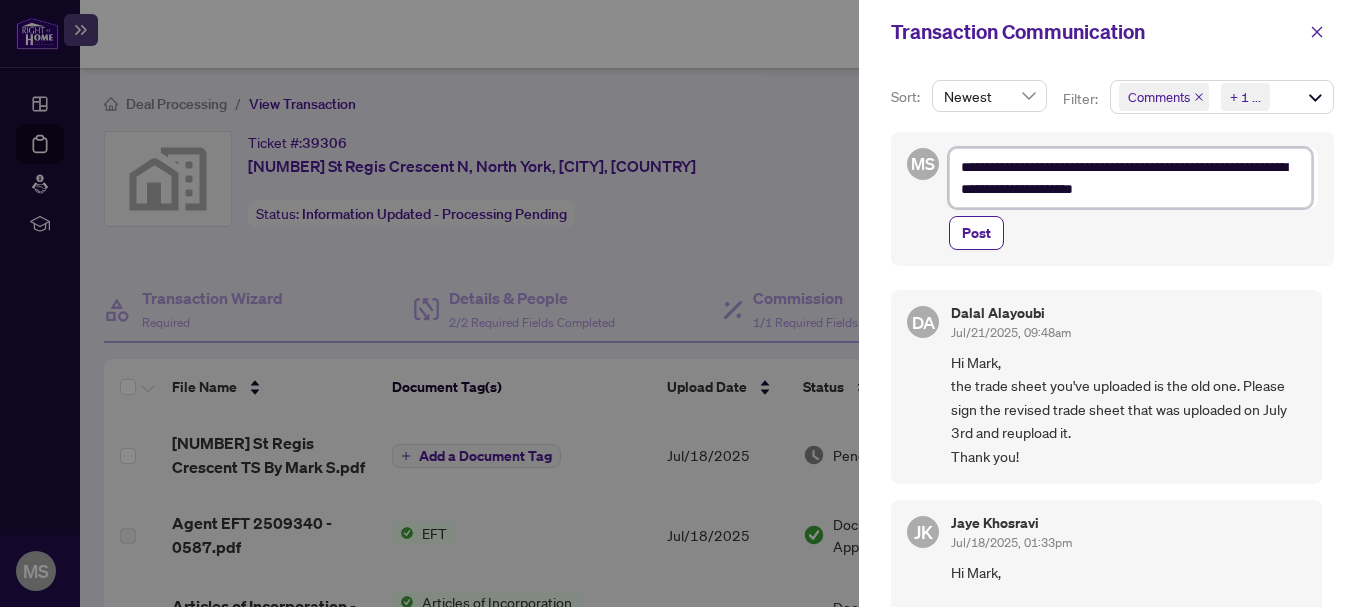 type on "**********" 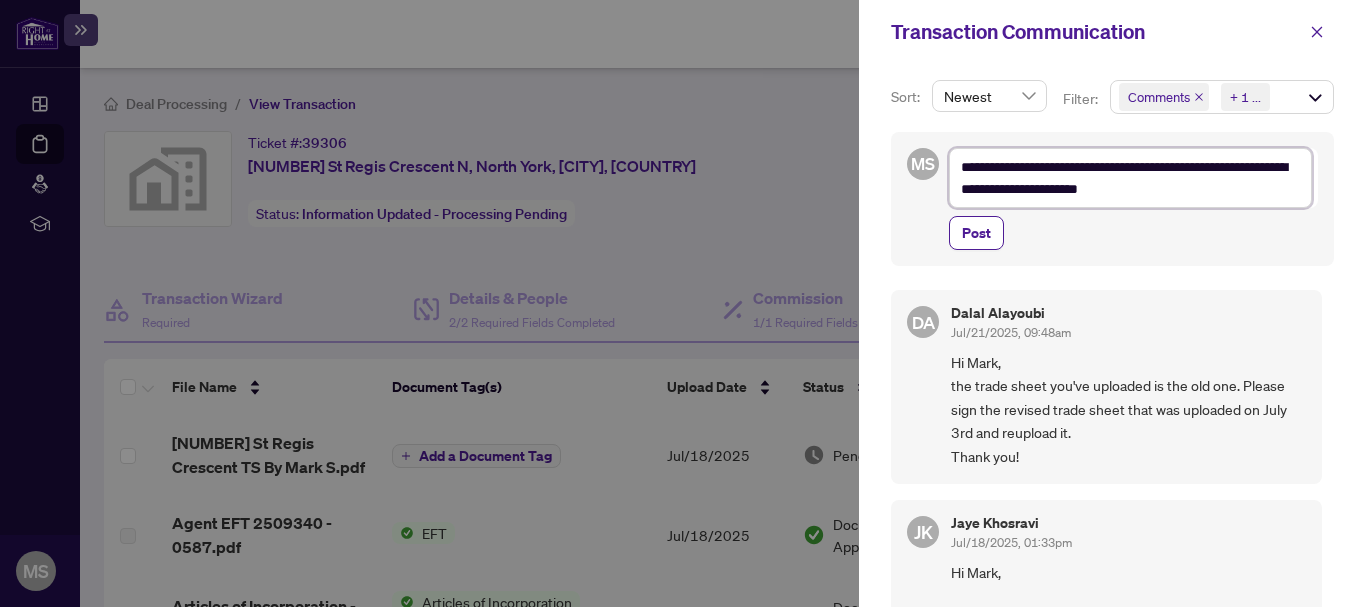 type on "**********" 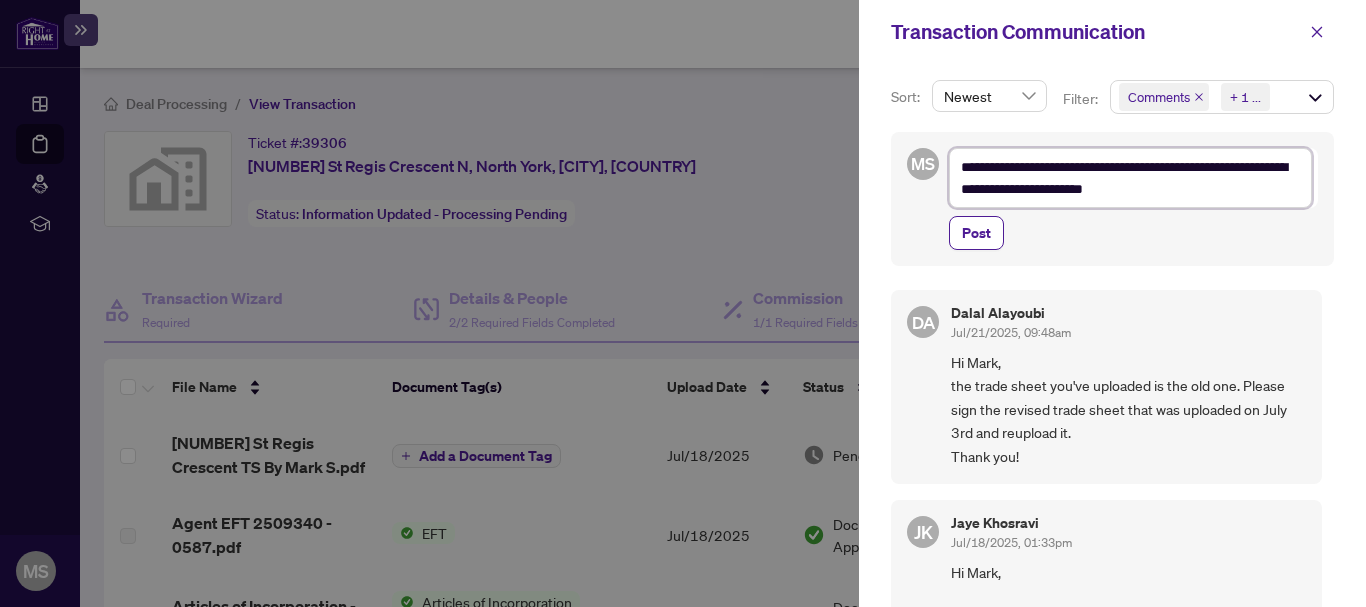 type on "**********" 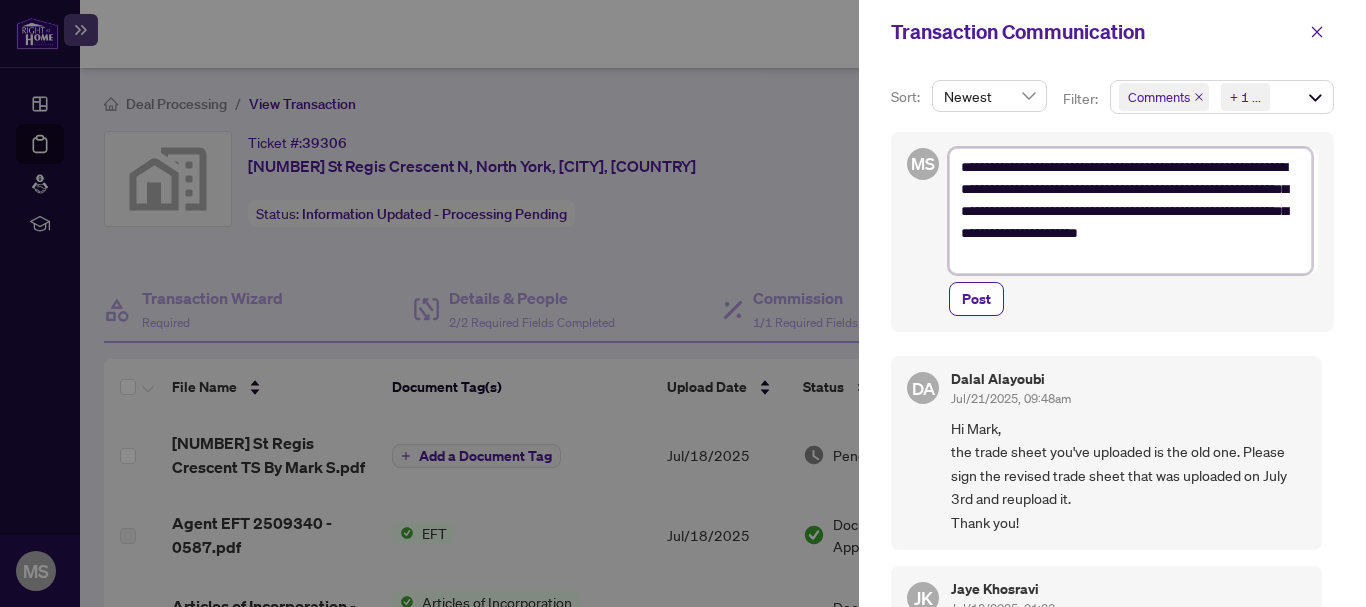 click on "**********" at bounding box center [1130, 211] 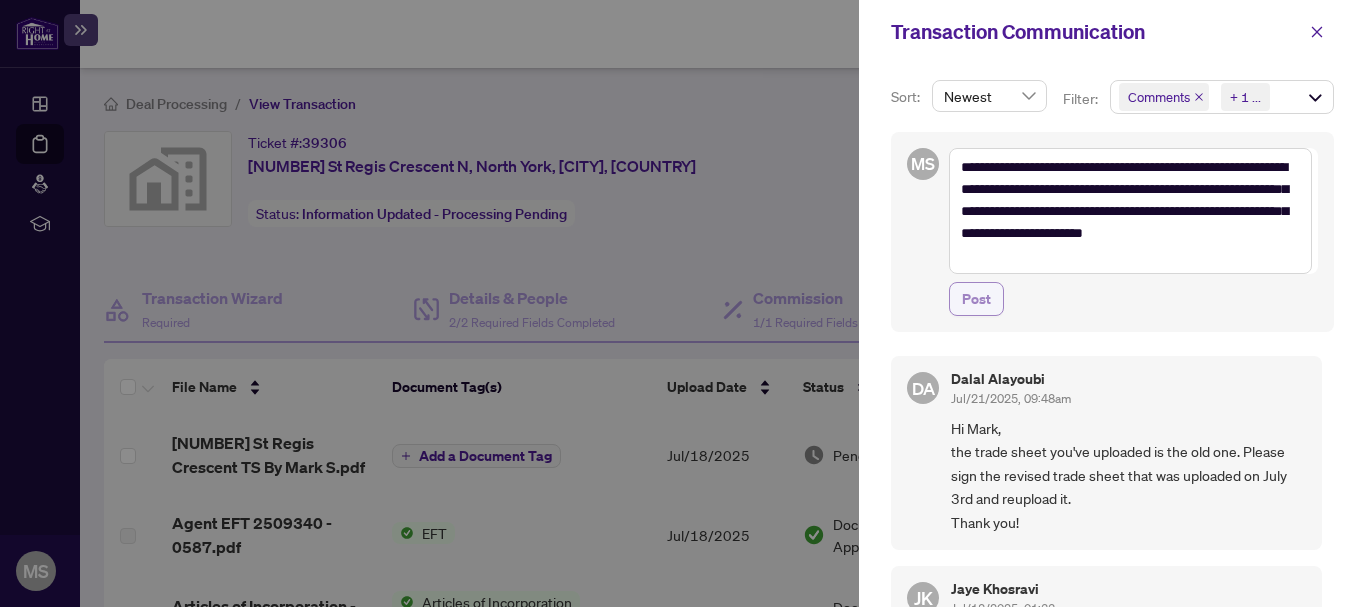 click on "Post" at bounding box center (976, 299) 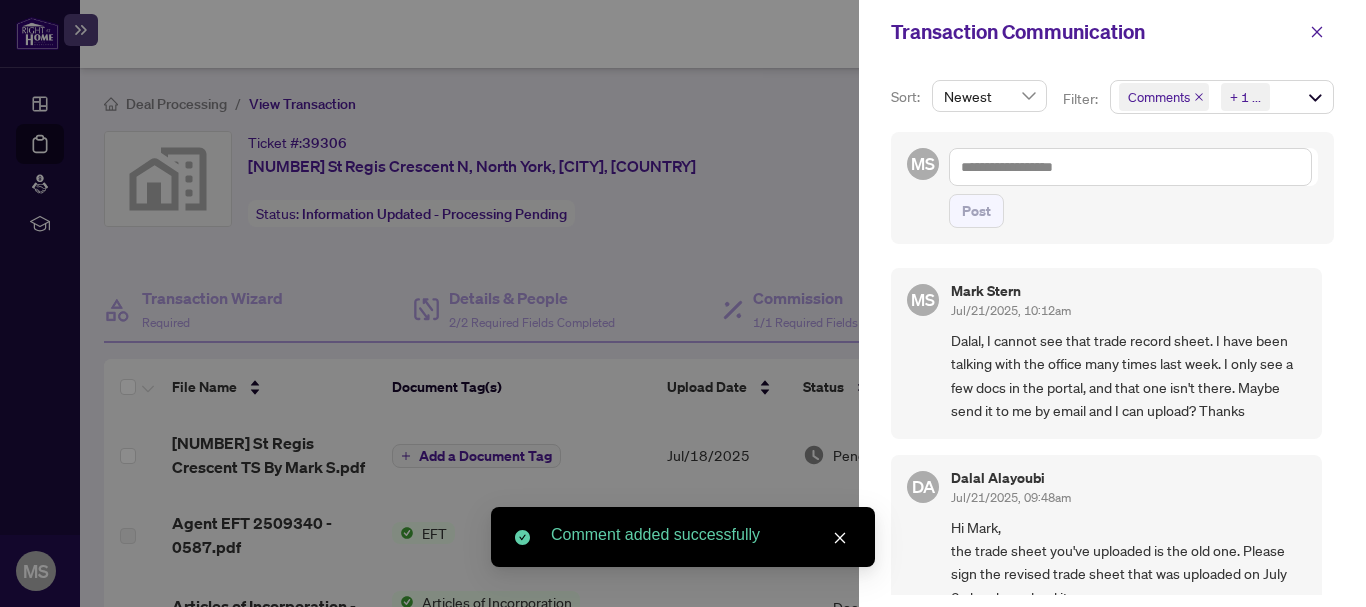 click at bounding box center (683, 303) 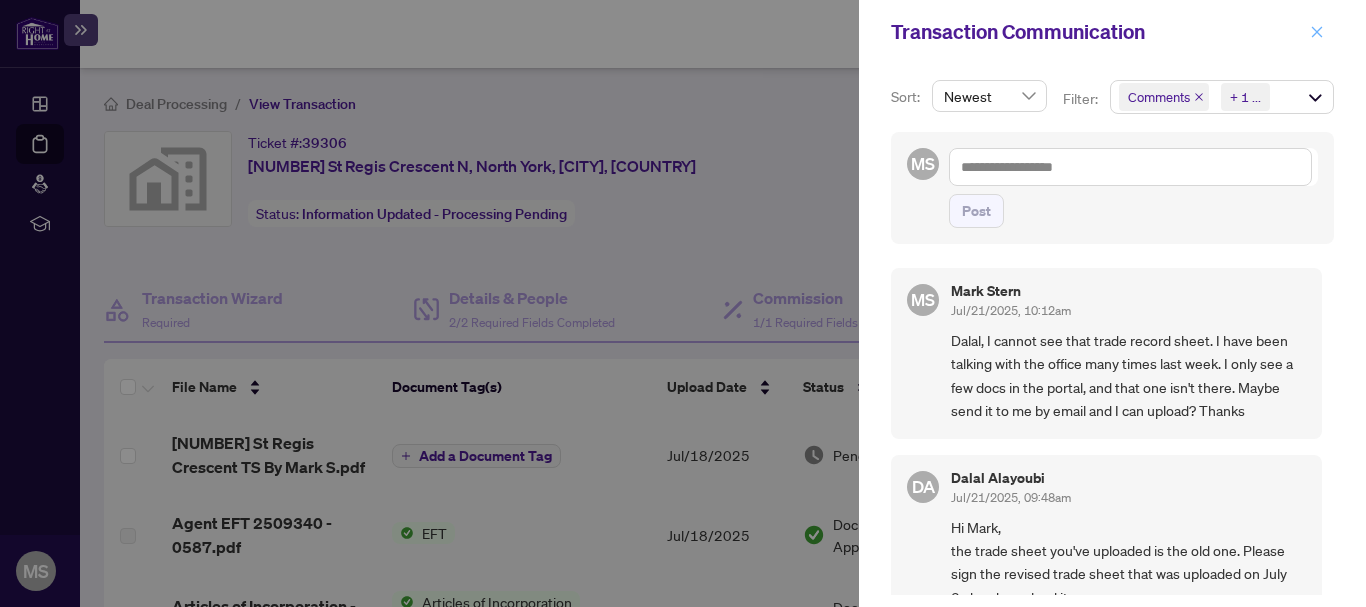 click 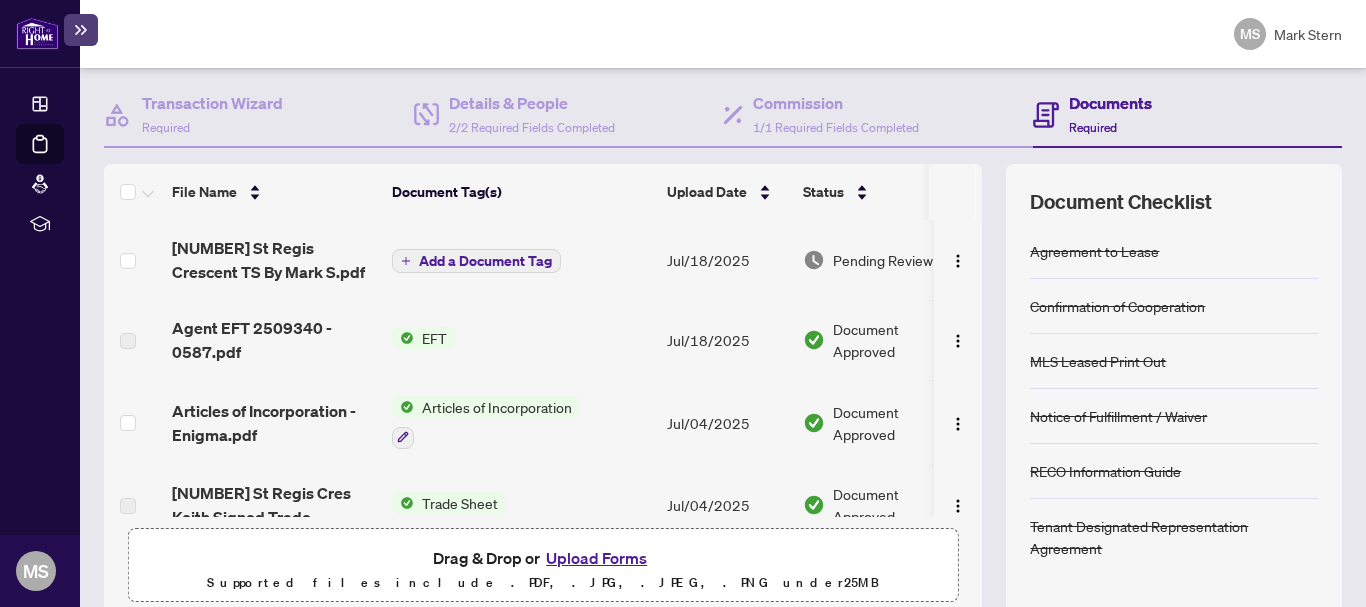 scroll, scrollTop: 200, scrollLeft: 0, axis: vertical 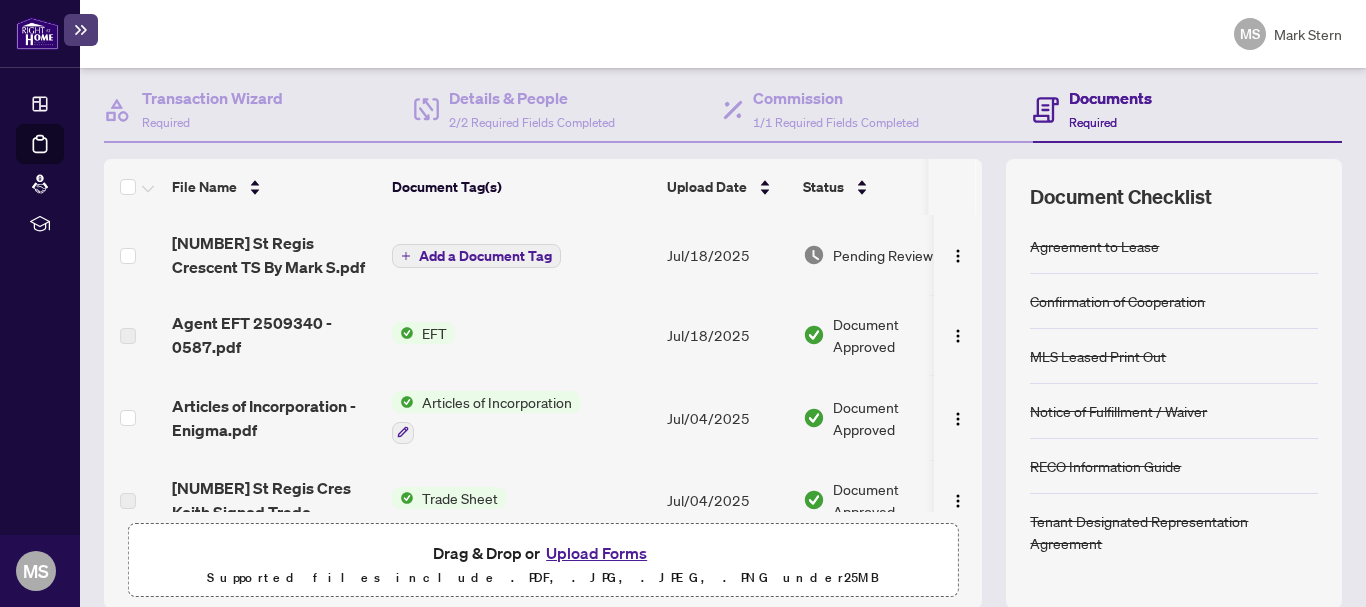 click on "Articles of Incorporation" at bounding box center (521, 417) 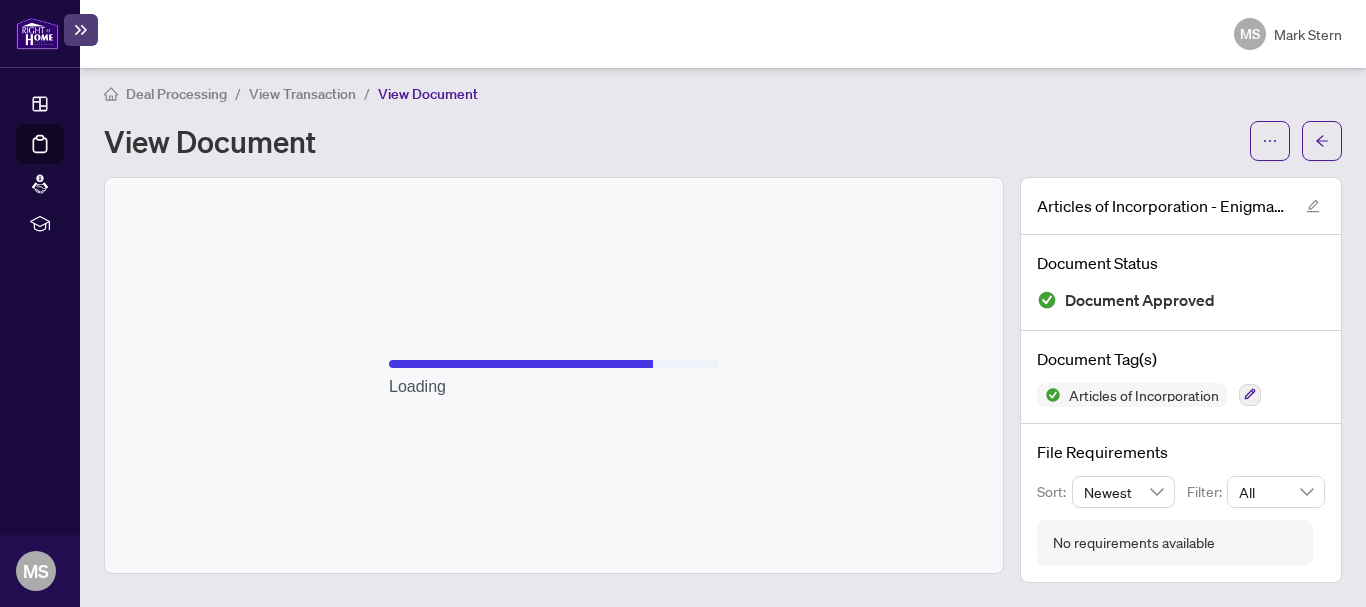 scroll, scrollTop: 10, scrollLeft: 0, axis: vertical 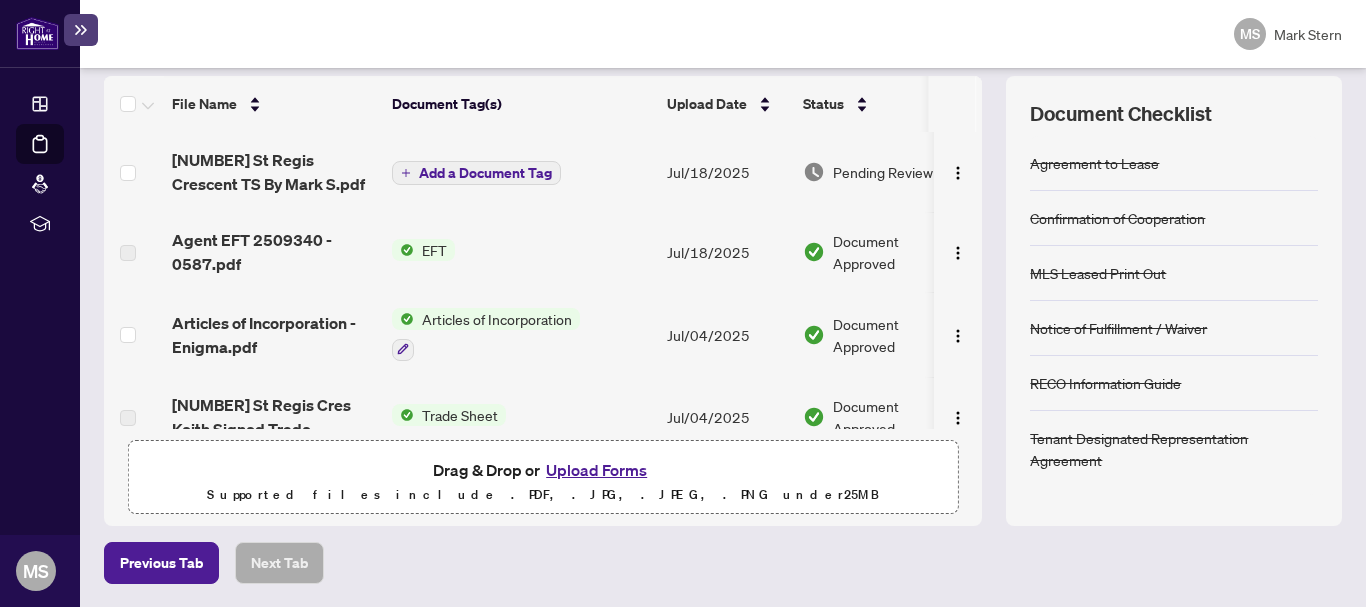 drag, startPoint x: 914, startPoint y: 397, endPoint x: 939, endPoint y: 375, distance: 33.30165 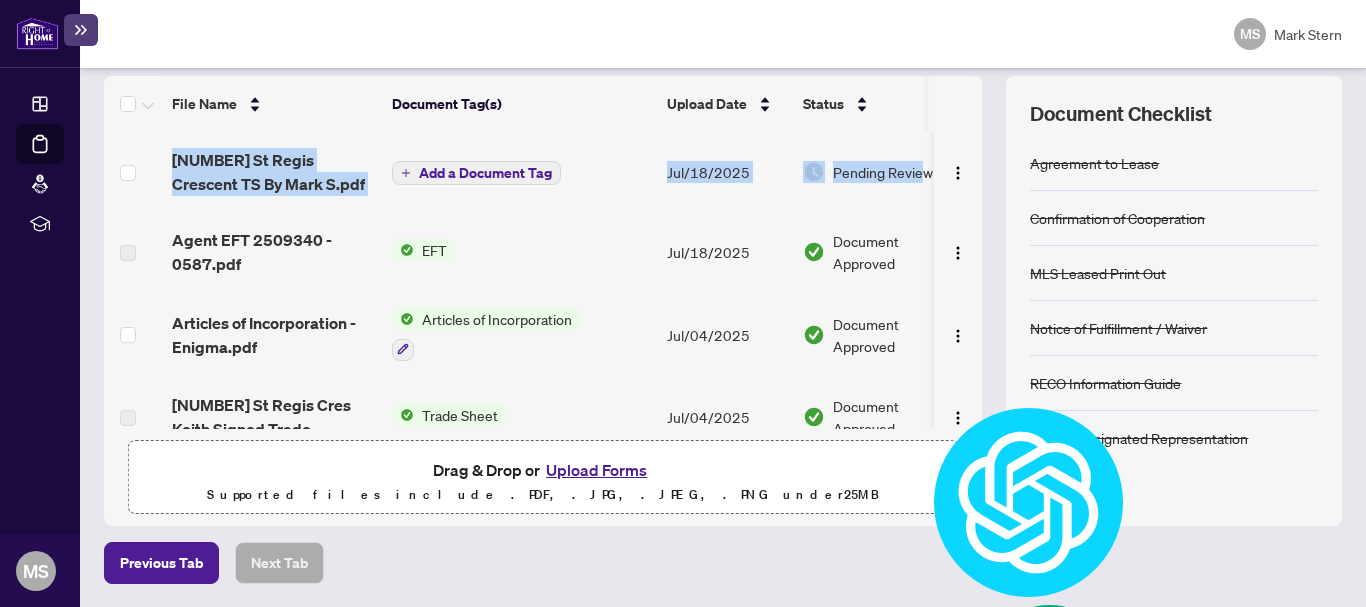 drag, startPoint x: 917, startPoint y: 153, endPoint x: 914, endPoint y: 127, distance: 26.172504 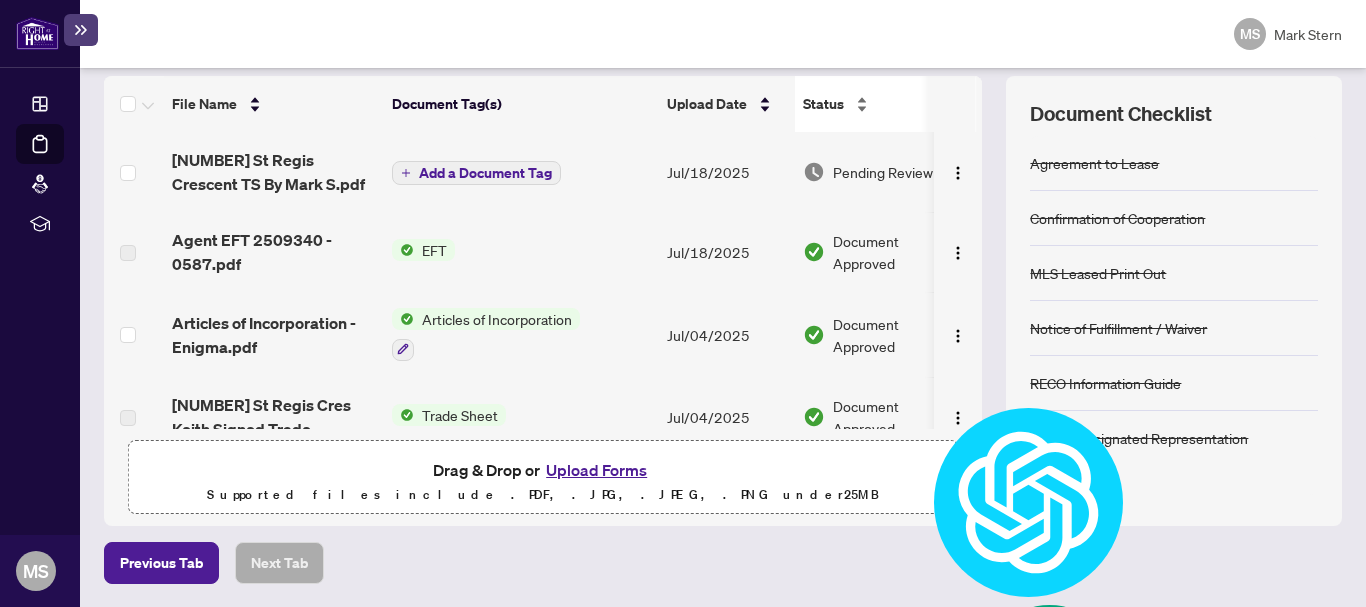 click on "Status" at bounding box center (880, 104) 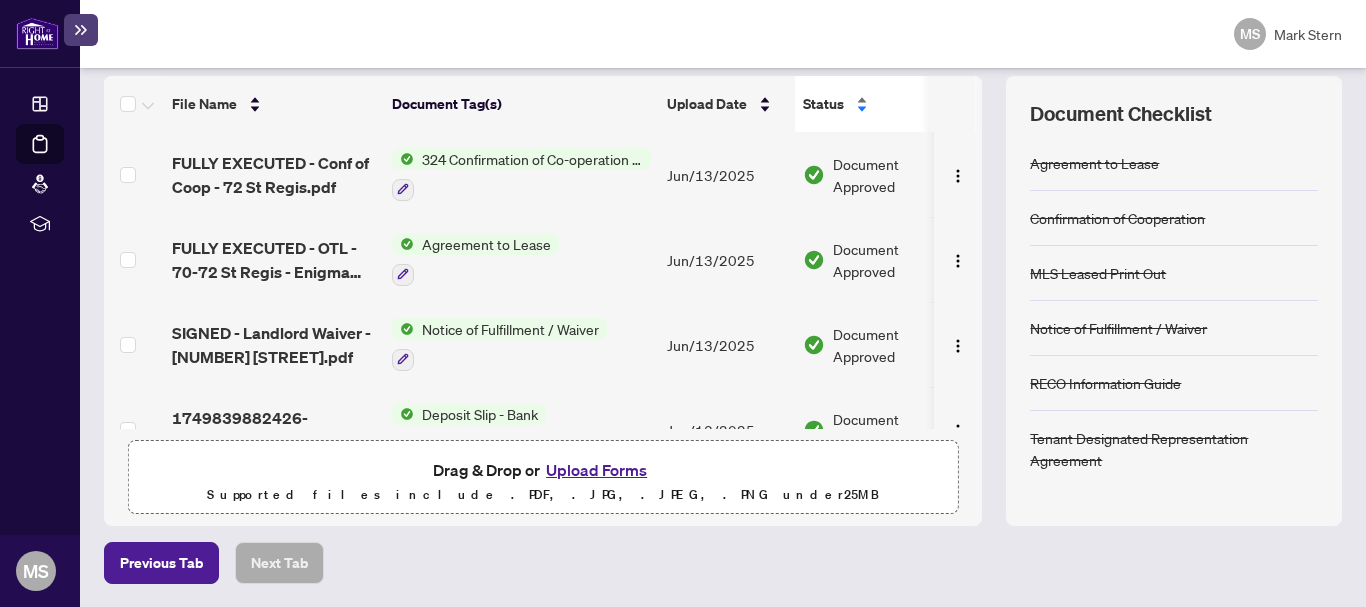 click on "Status" at bounding box center (880, 104) 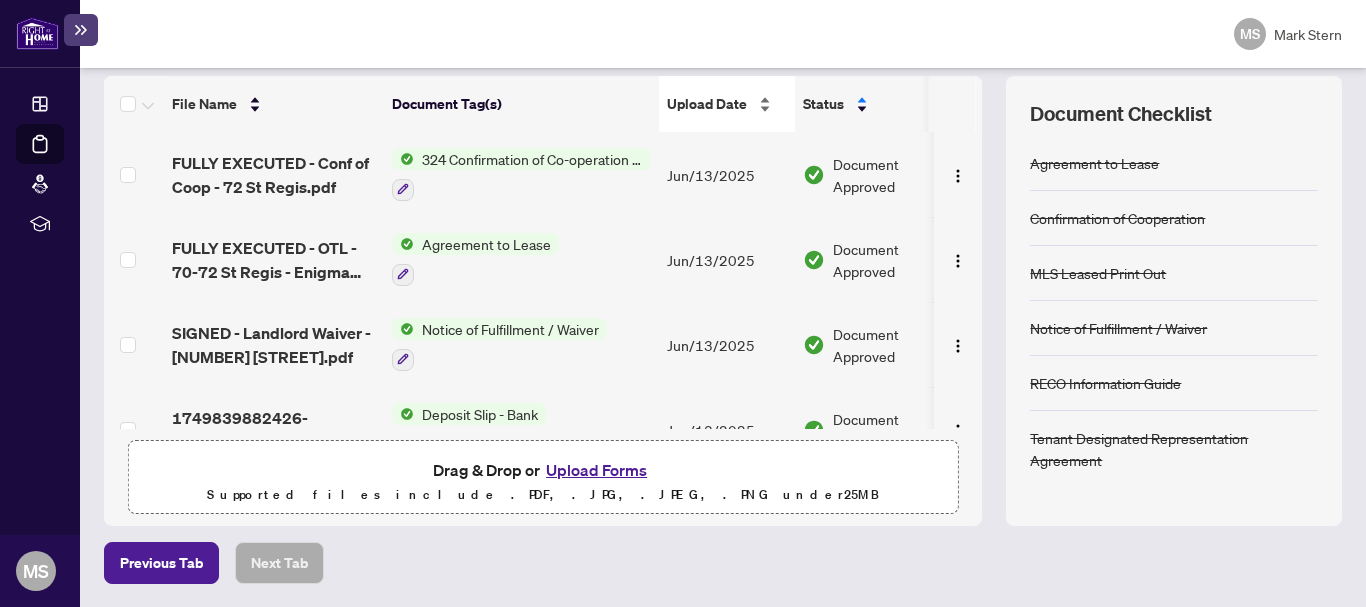 click on "Upload Date" at bounding box center [727, 104] 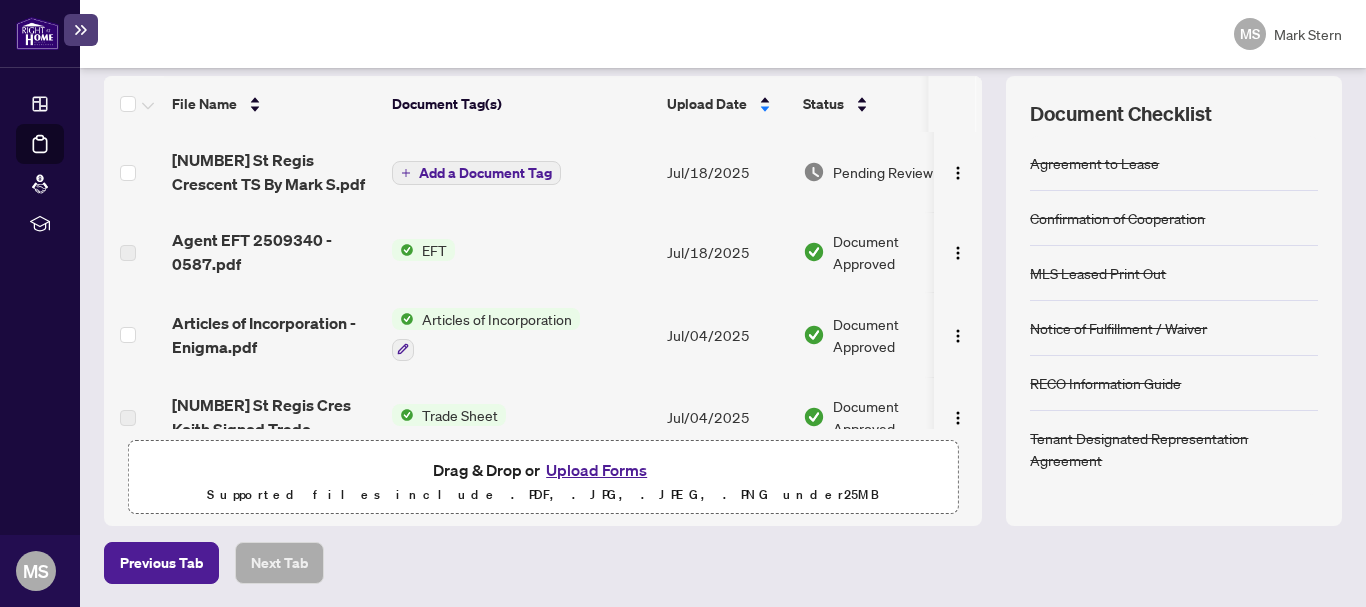 drag, startPoint x: 918, startPoint y: 246, endPoint x: 913, endPoint y: 218, distance: 28.442924 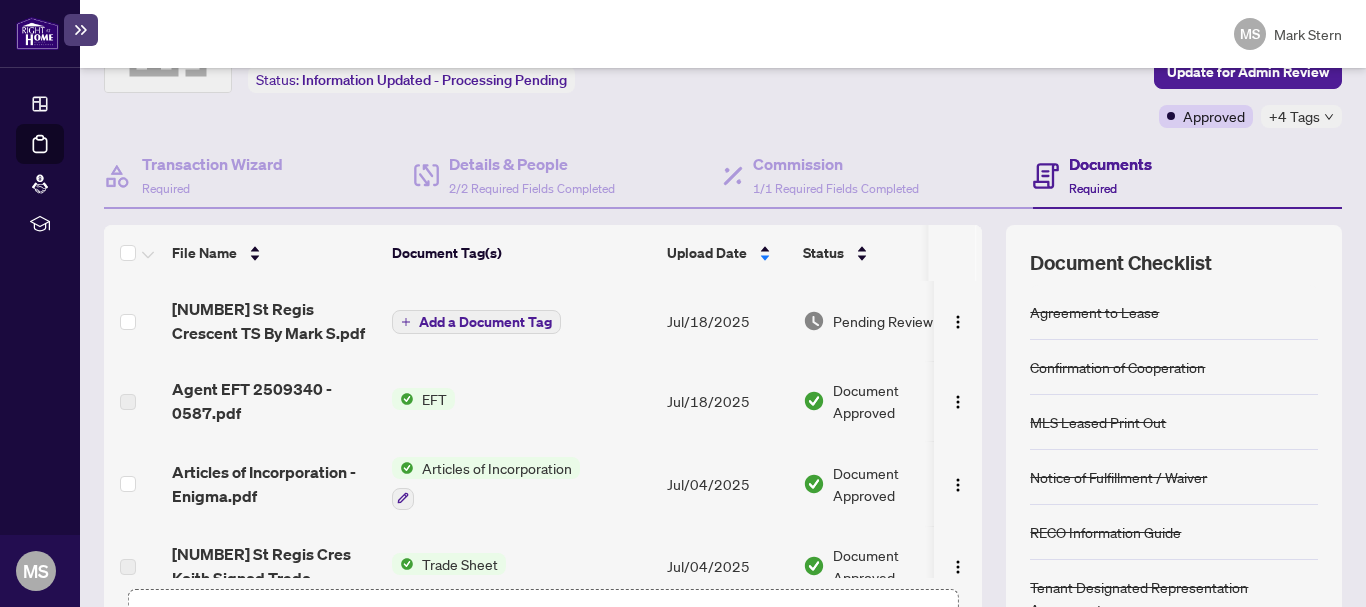 scroll, scrollTop: 65, scrollLeft: 0, axis: vertical 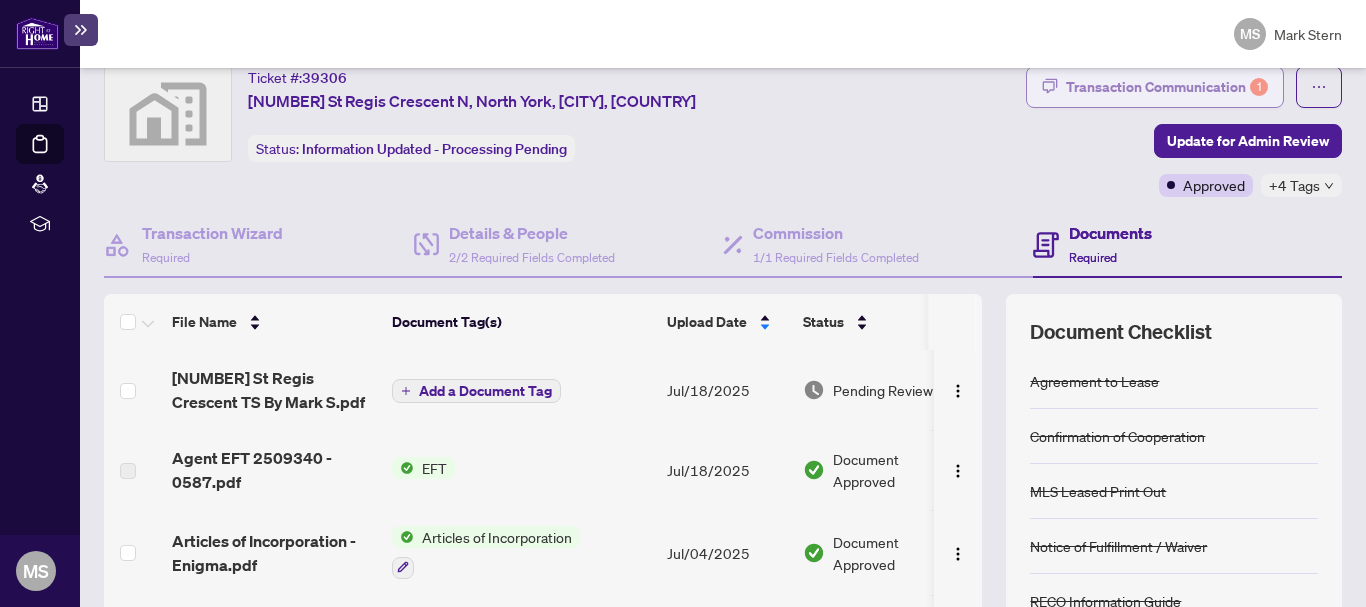 click on "Transaction Communication 1" at bounding box center [1167, 87] 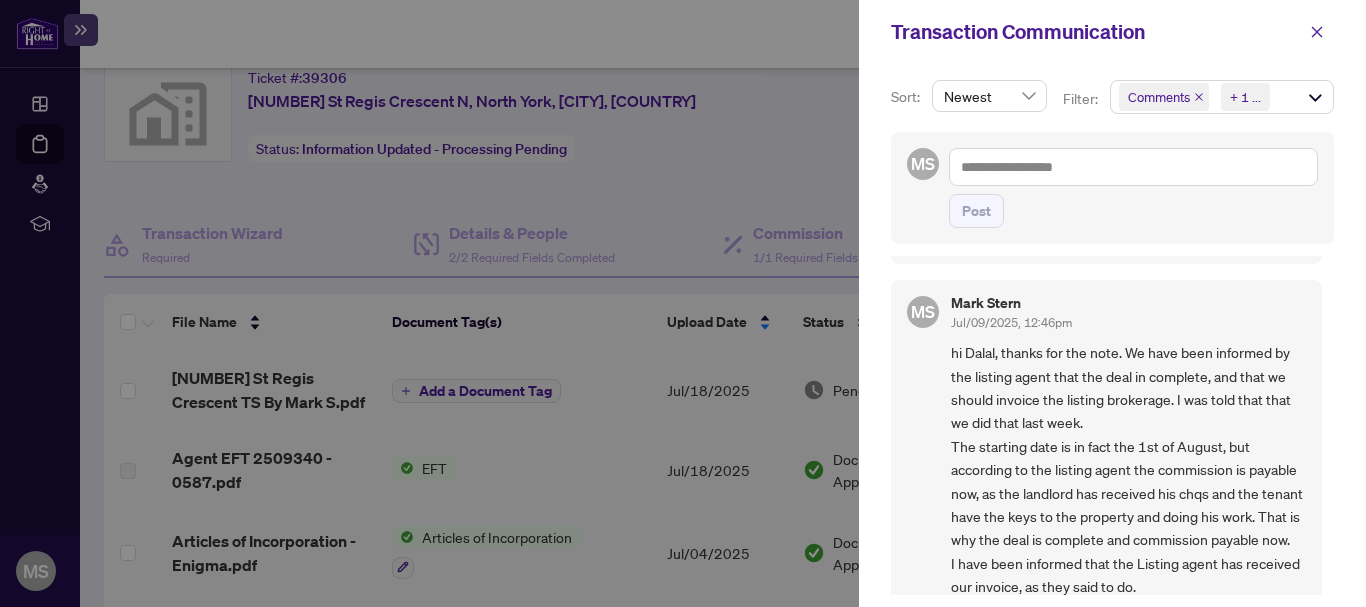 scroll, scrollTop: 0, scrollLeft: 0, axis: both 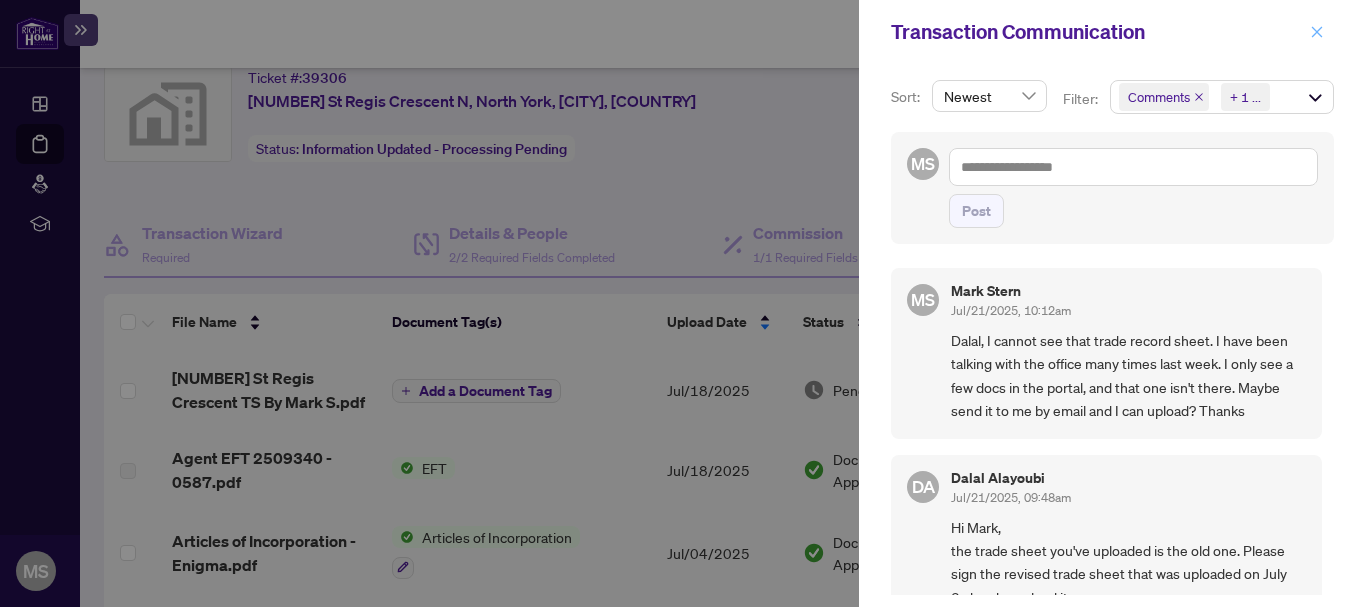click at bounding box center [1317, 32] 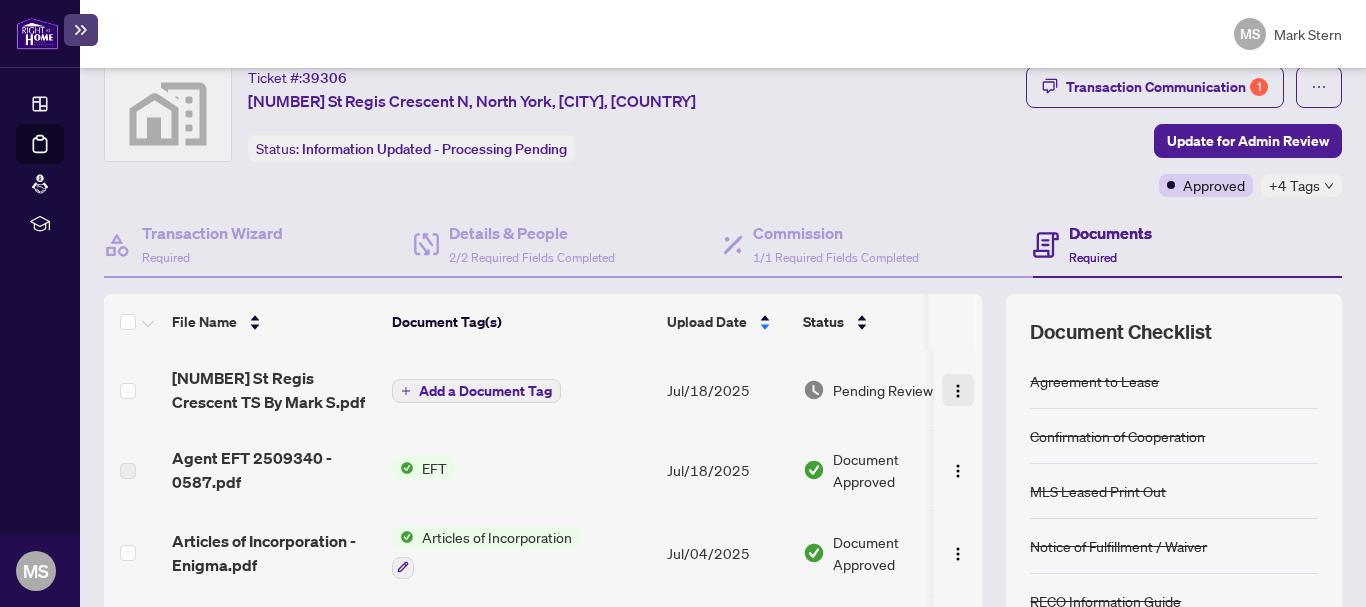 click at bounding box center [958, 391] 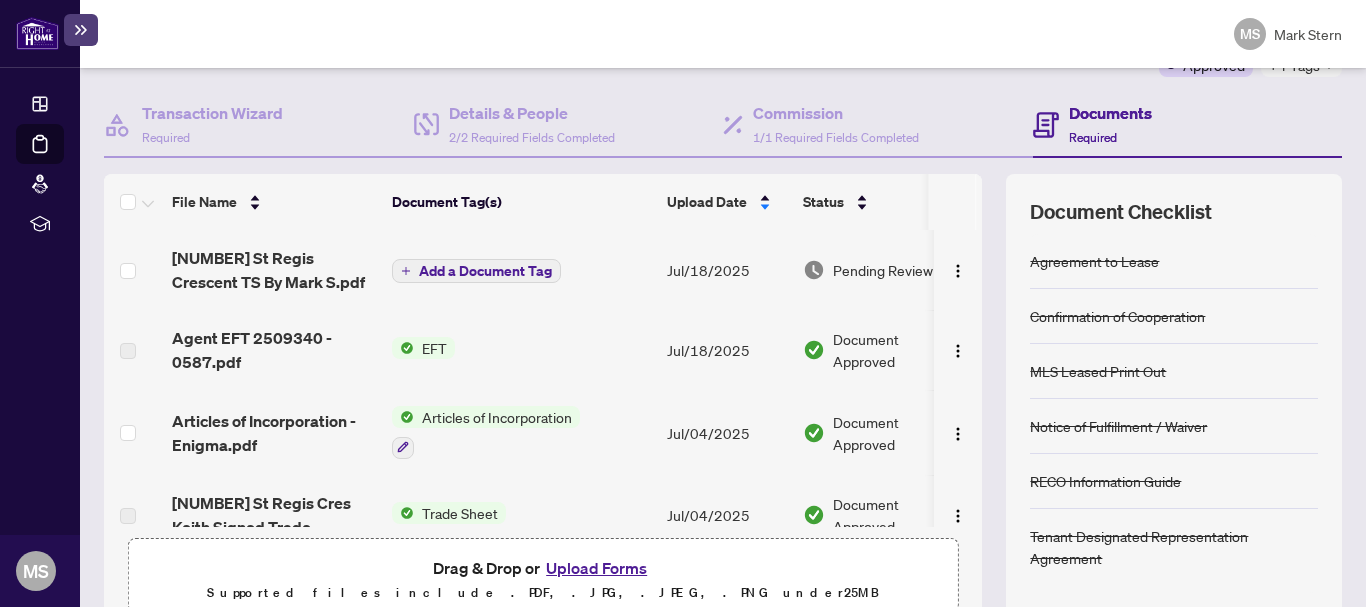 scroll, scrollTop: 193, scrollLeft: 0, axis: vertical 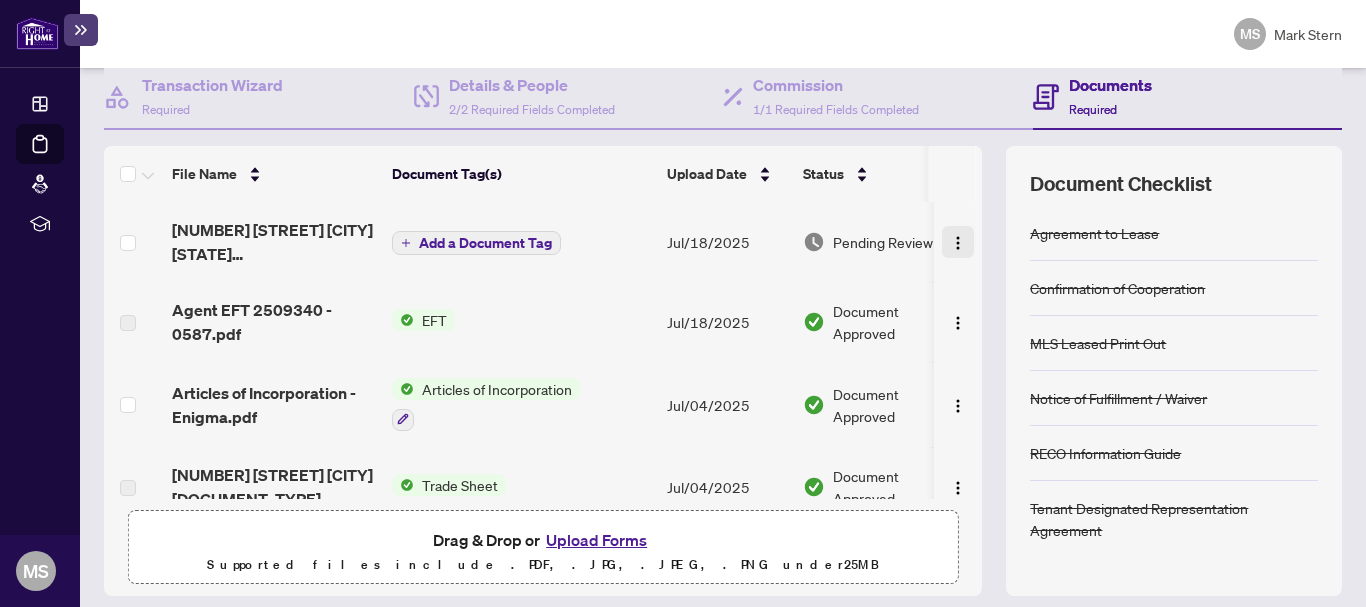 click at bounding box center (958, 243) 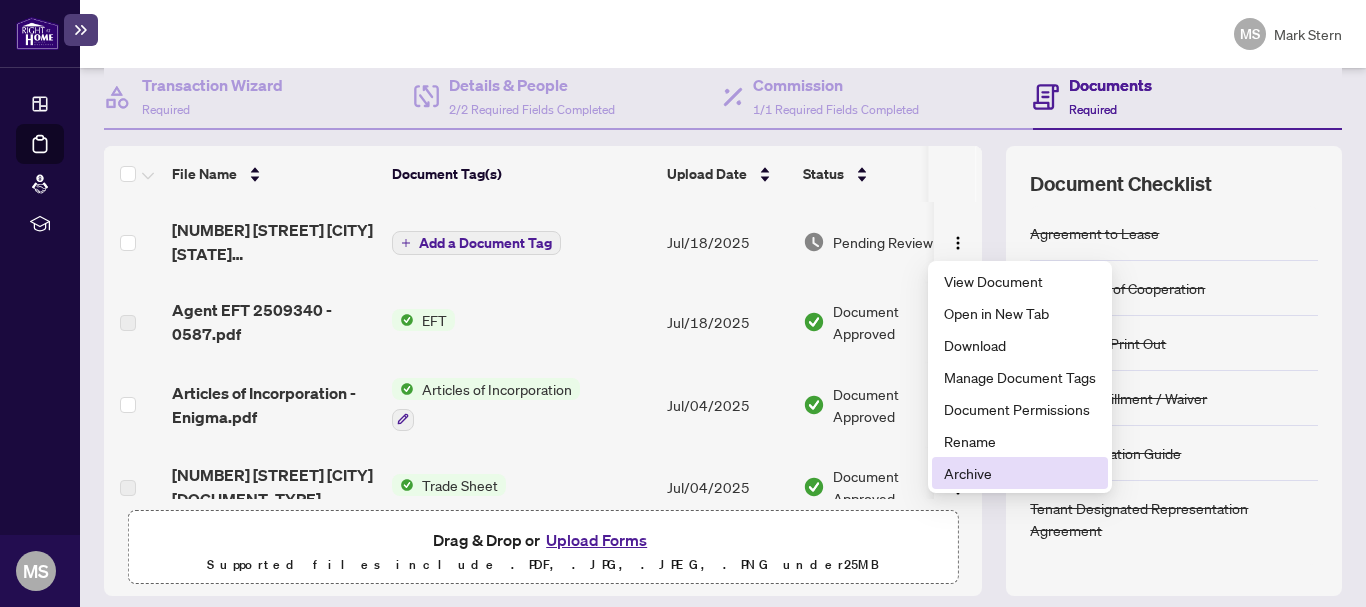 click on "Archive" at bounding box center [1020, 473] 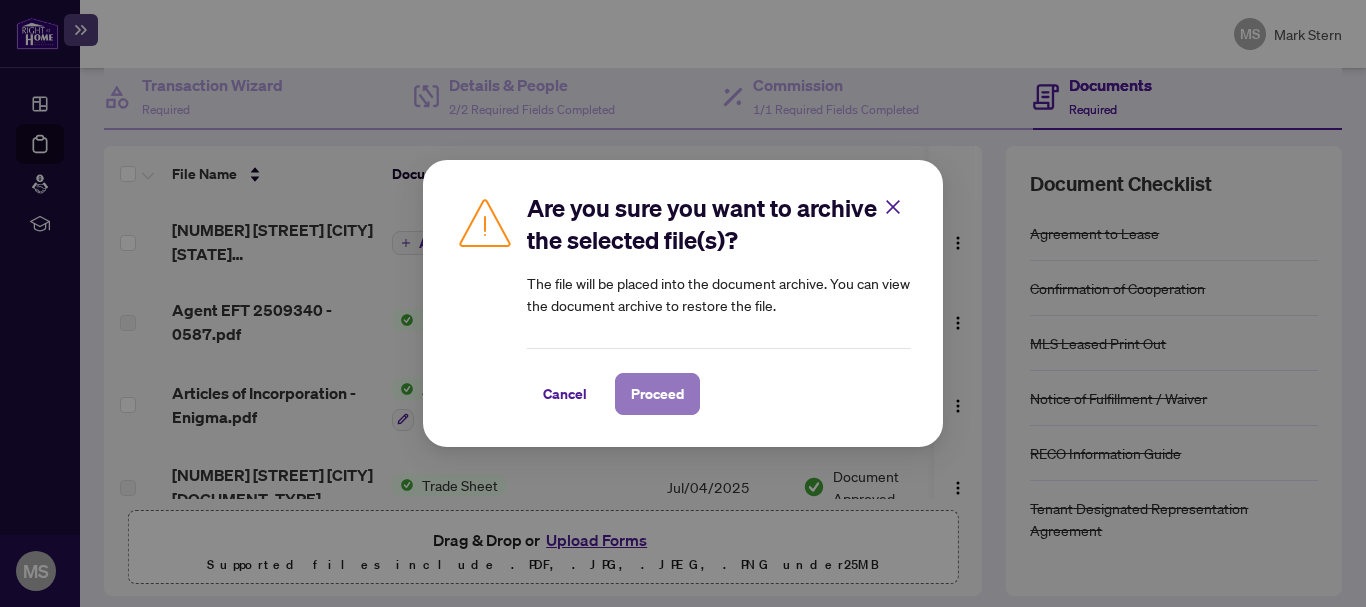 click on "Proceed" at bounding box center (657, 394) 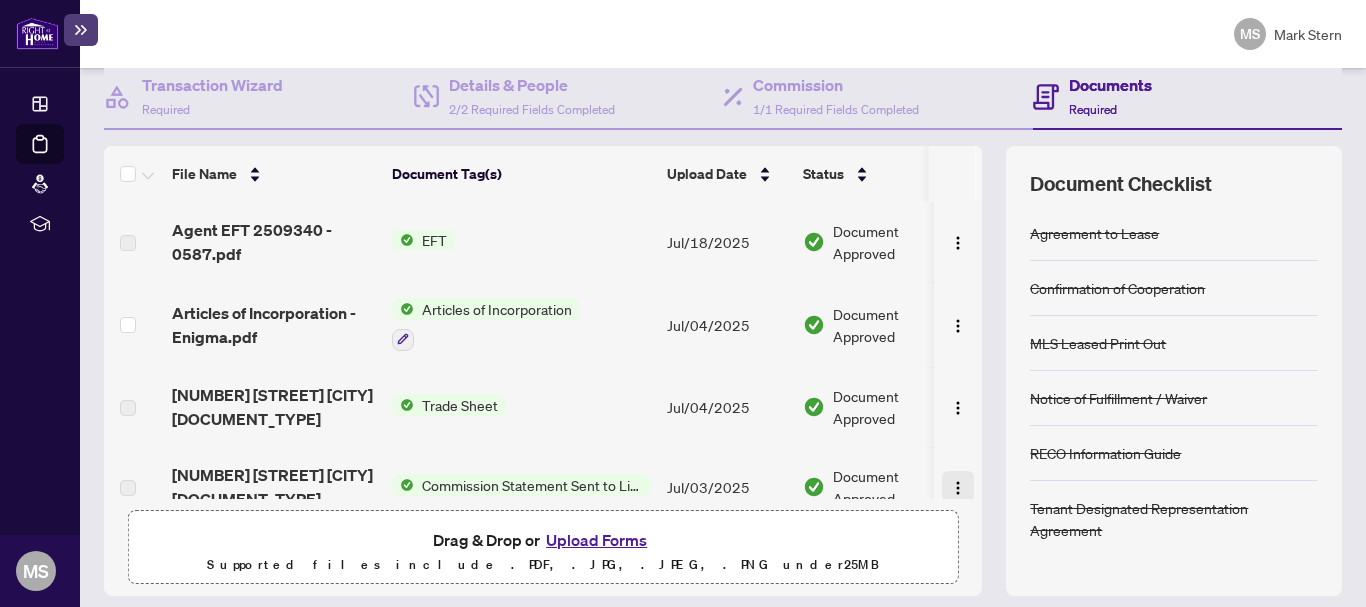 click at bounding box center [958, 487] 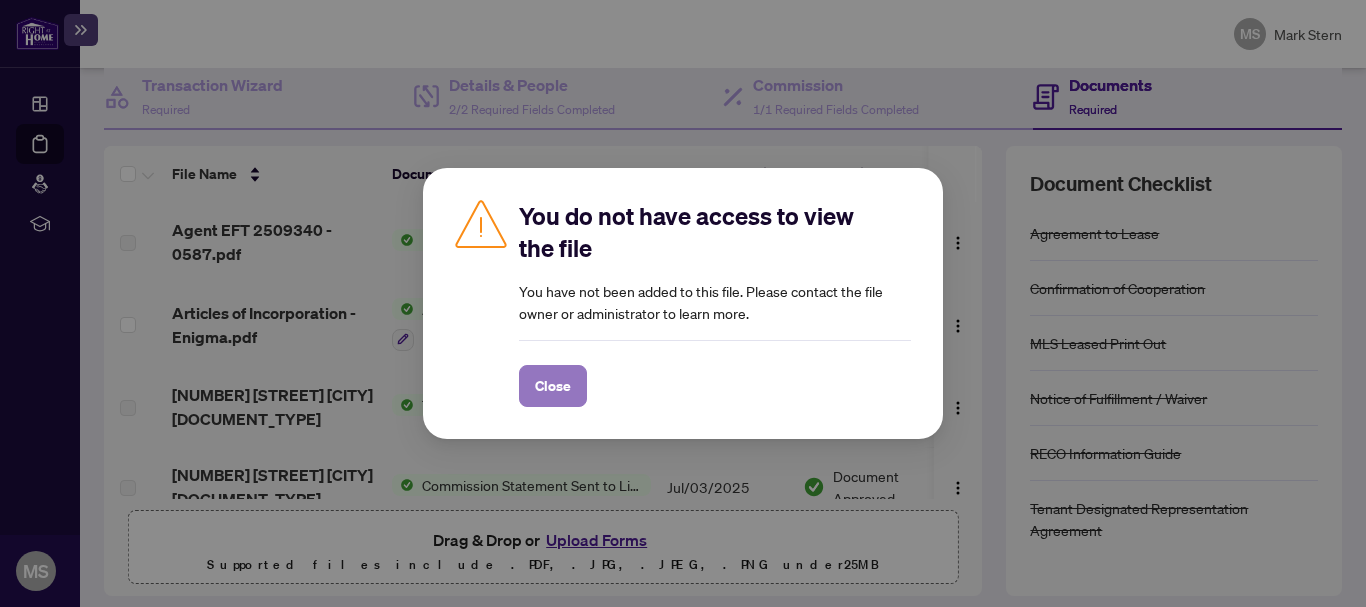 click on "Close" at bounding box center [553, 386] 